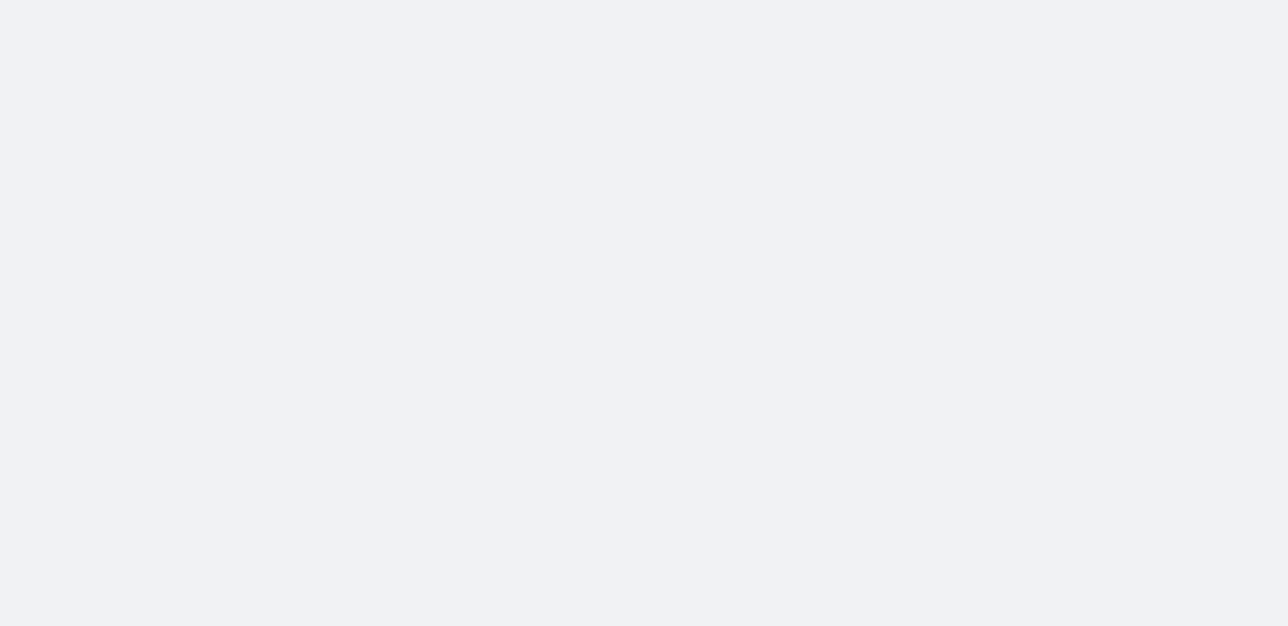 scroll, scrollTop: 0, scrollLeft: 0, axis: both 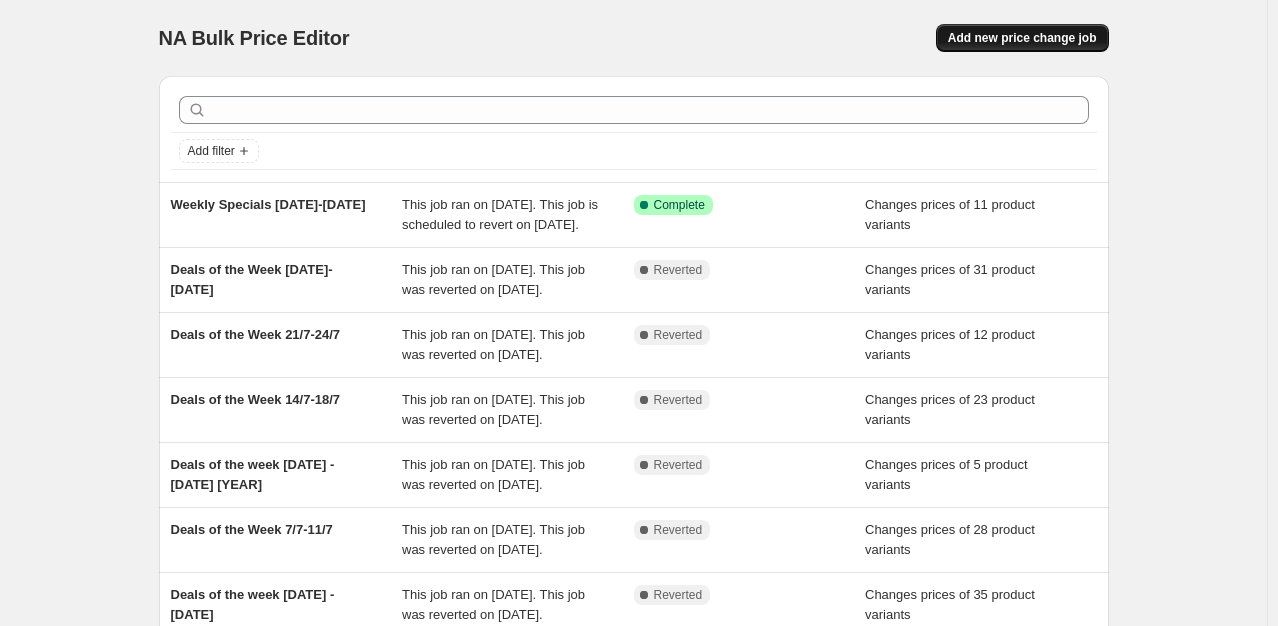 click on "Add new price change job" at bounding box center (1022, 38) 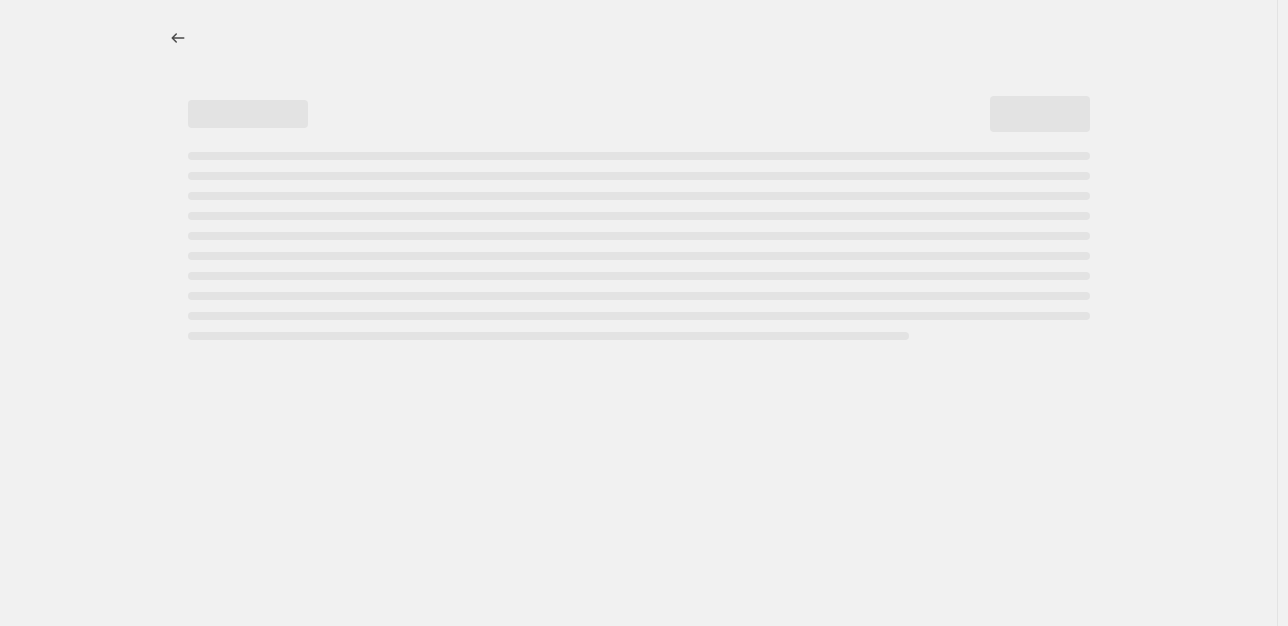 select on "percentage" 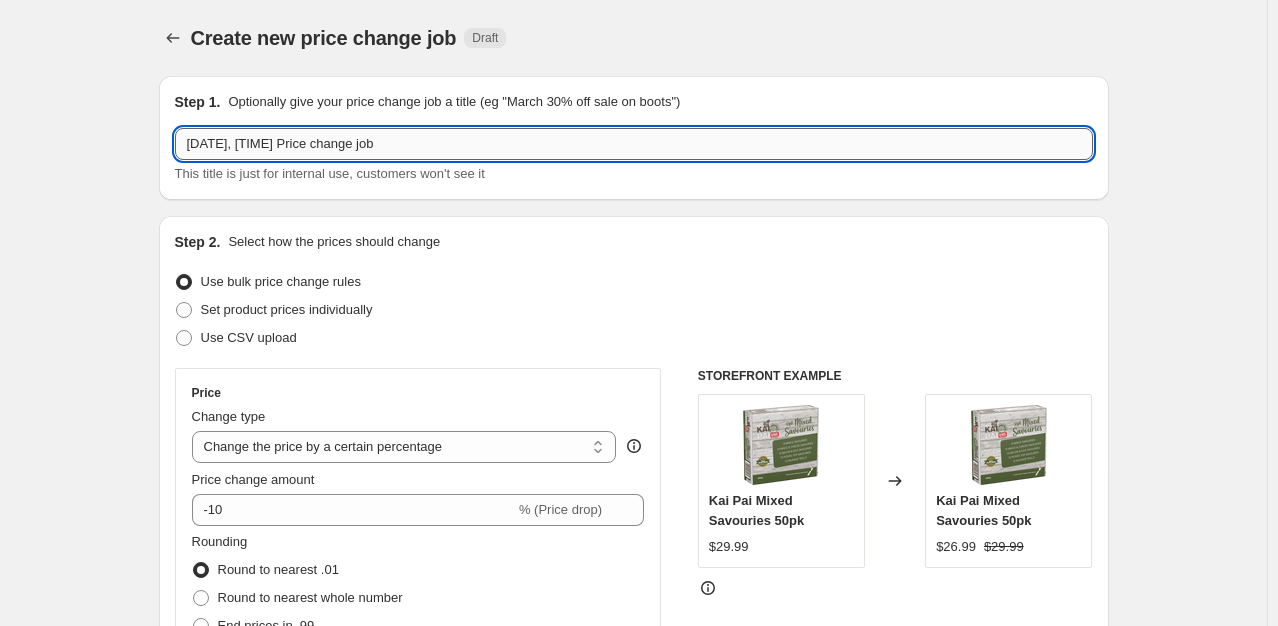 click on "[DATE], [TIME] Price change job" at bounding box center [634, 144] 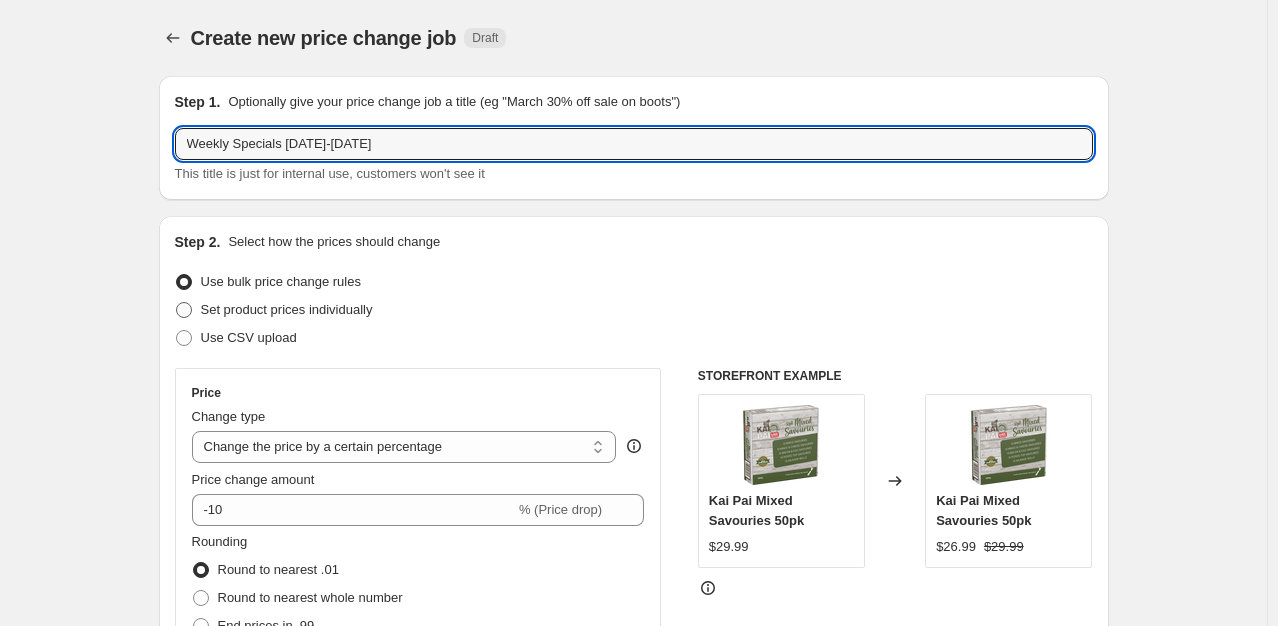 type on "Weekly Specials [DATE]-[DATE]" 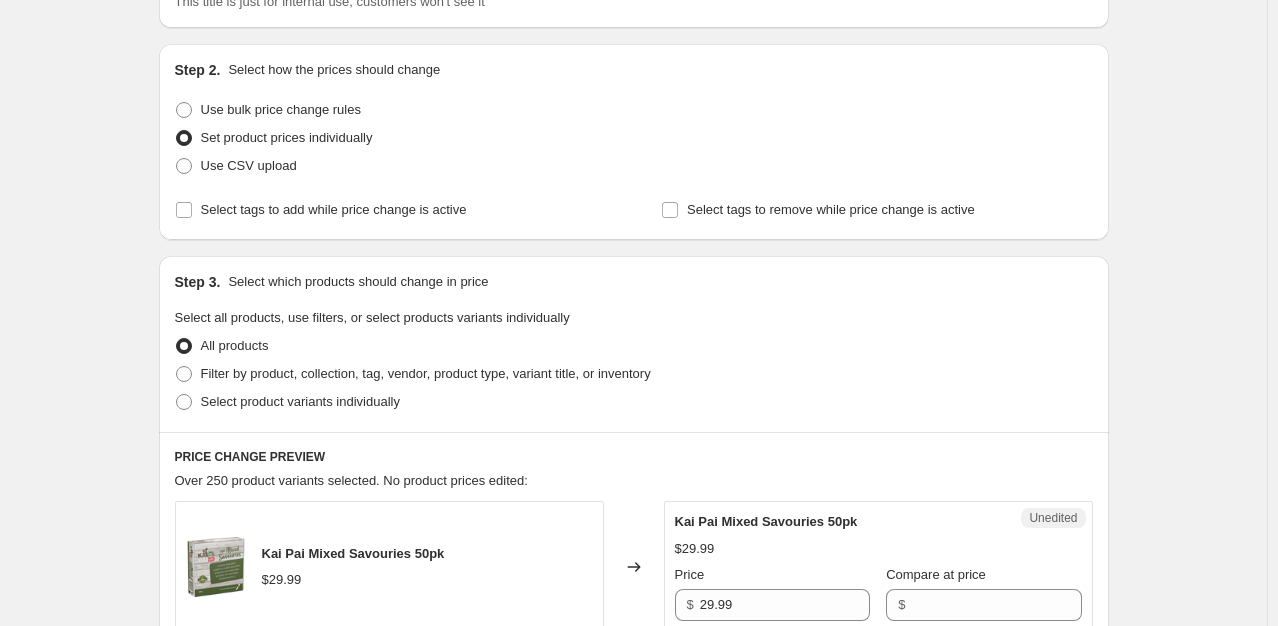 scroll, scrollTop: 235, scrollLeft: 0, axis: vertical 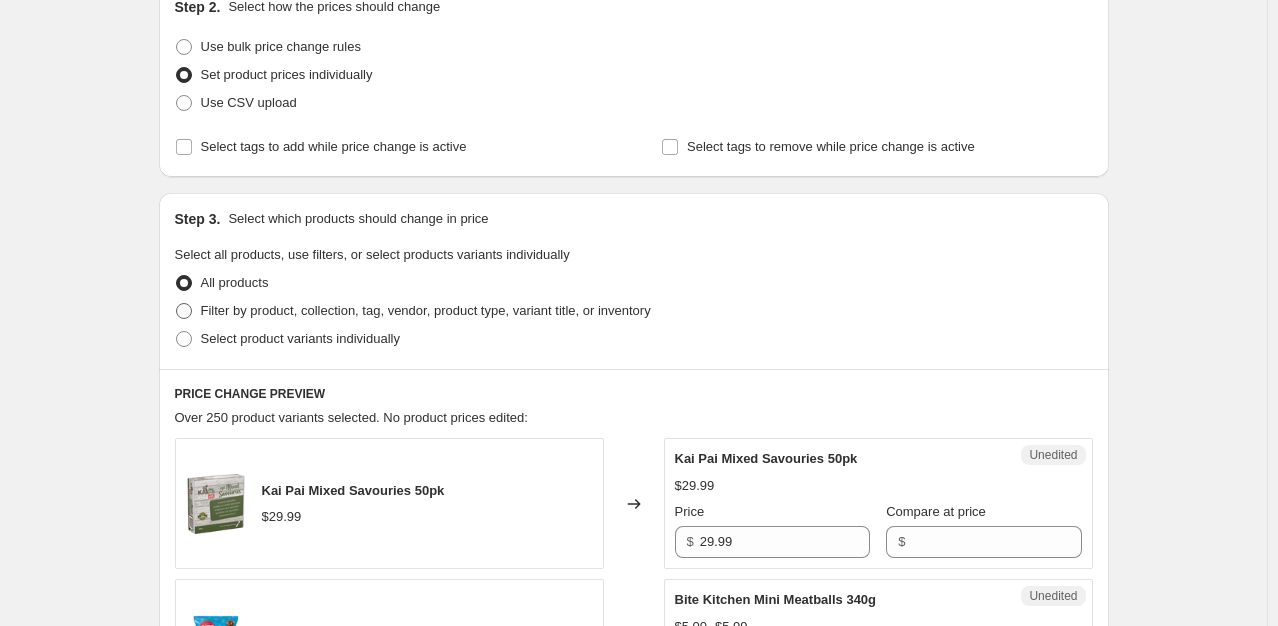 click on "Filter by product, collection, tag, vendor, product type, variant title, or inventory" at bounding box center (426, 310) 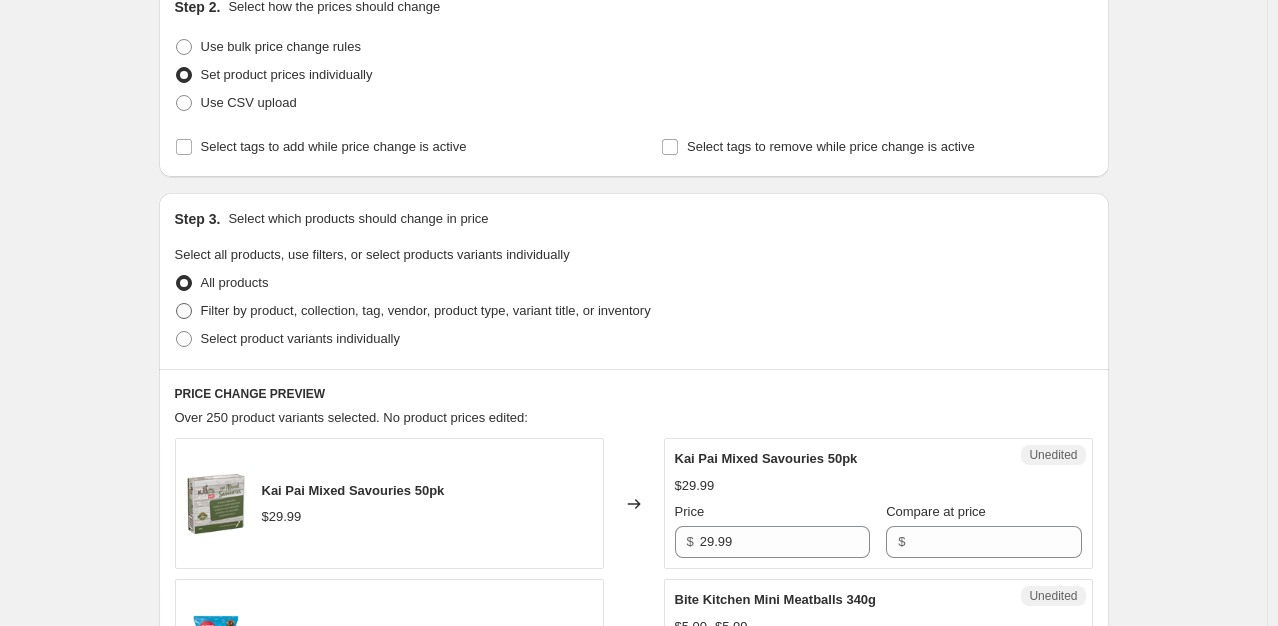 radio on "true" 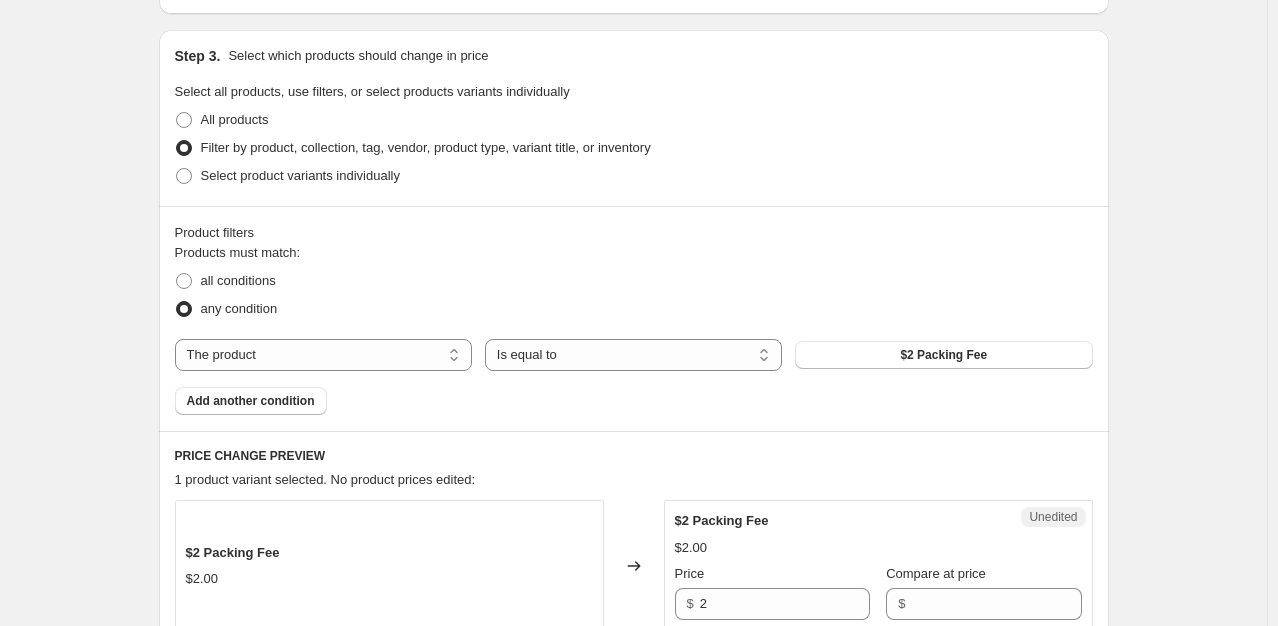 scroll, scrollTop: 400, scrollLeft: 0, axis: vertical 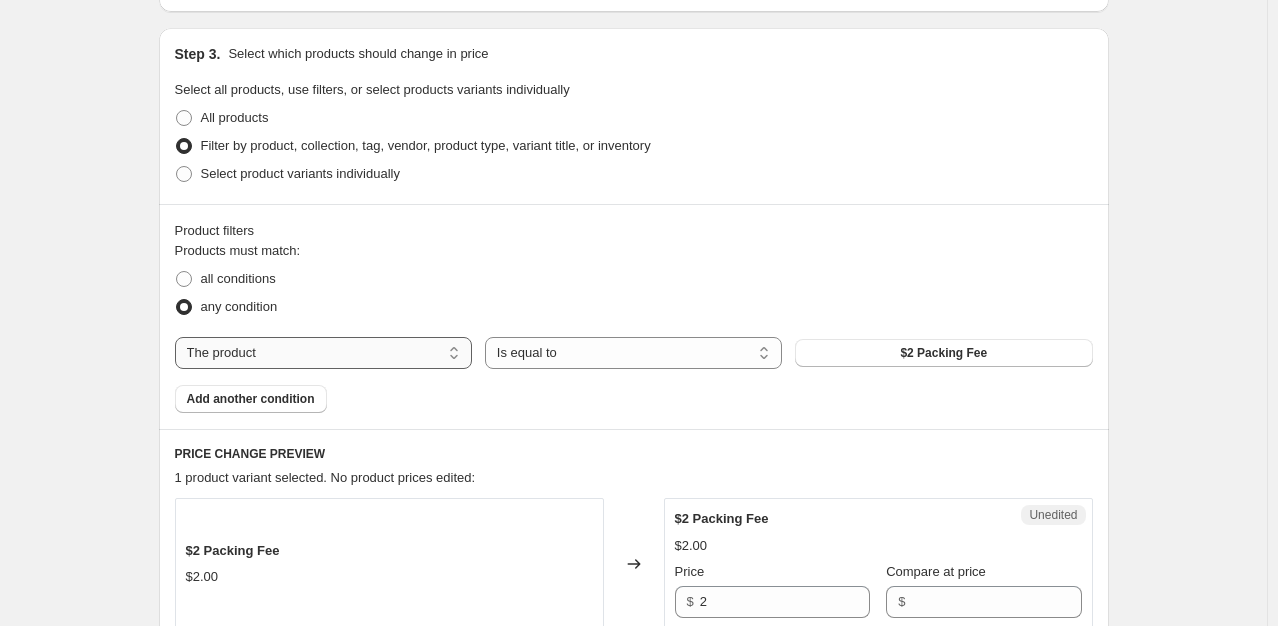 click on "The product The product's collection The product's tag The product's vendor The product's status The variant's title Inventory quantity" at bounding box center (323, 353) 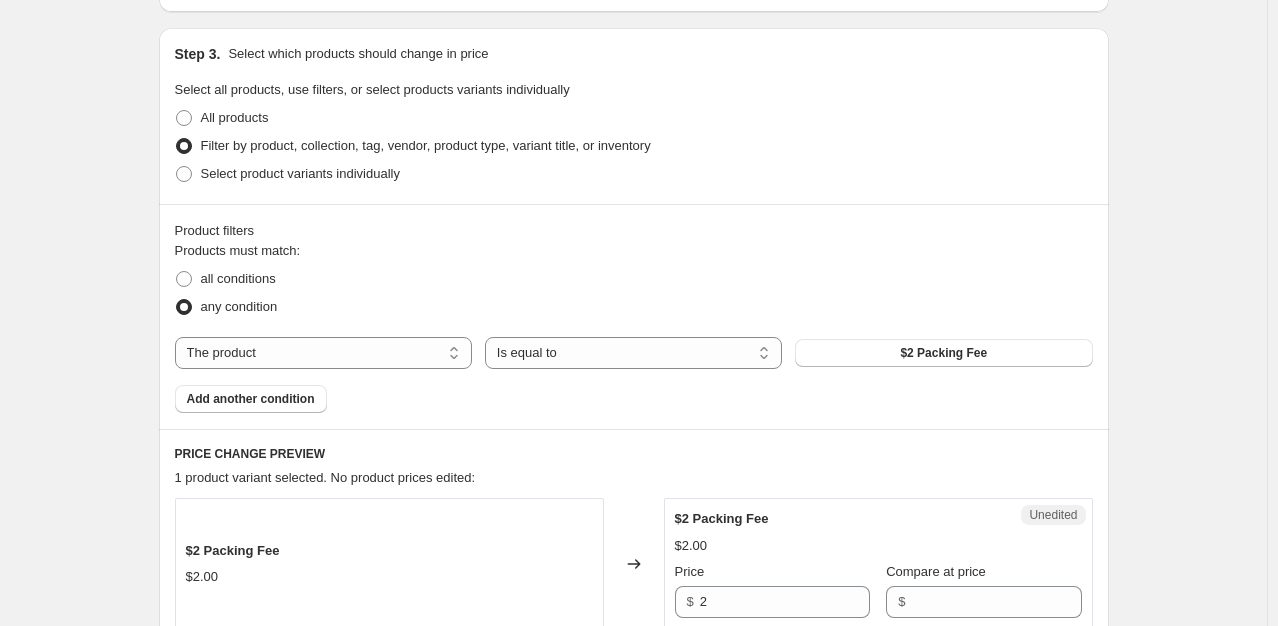 select on "collection" 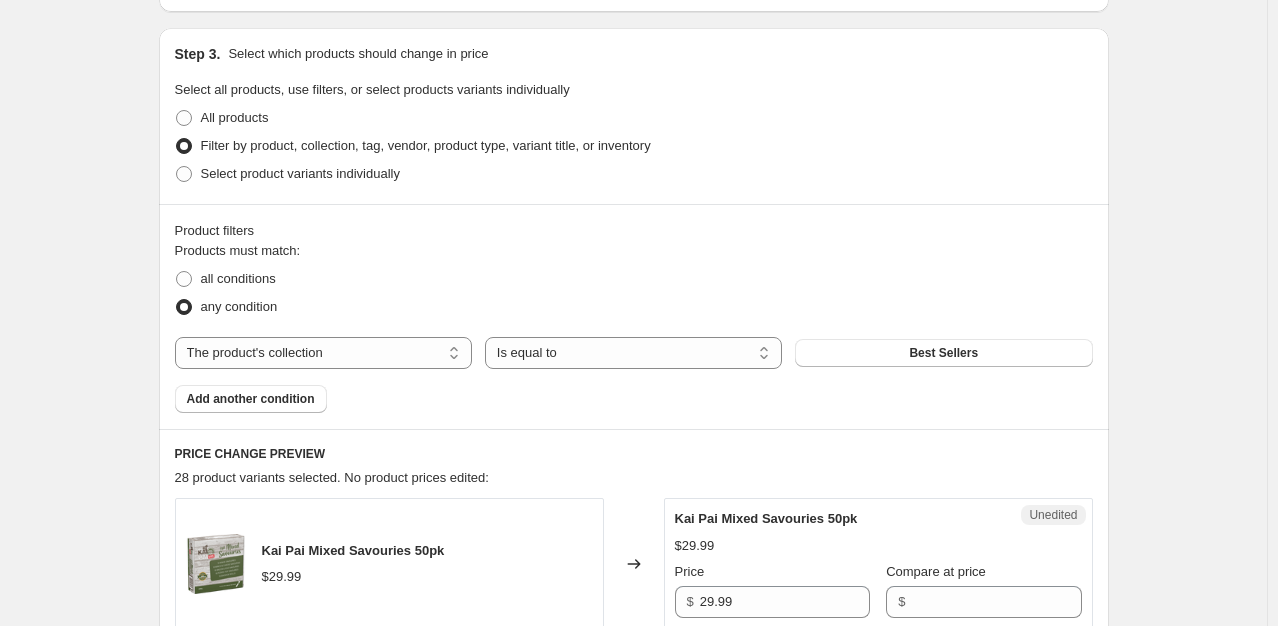 click on "Best Sellers" at bounding box center (943, 353) 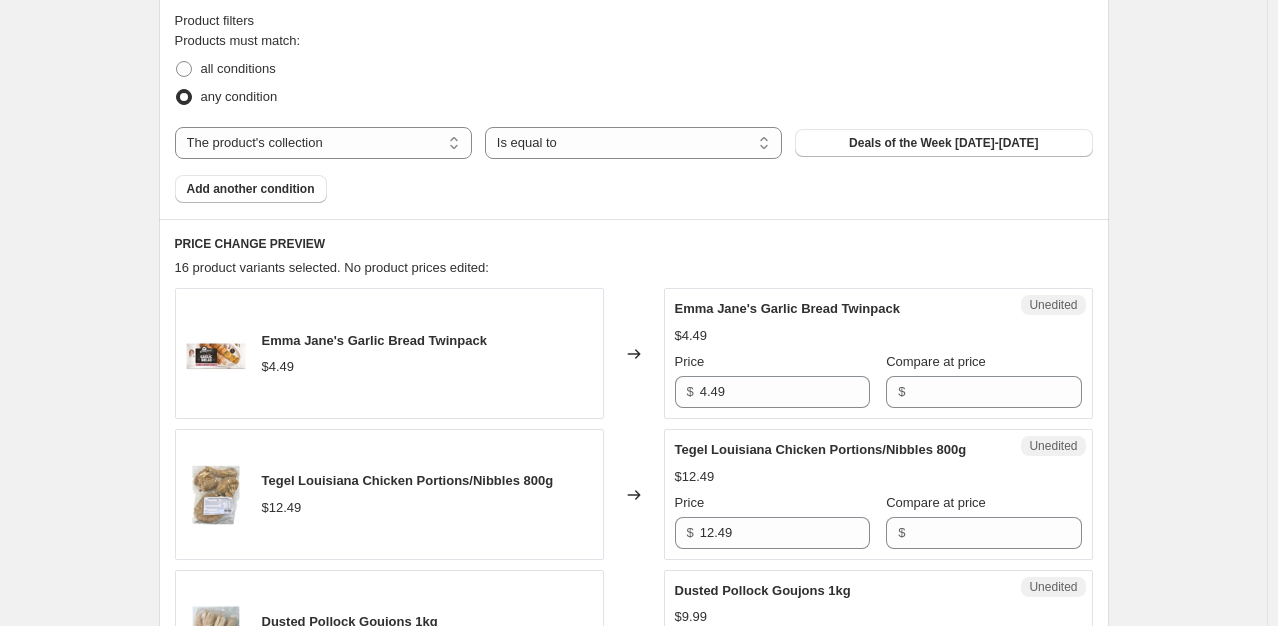 scroll, scrollTop: 670, scrollLeft: 0, axis: vertical 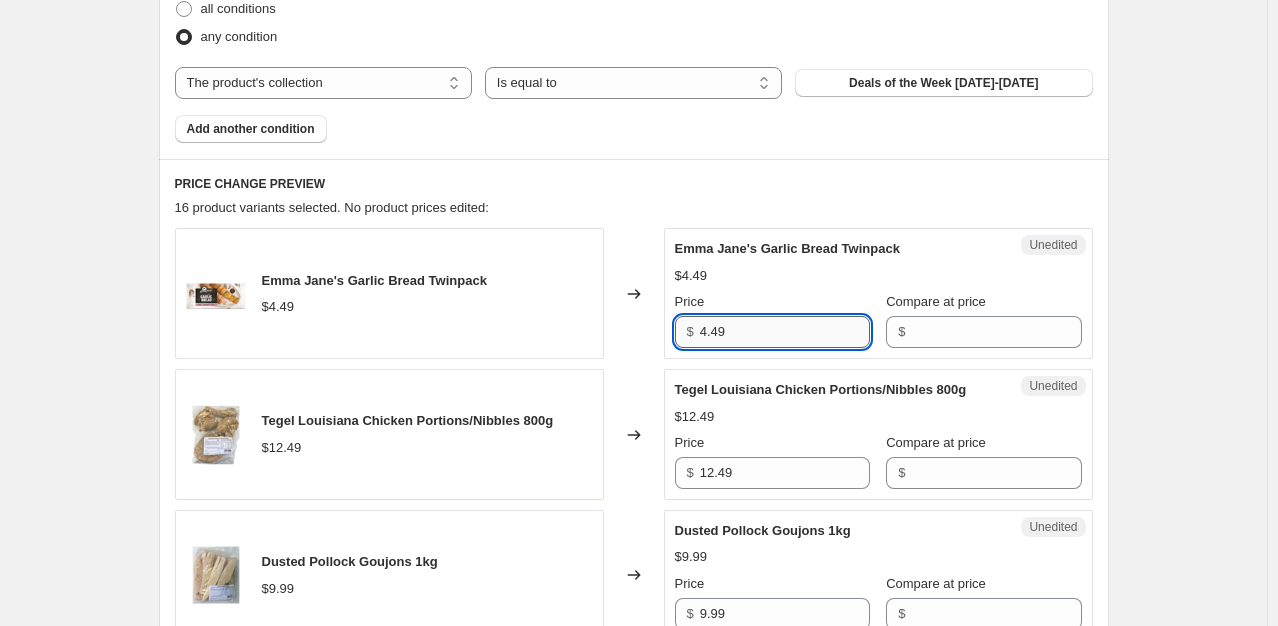 click on "4.49" at bounding box center [785, 332] 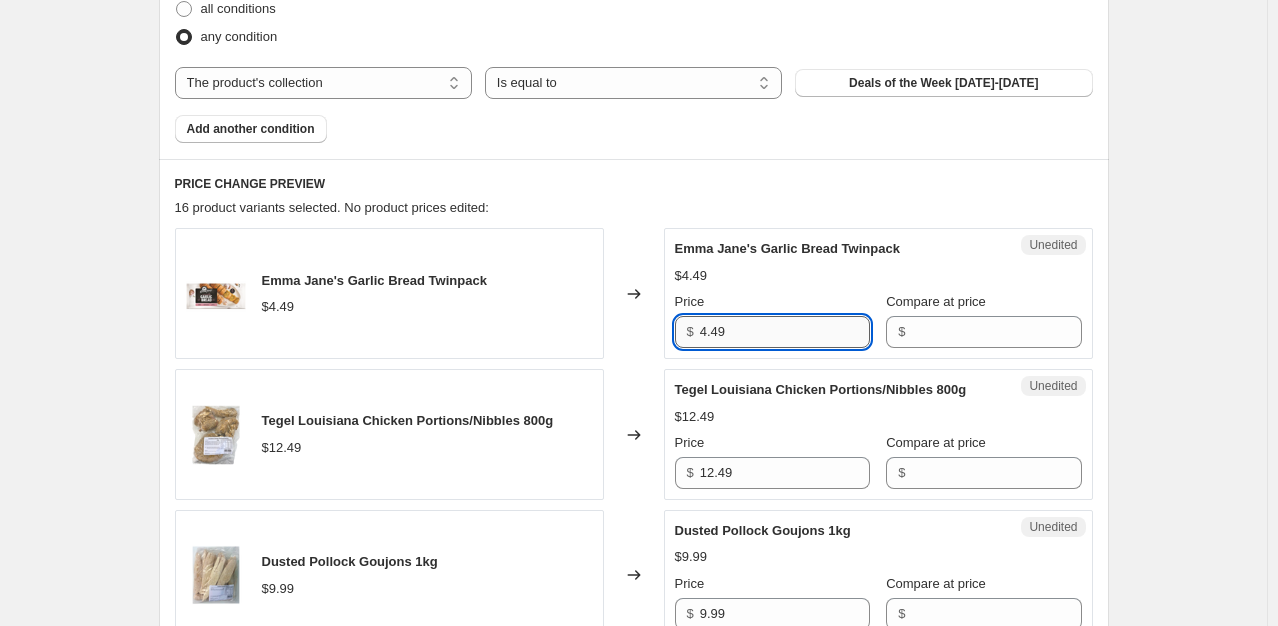 click on "4.49" at bounding box center (785, 332) 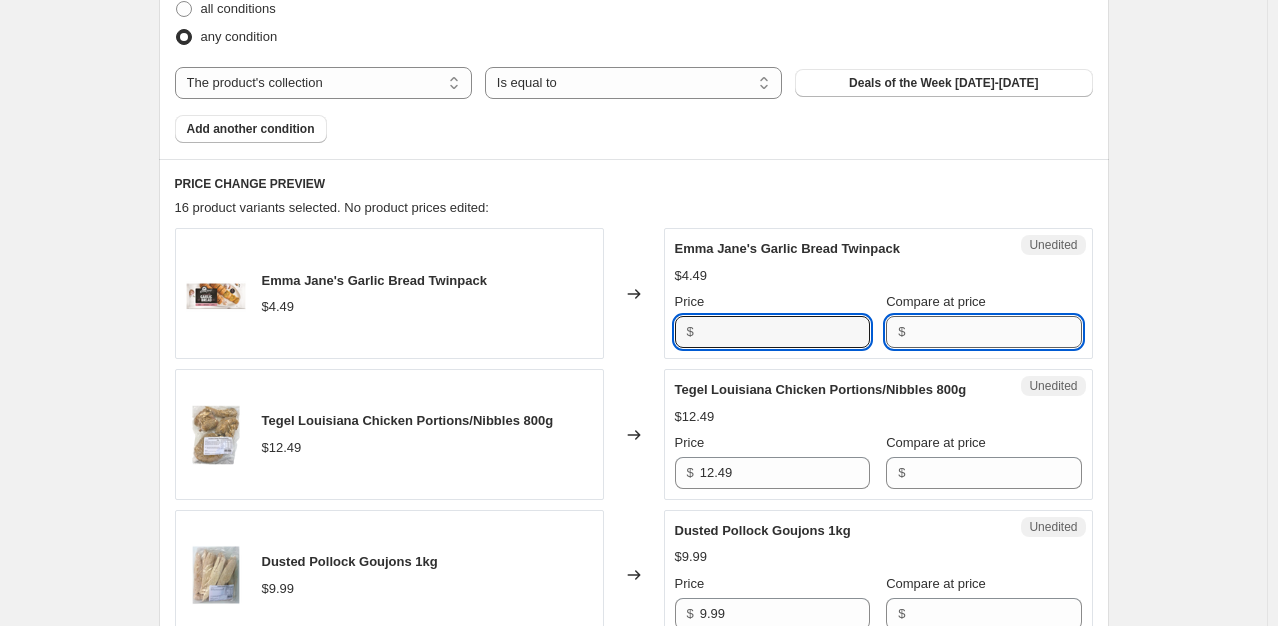 type on "4.49" 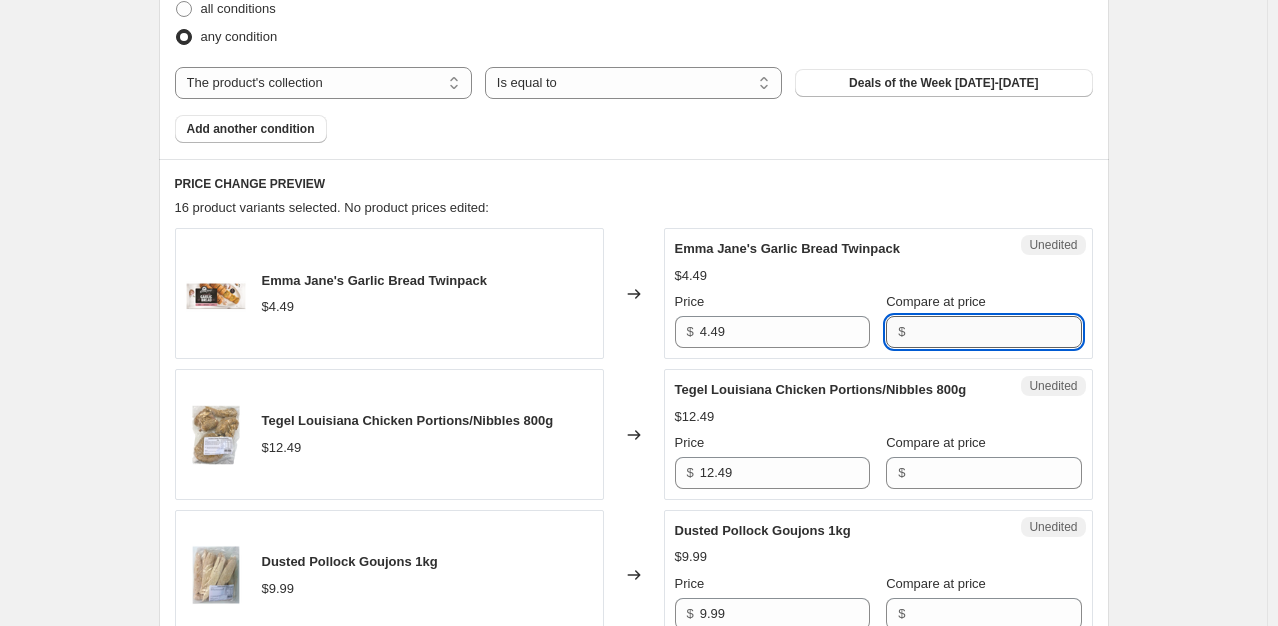 drag, startPoint x: 978, startPoint y: 330, endPoint x: 941, endPoint y: 328, distance: 37.054016 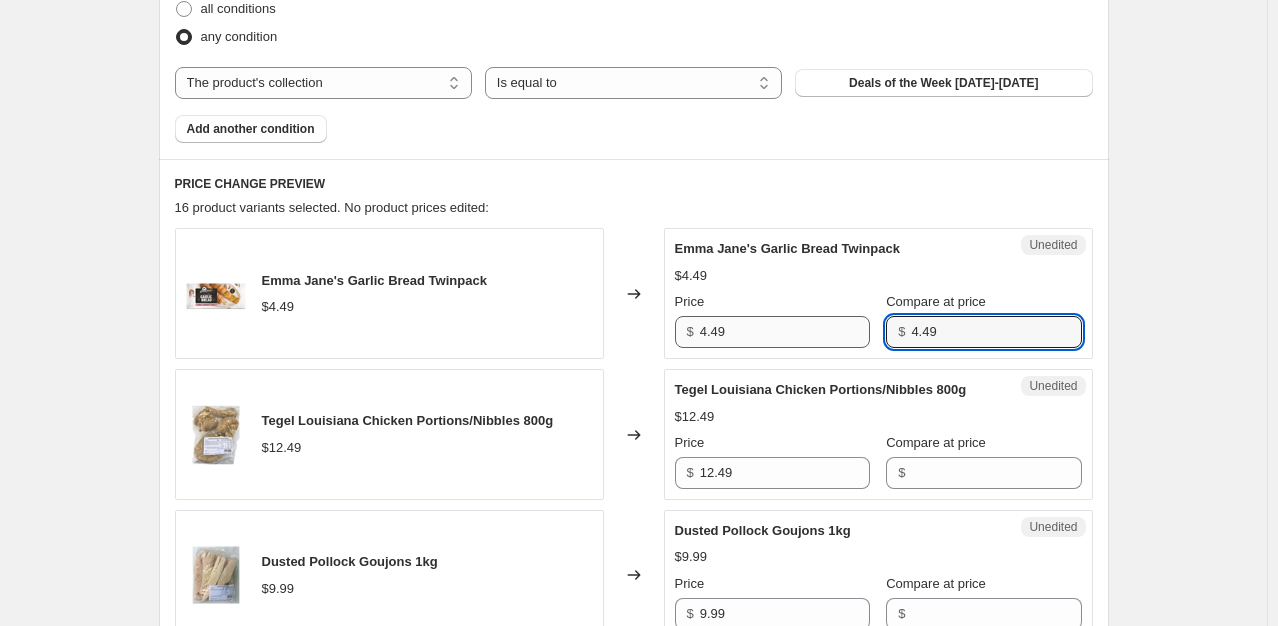 type on "4.49" 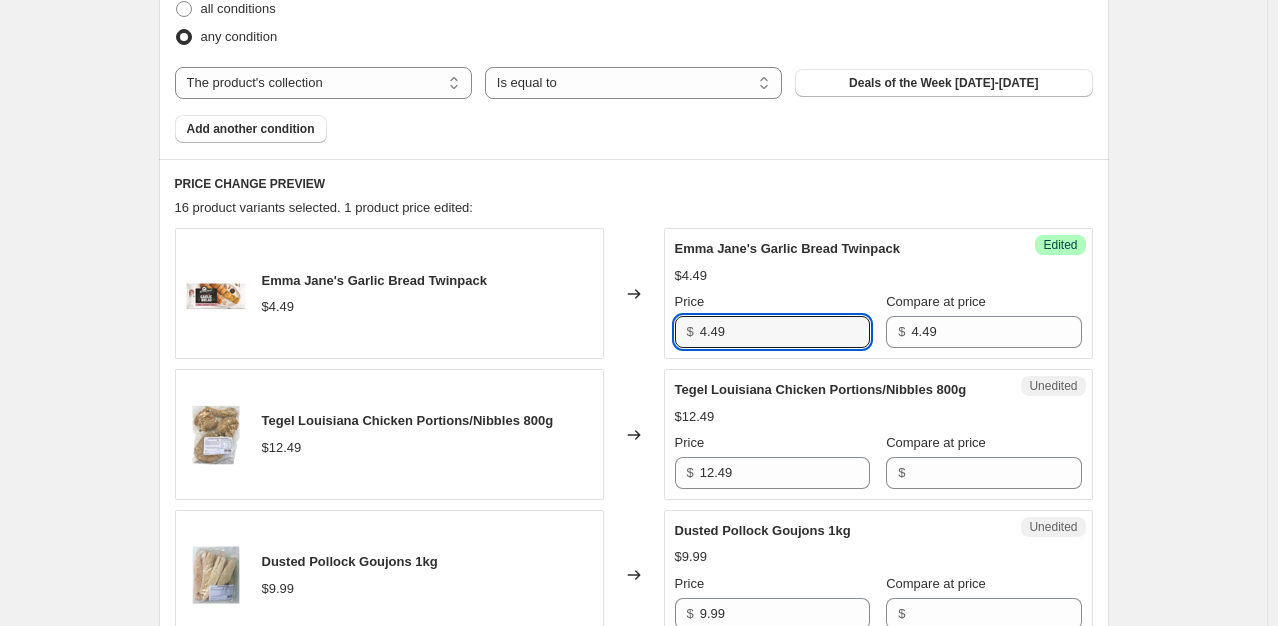 drag, startPoint x: 741, startPoint y: 334, endPoint x: 703, endPoint y: 332, distance: 38.052597 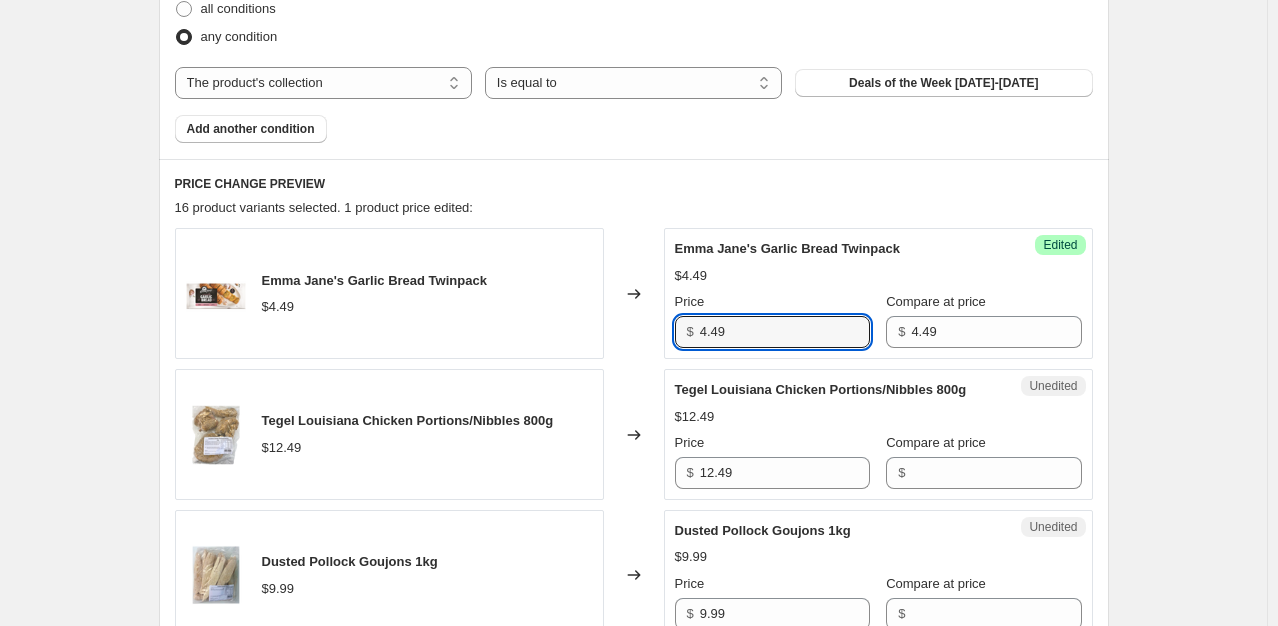 click on "$ 4.49" at bounding box center (772, 332) 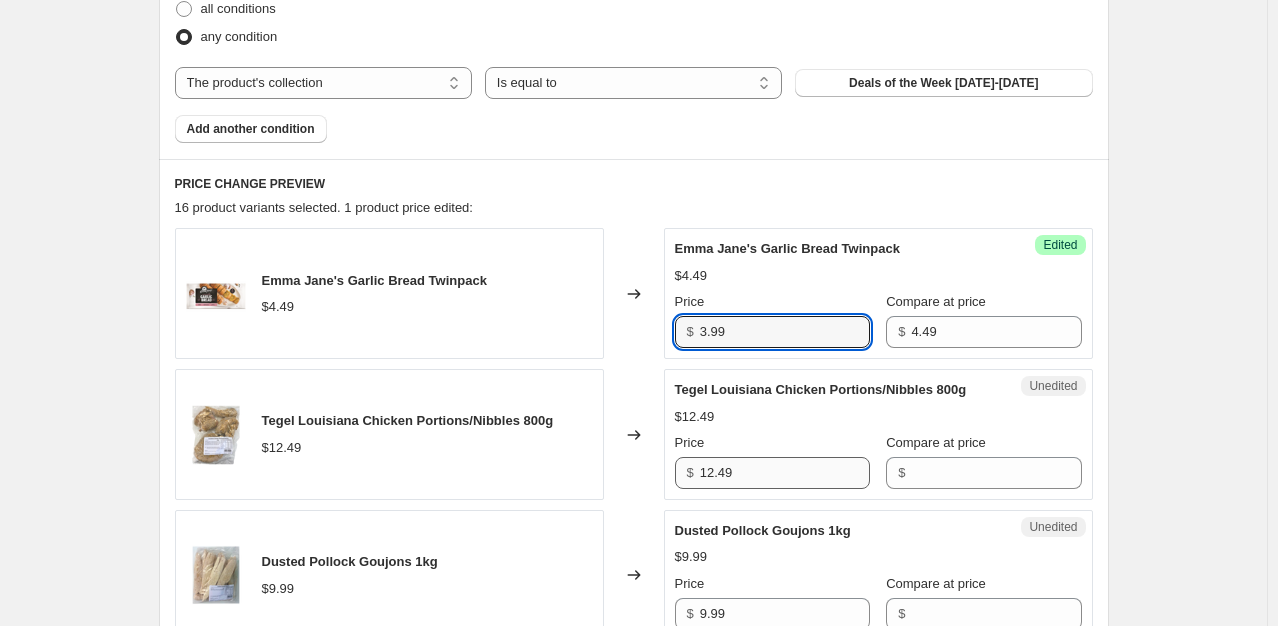 type on "3.99" 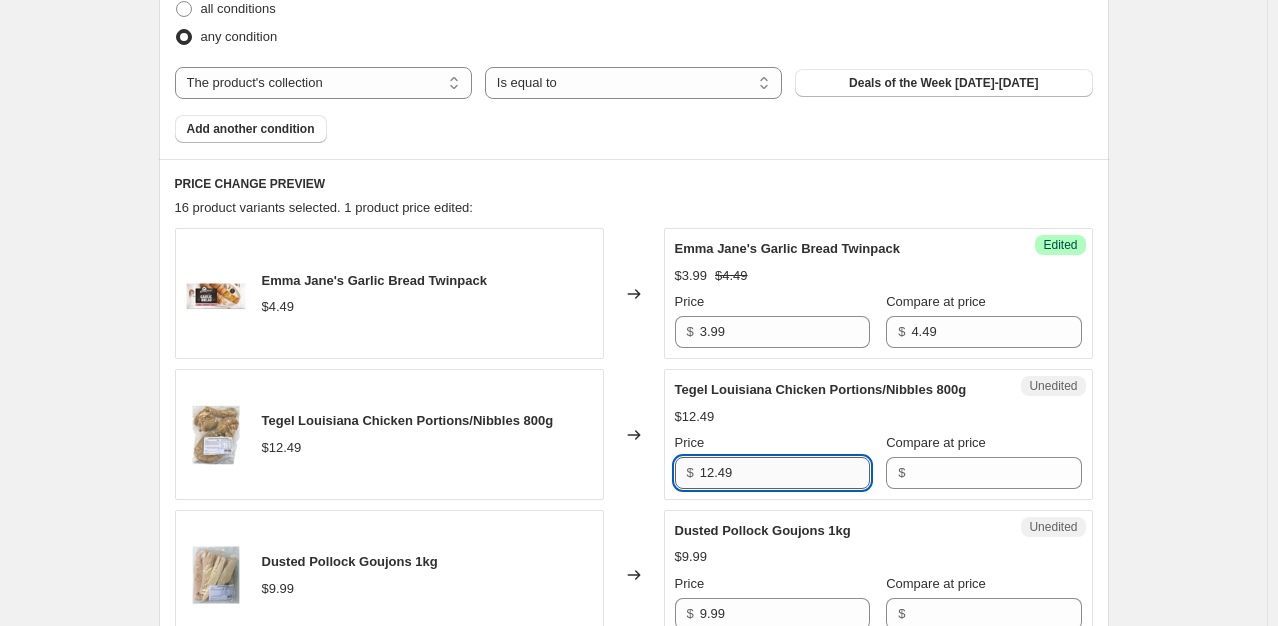 click on "12.49" at bounding box center [785, 473] 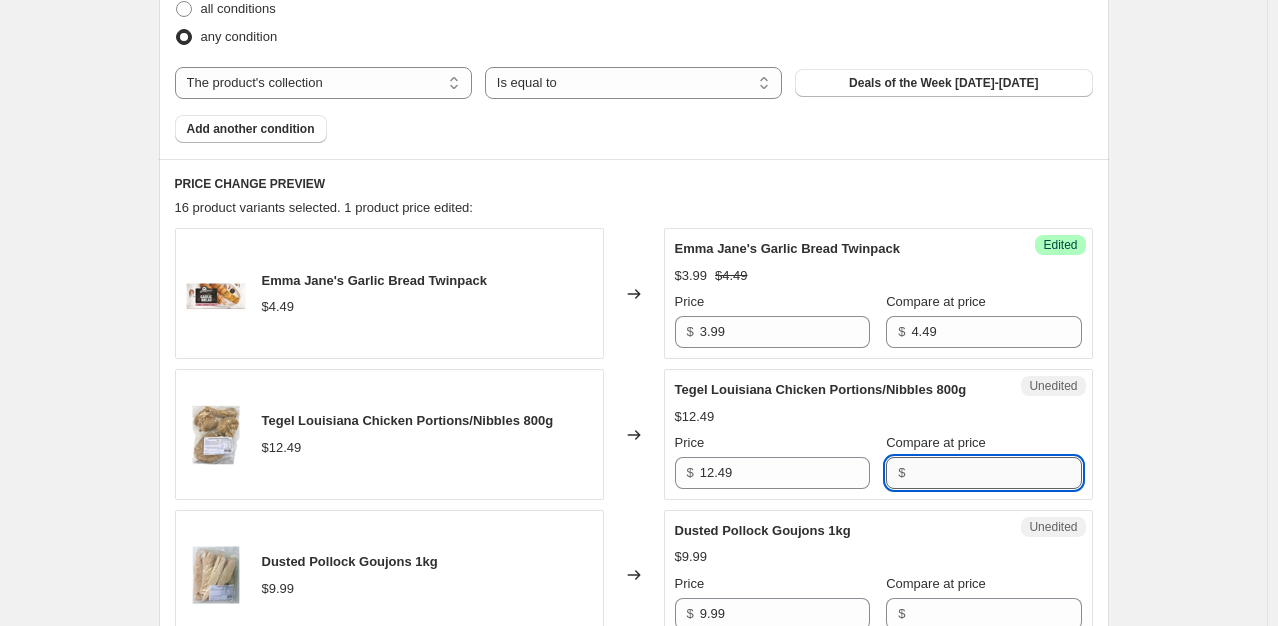 click on "Compare at price" at bounding box center (996, 473) 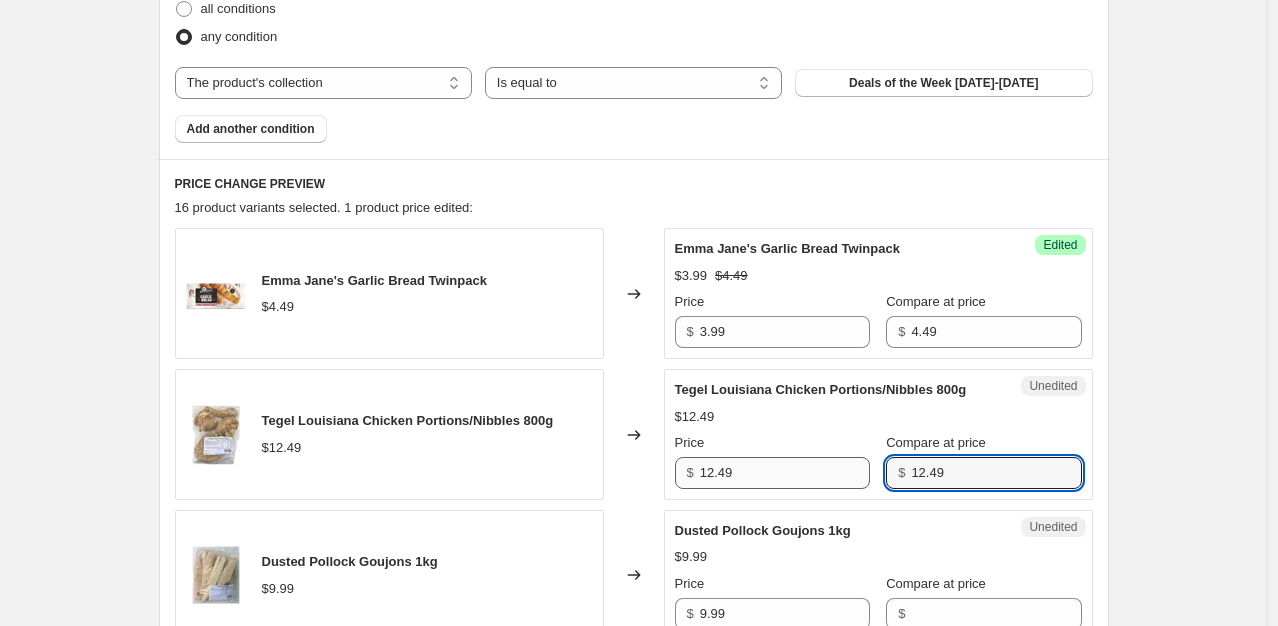 type on "12.49" 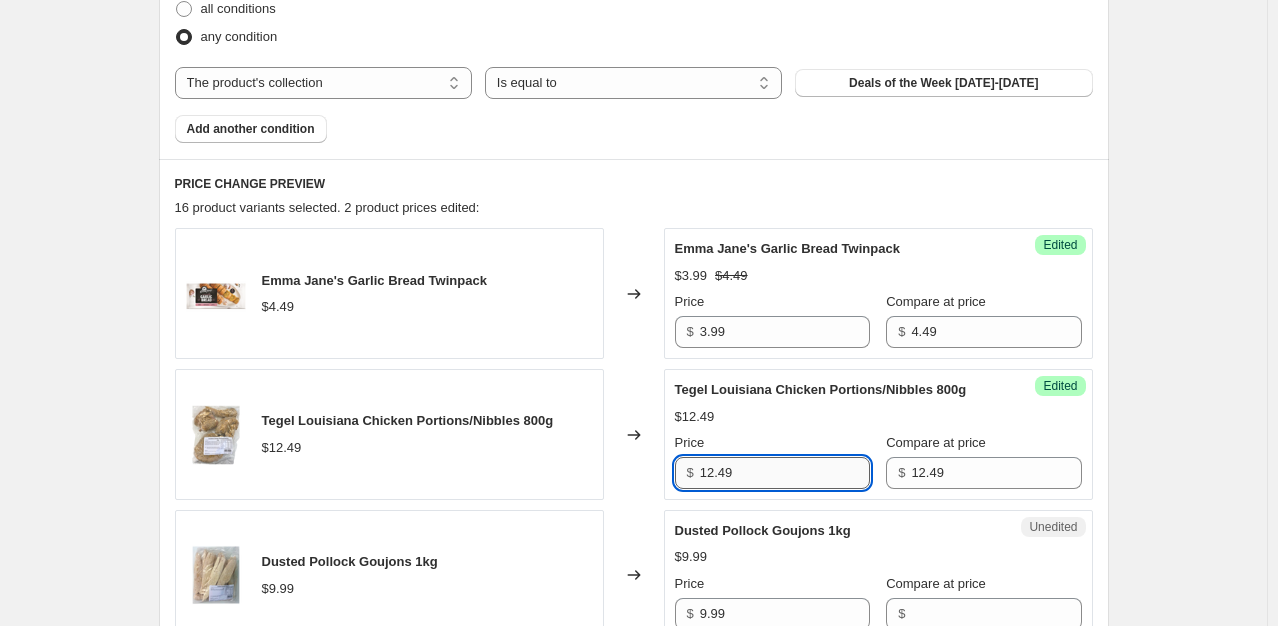 click on "12.49" at bounding box center (785, 473) 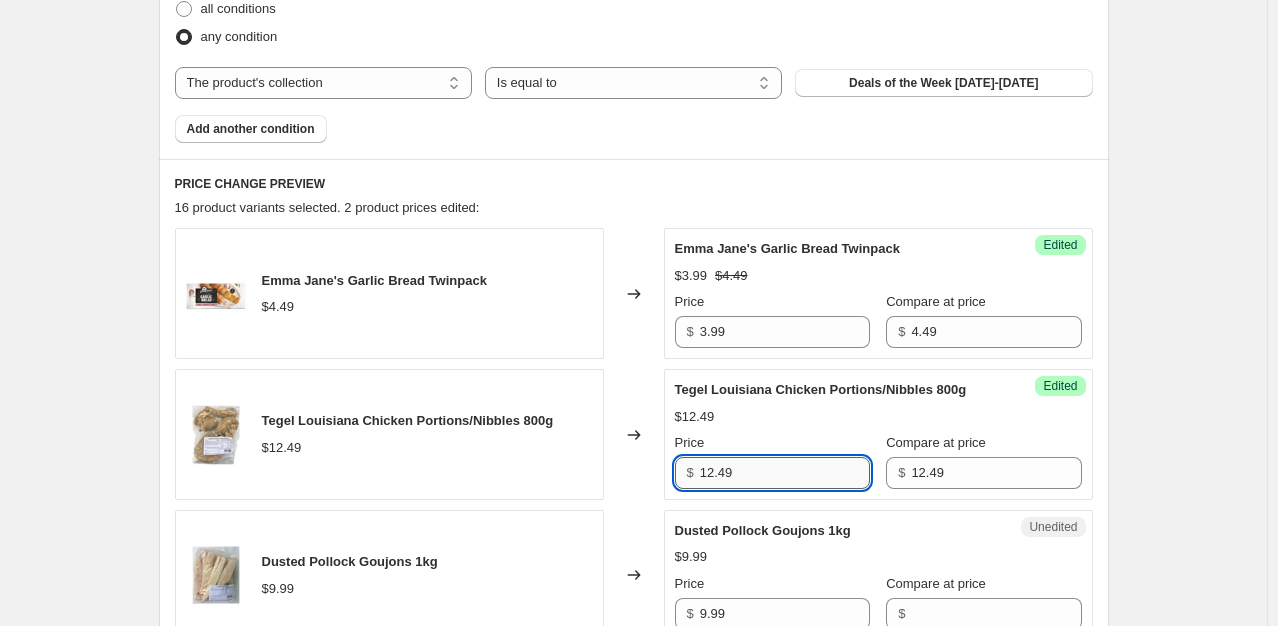 click on "12.49" at bounding box center [785, 473] 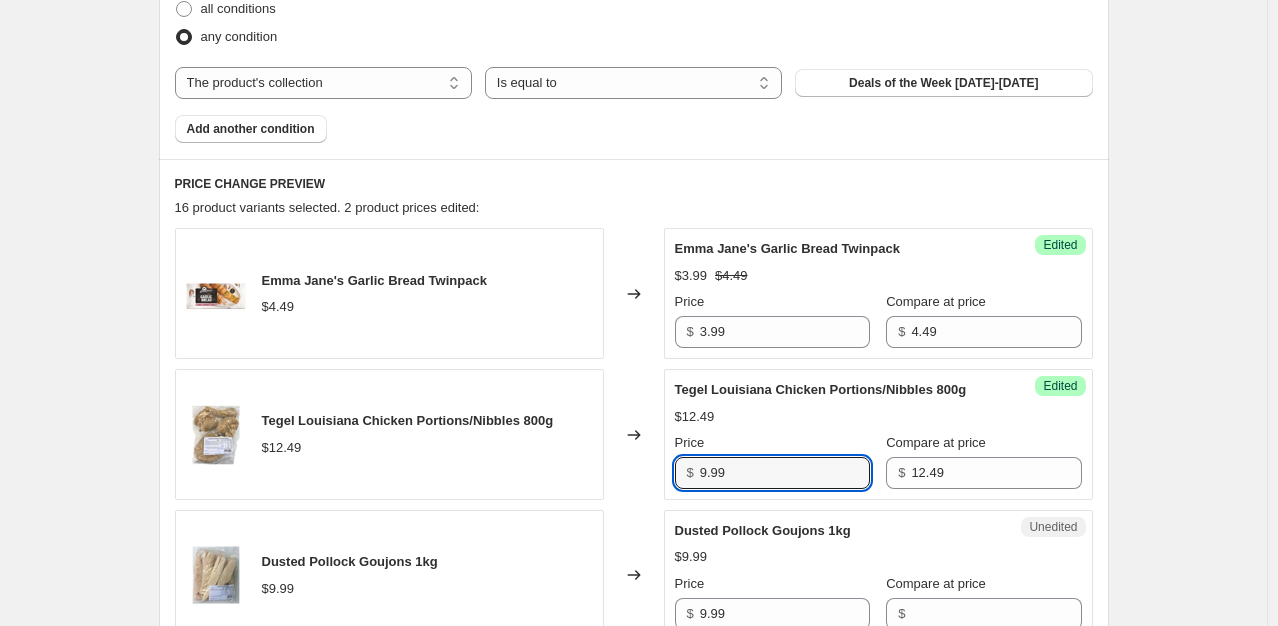 type on "9.99" 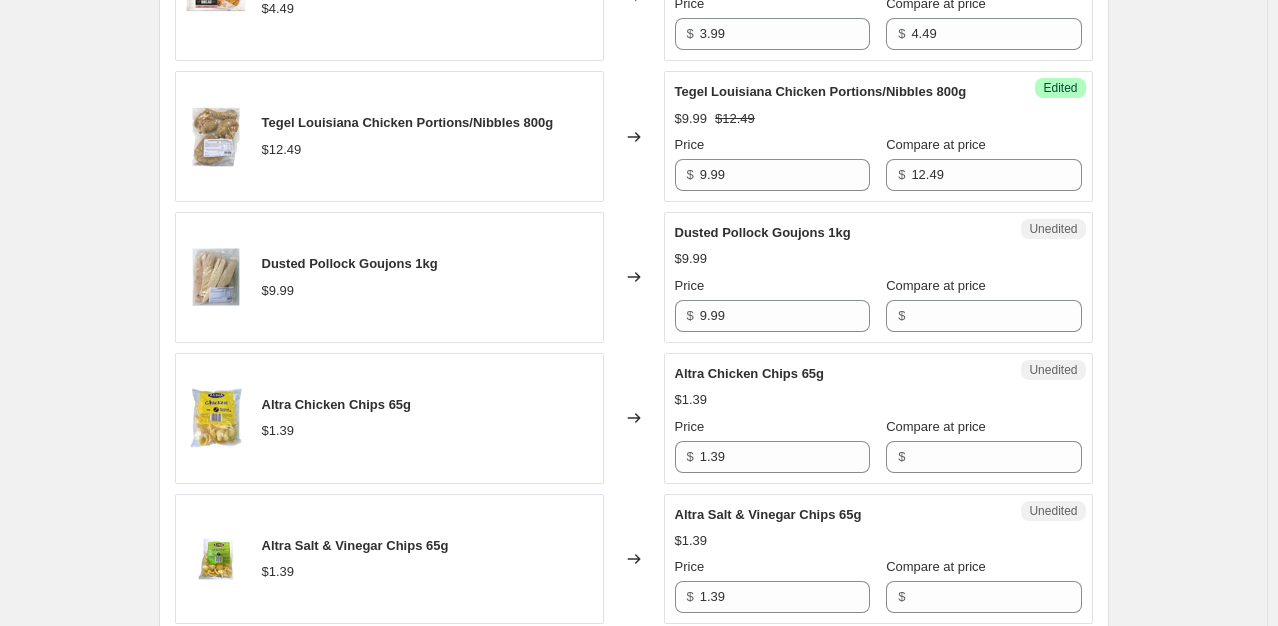 scroll, scrollTop: 988, scrollLeft: 0, axis: vertical 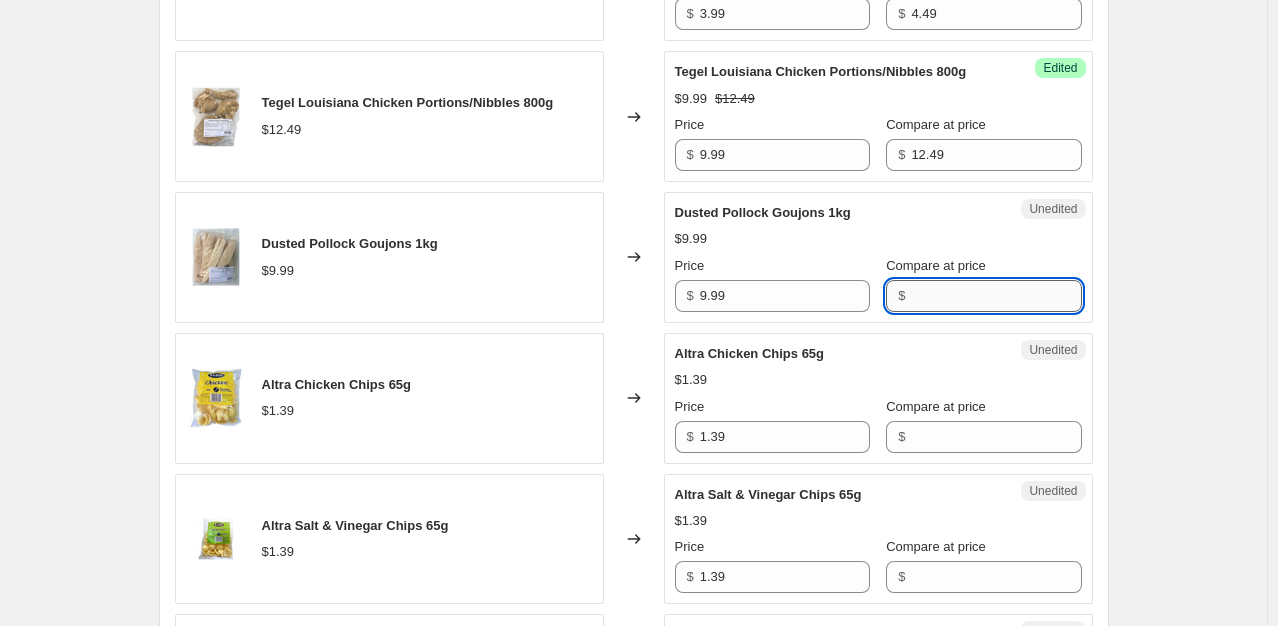 click on "Compare at price" at bounding box center (996, 296) 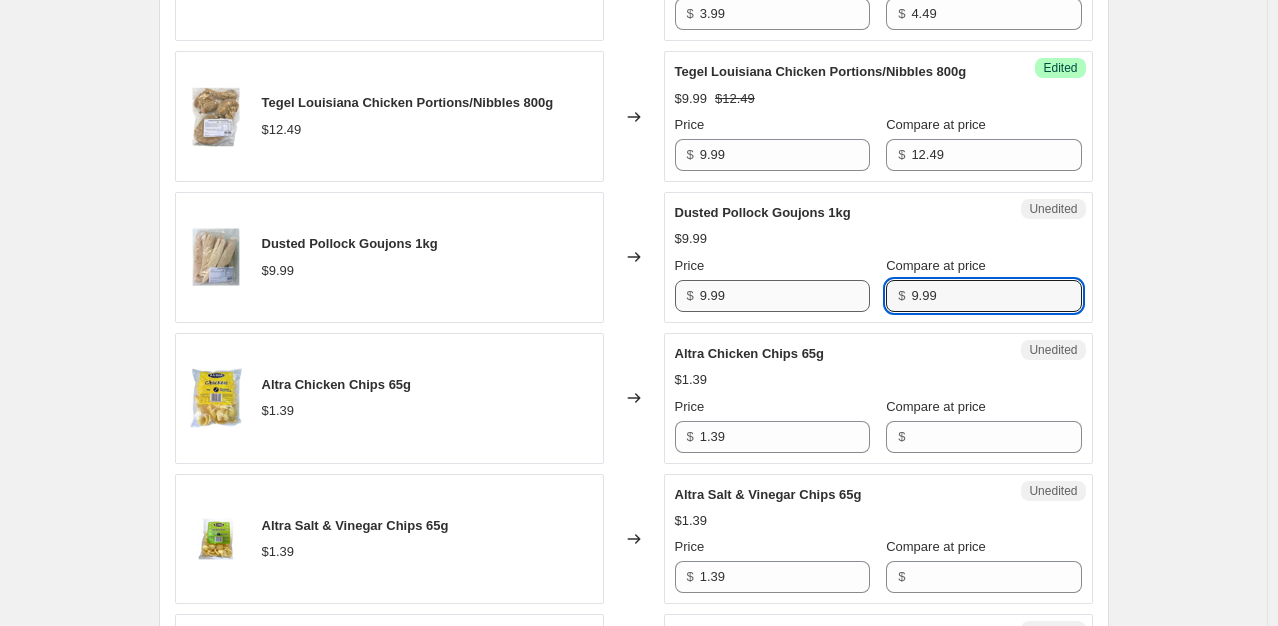 type on "9.99" 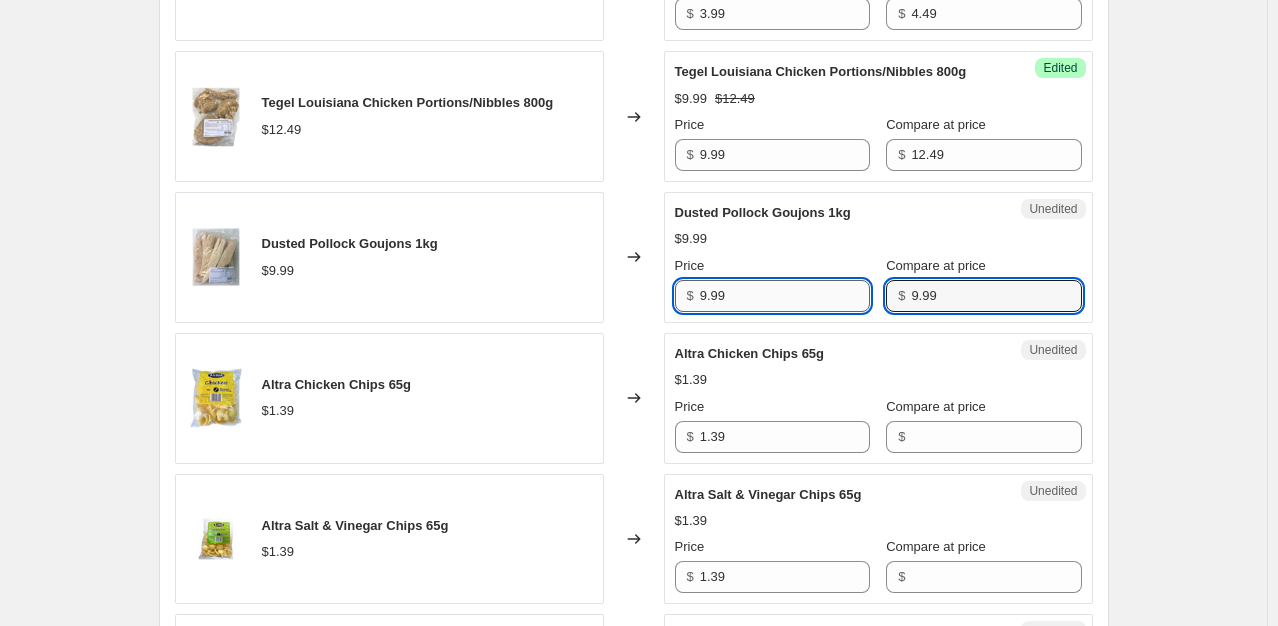 click on "9.99" at bounding box center [785, 296] 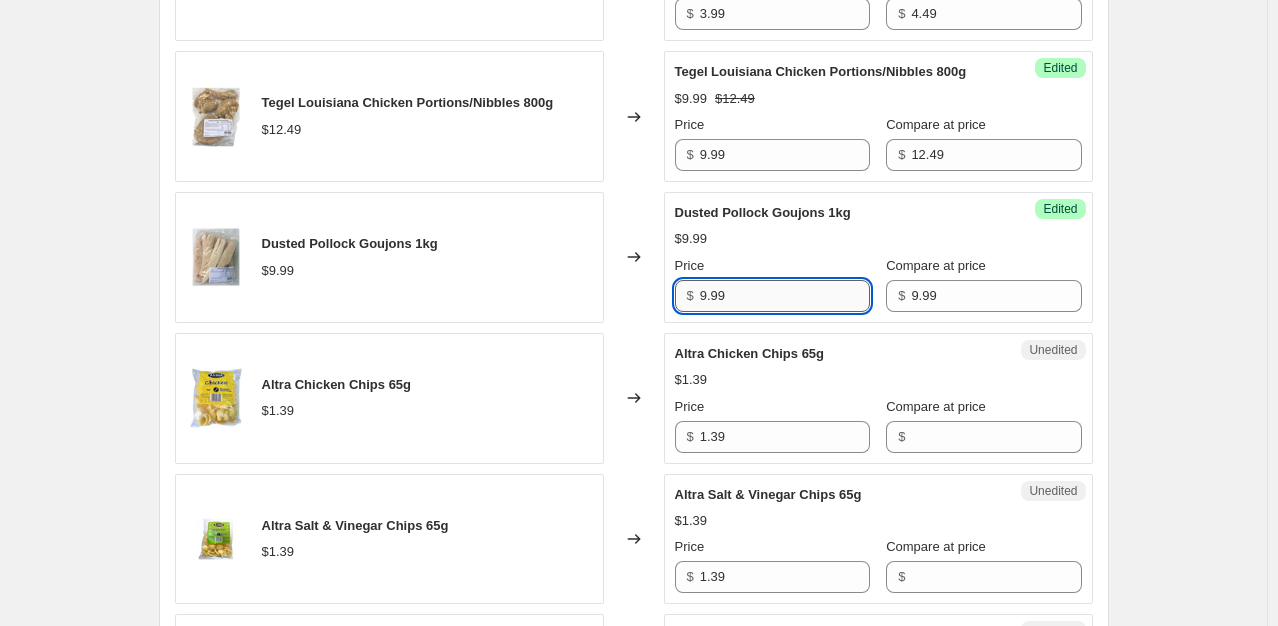 click on "9.99" at bounding box center (785, 296) 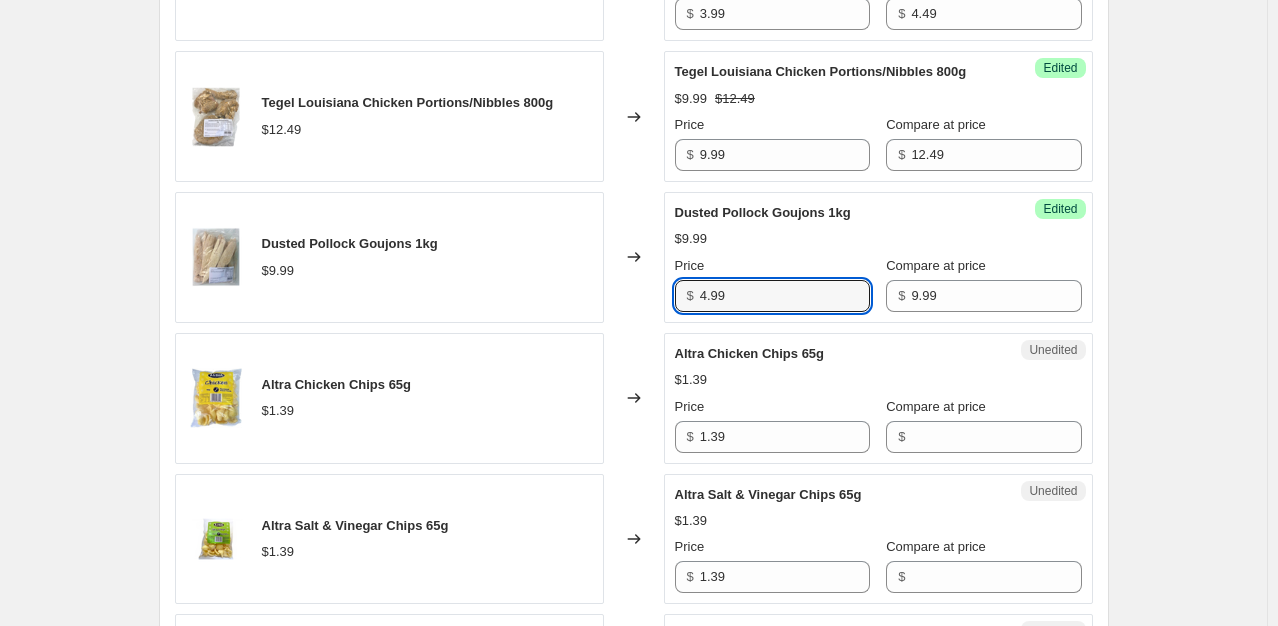 type on "4.99" 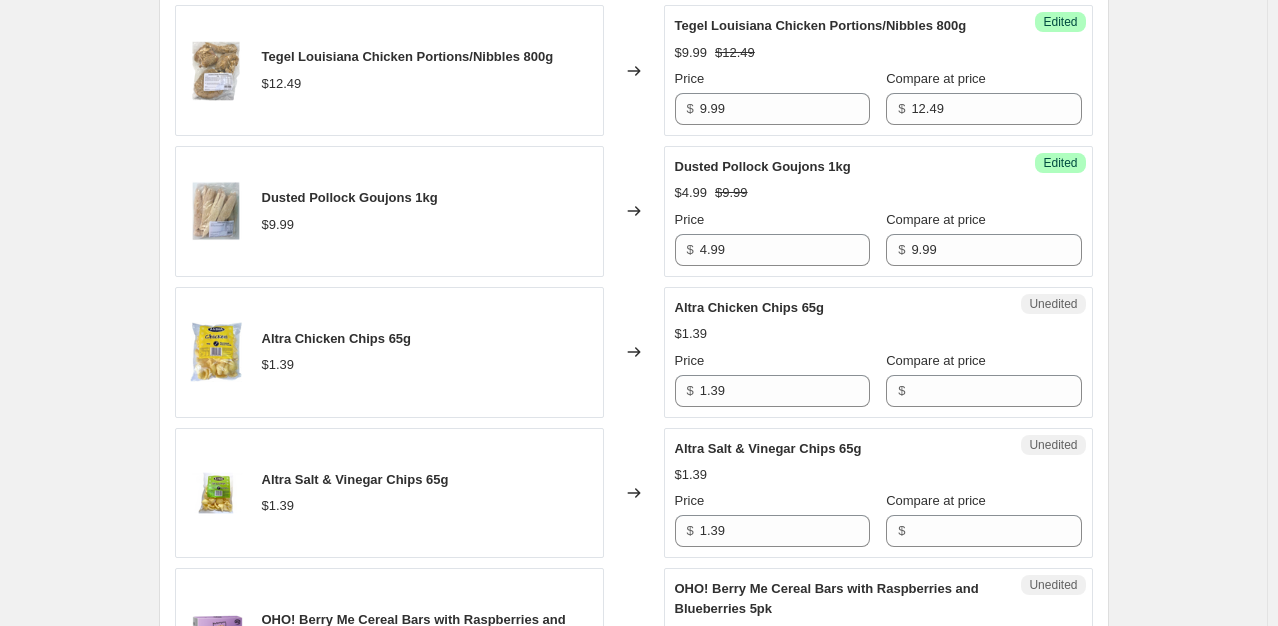 scroll, scrollTop: 1032, scrollLeft: 0, axis: vertical 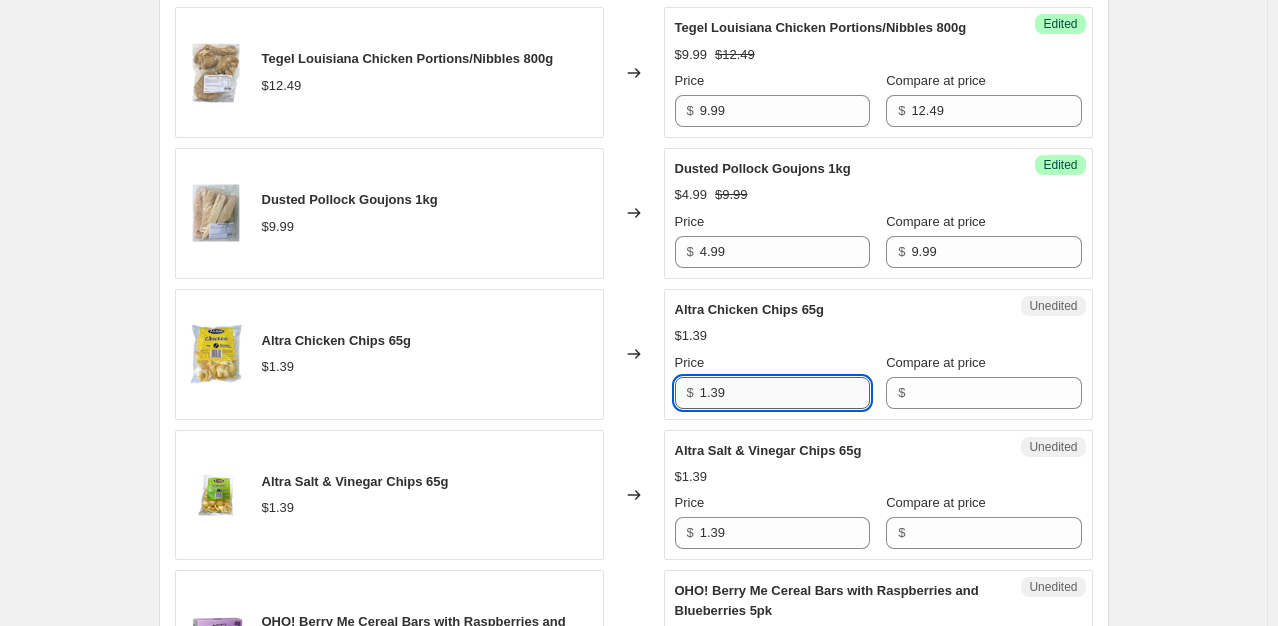 click on "1.39" at bounding box center (785, 393) 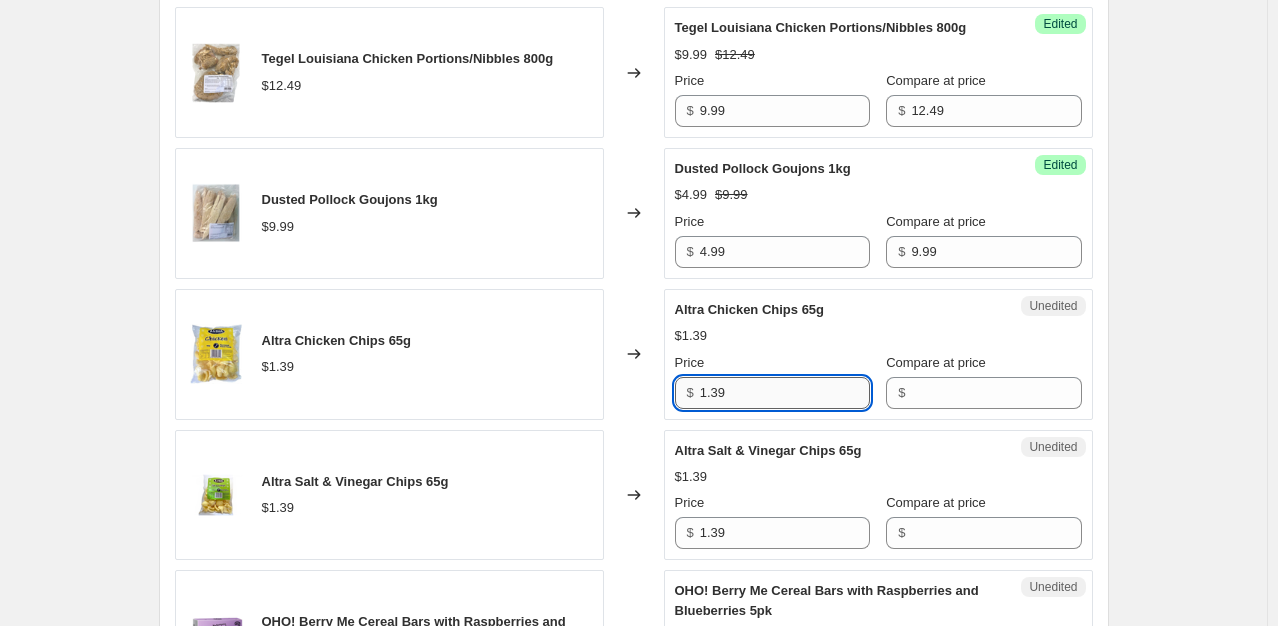 click on "1.39" at bounding box center [785, 393] 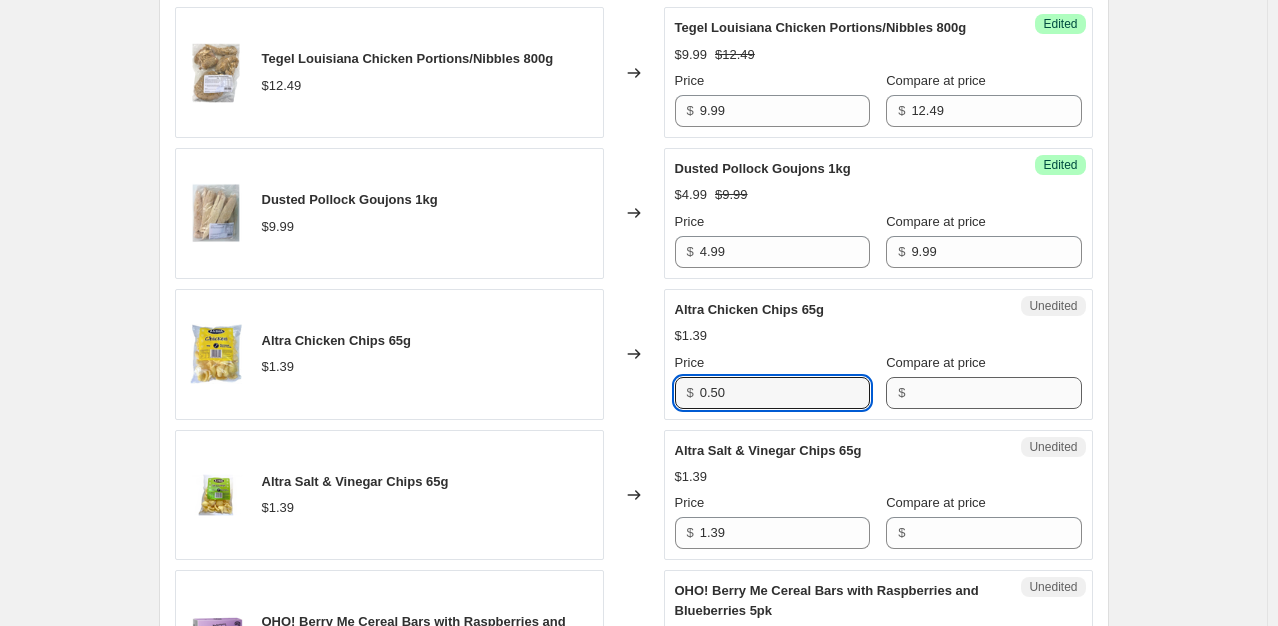 type on "0.50" 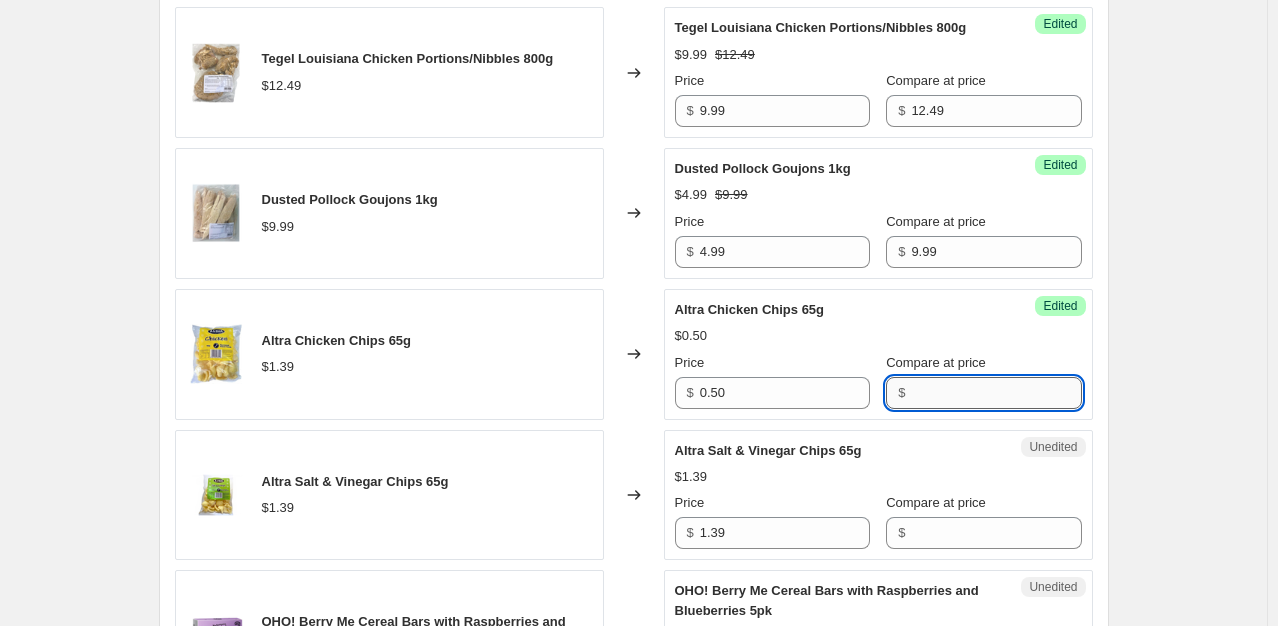 click on "Compare at price" at bounding box center (996, 393) 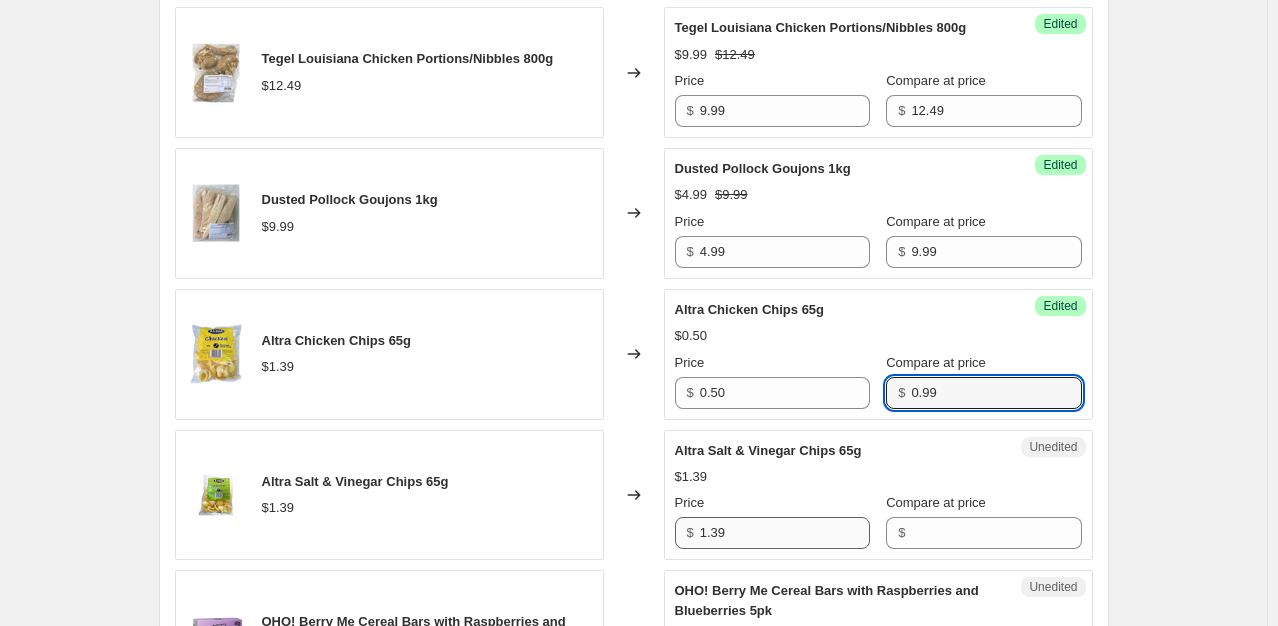 type on "0.99" 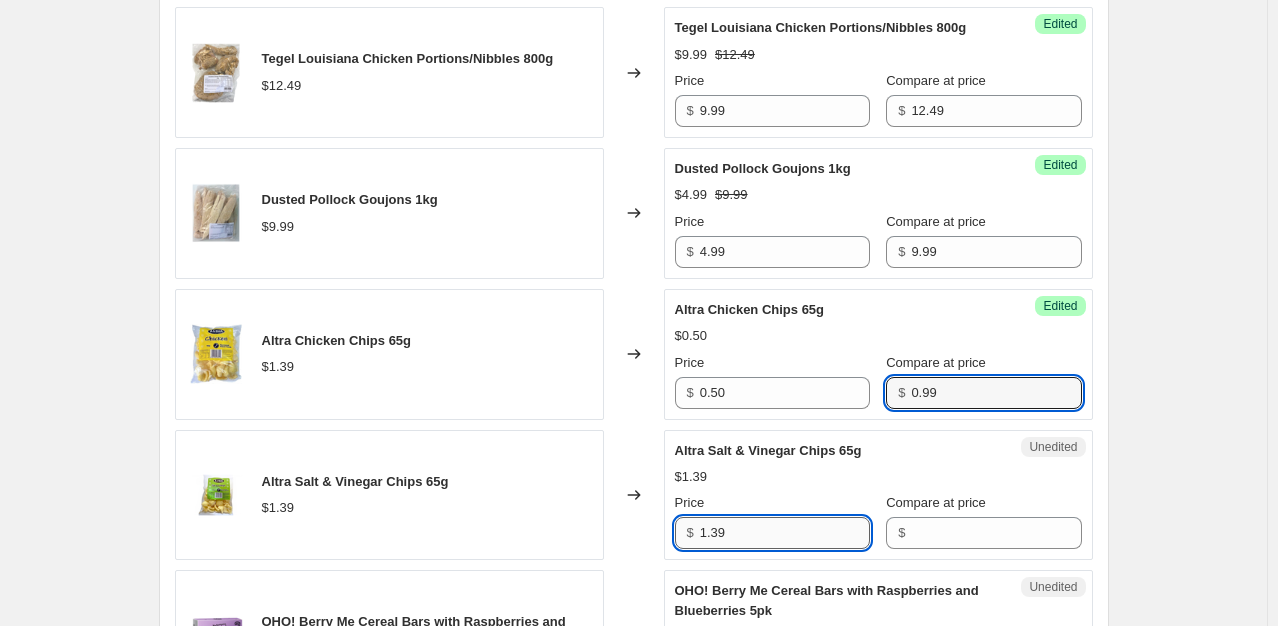click on "1.39" at bounding box center (785, 533) 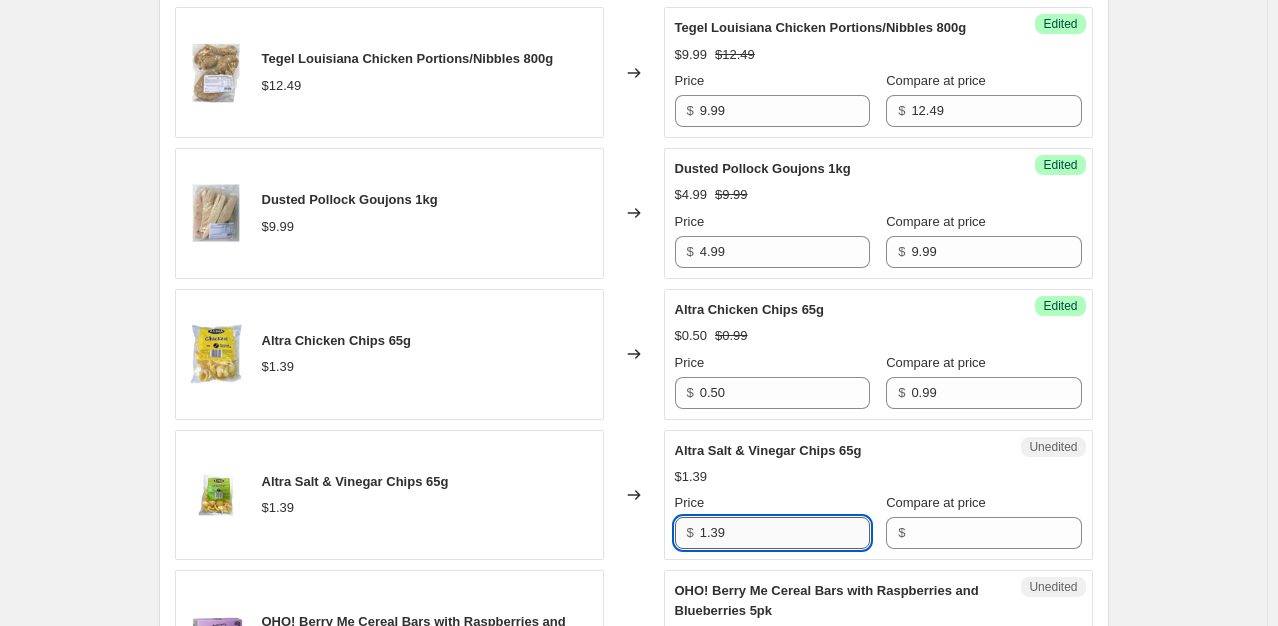 click on "1.39" at bounding box center (785, 533) 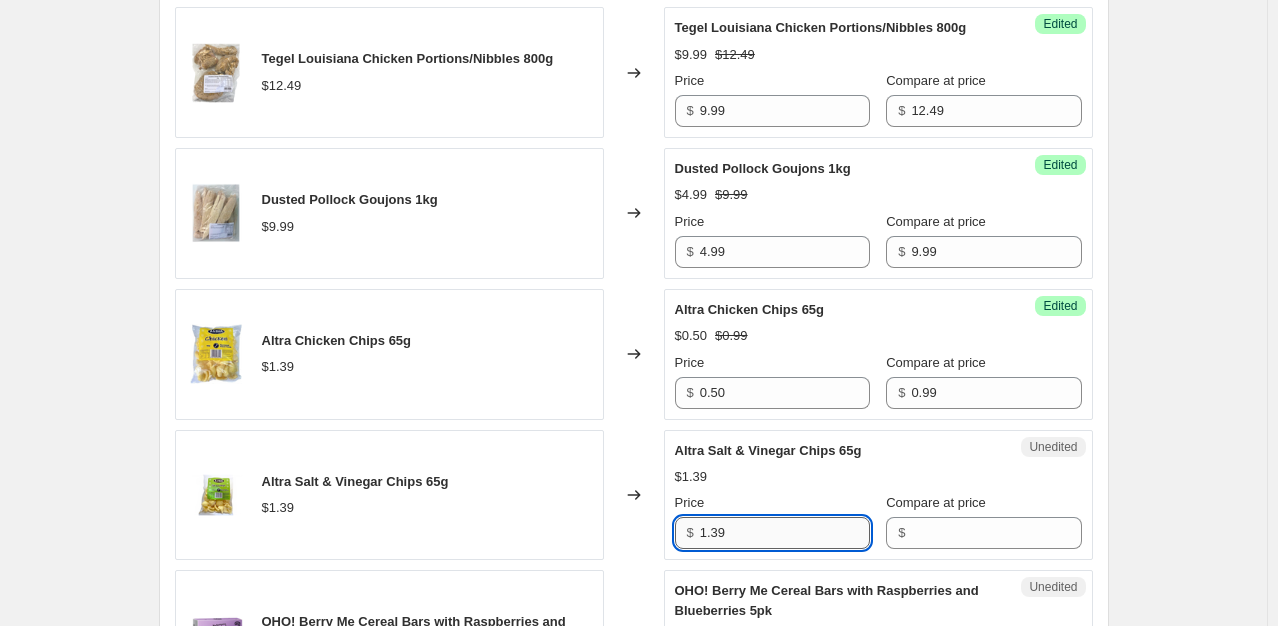 type on "5" 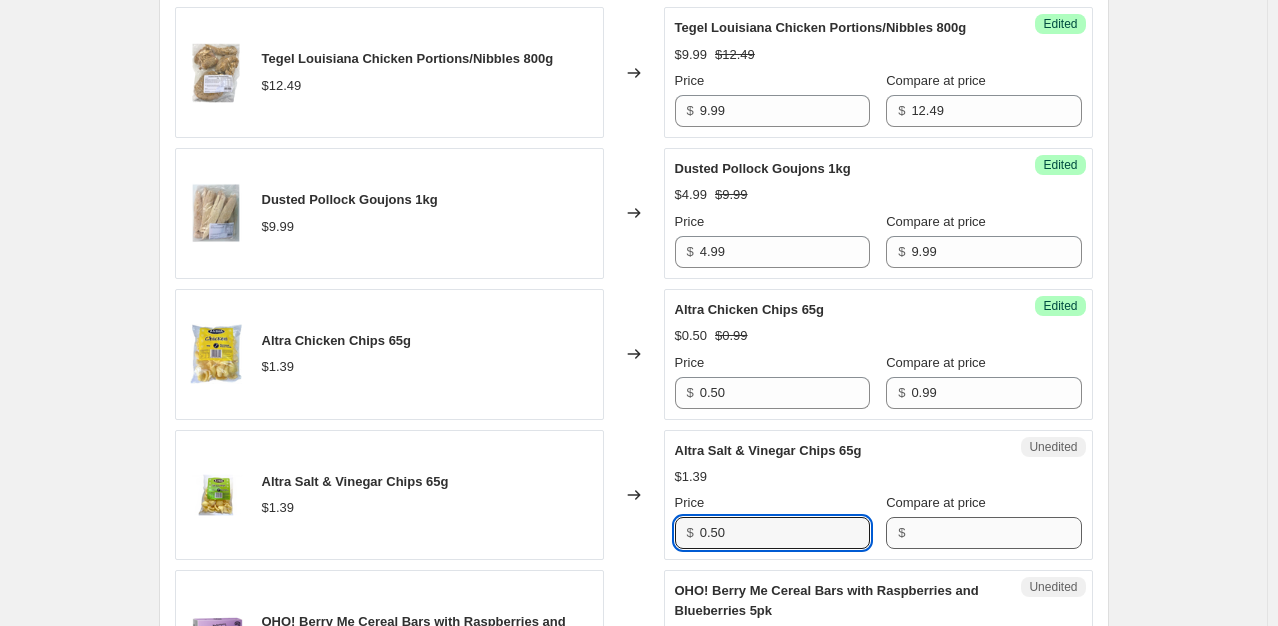 type on "0.50" 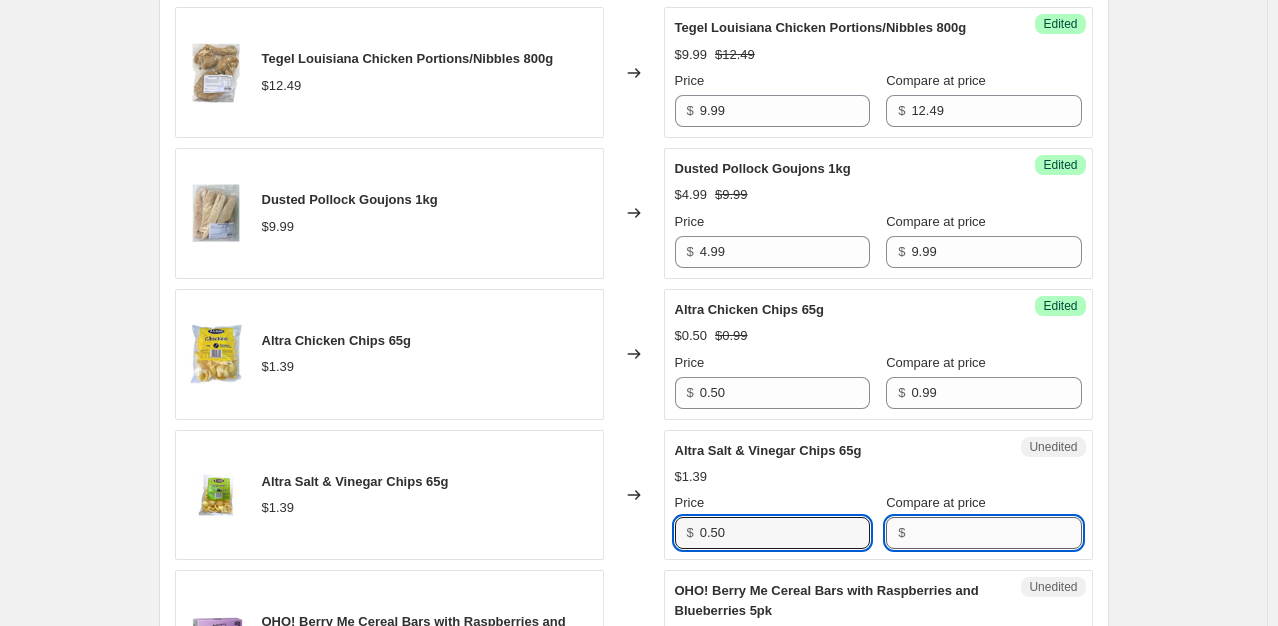 click on "Compare at price" at bounding box center (996, 533) 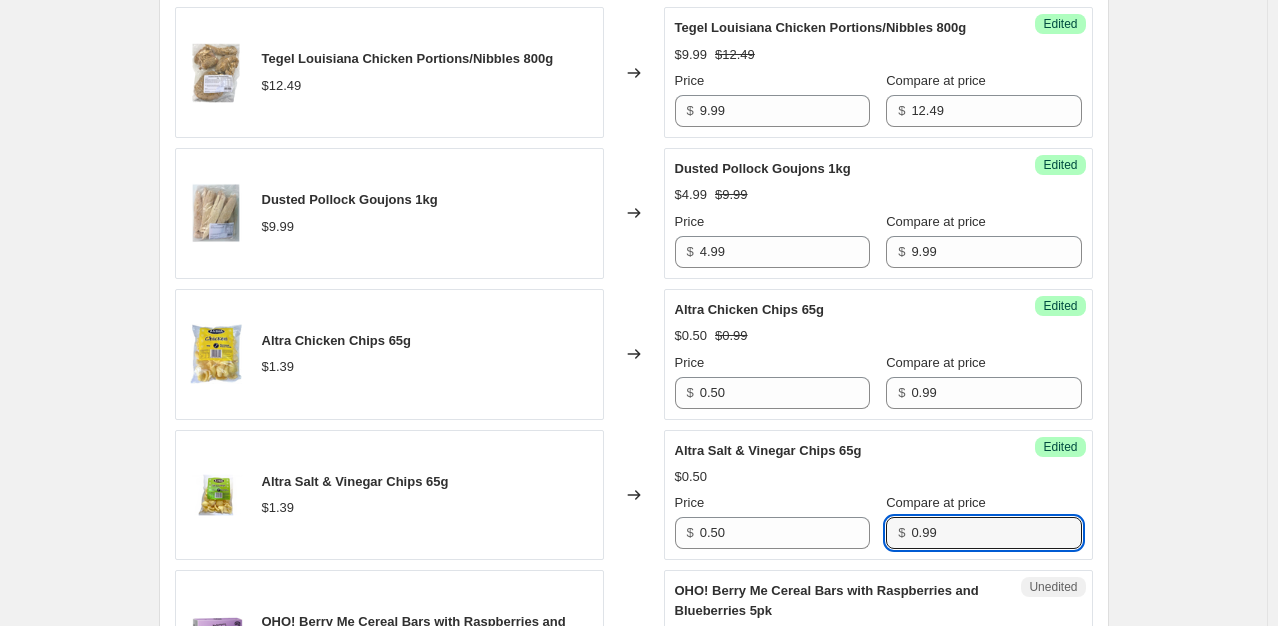type on "0.99" 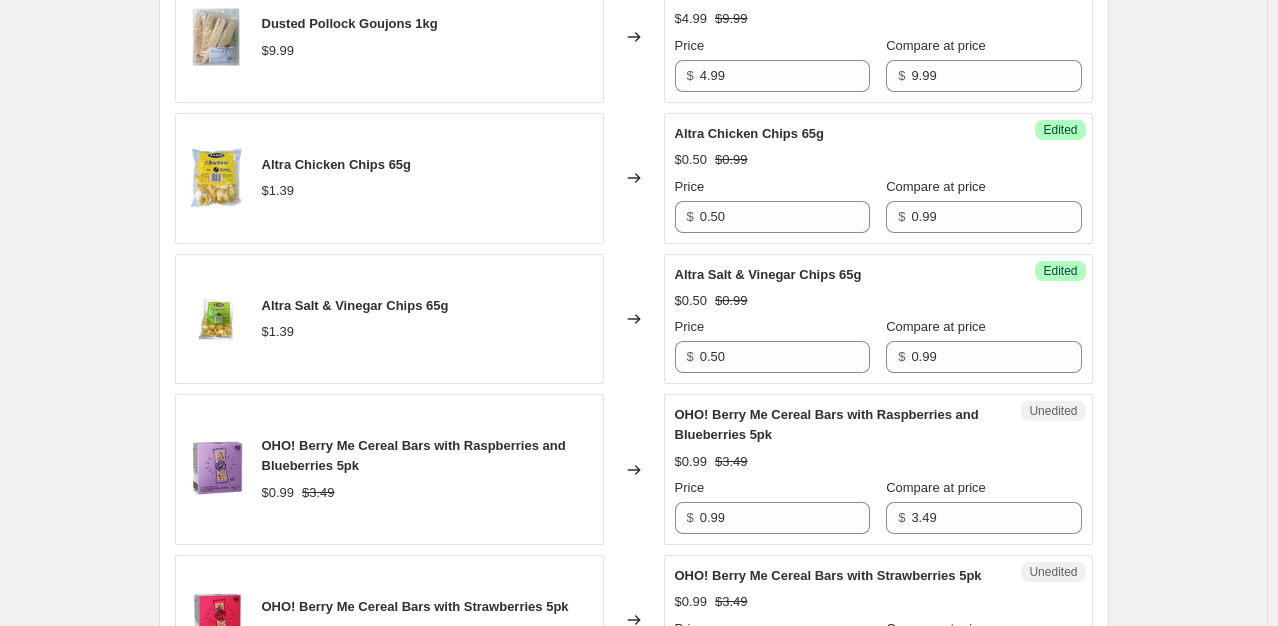 scroll, scrollTop: 1208, scrollLeft: 0, axis: vertical 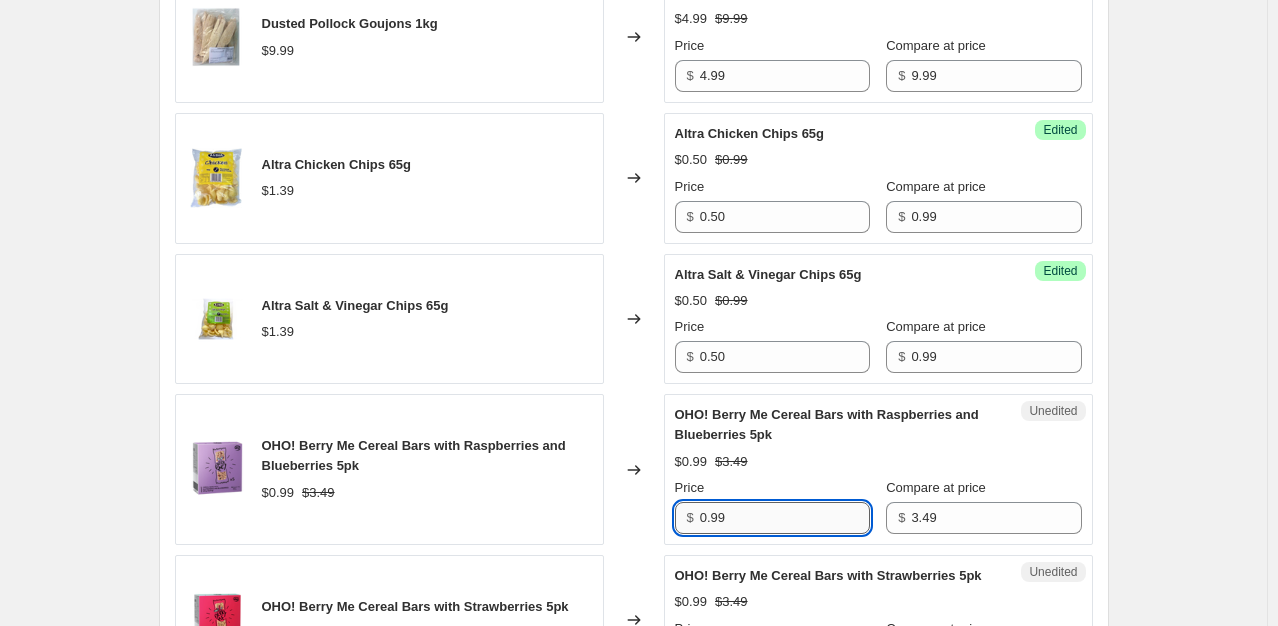 click on "0.99" at bounding box center [785, 518] 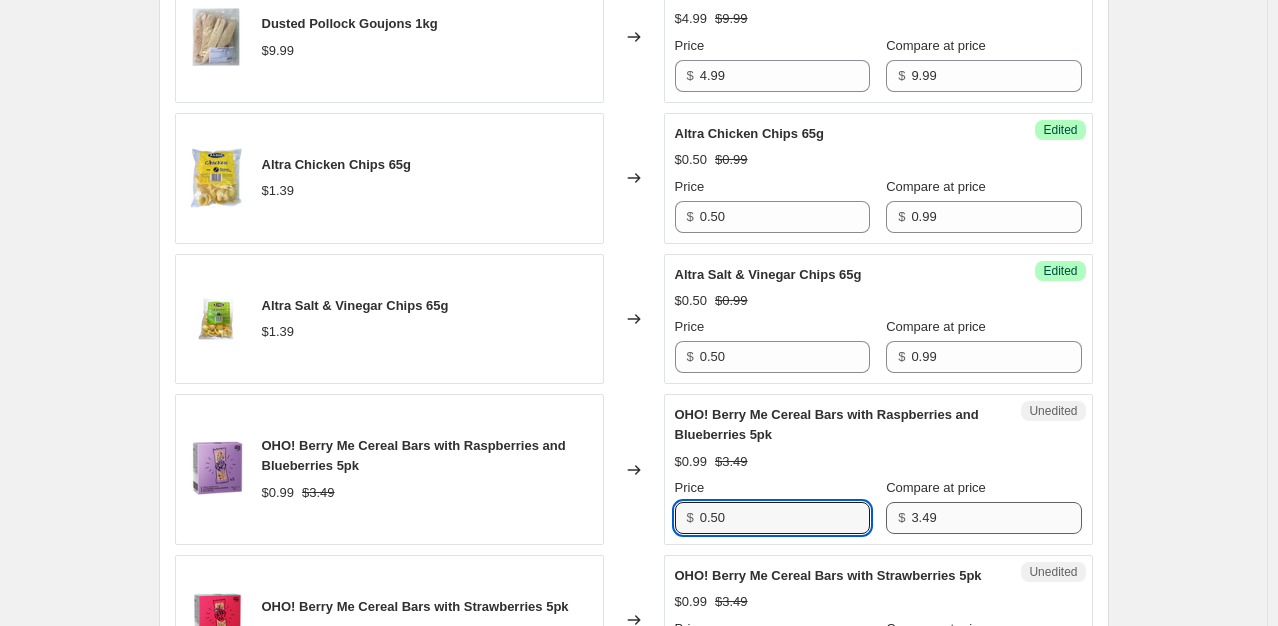 type on "0.50" 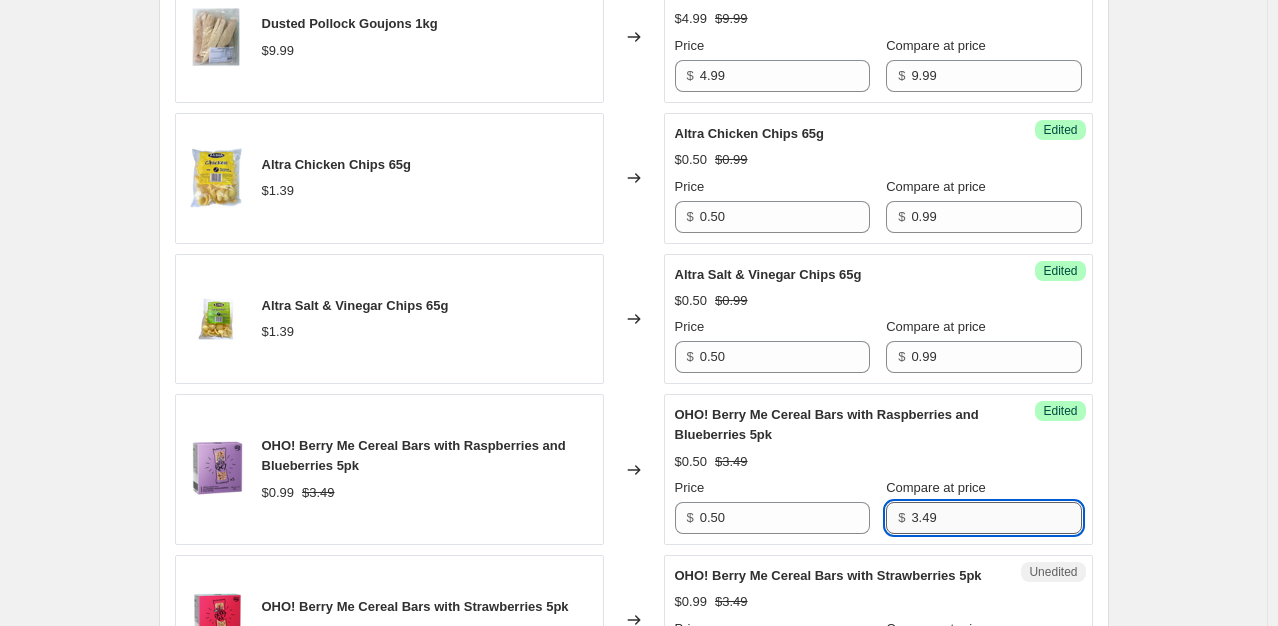 click on "3.49" at bounding box center (996, 518) 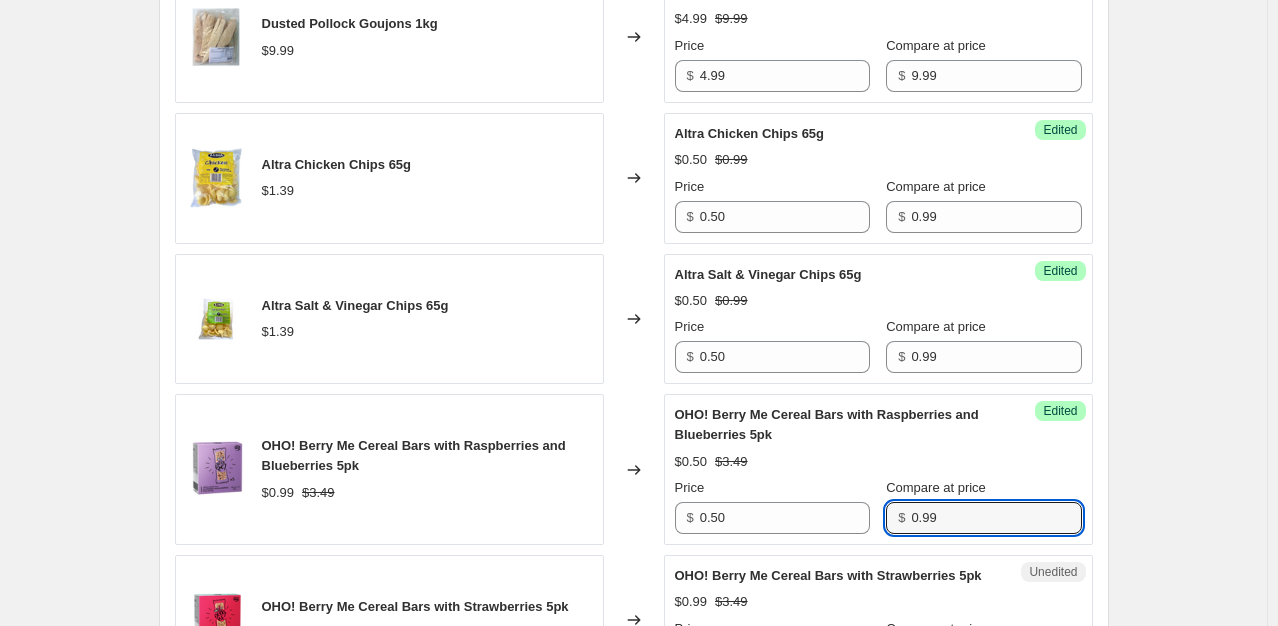 type on "0.99" 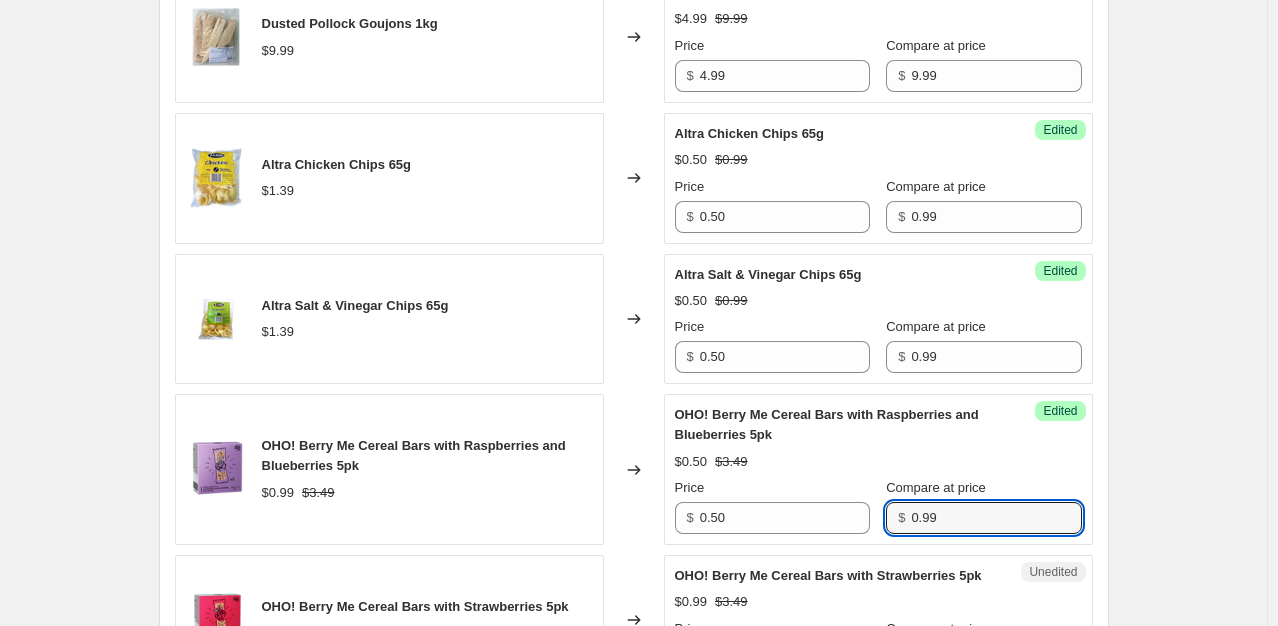 click on "$0.50 $3.49" at bounding box center (878, 462) 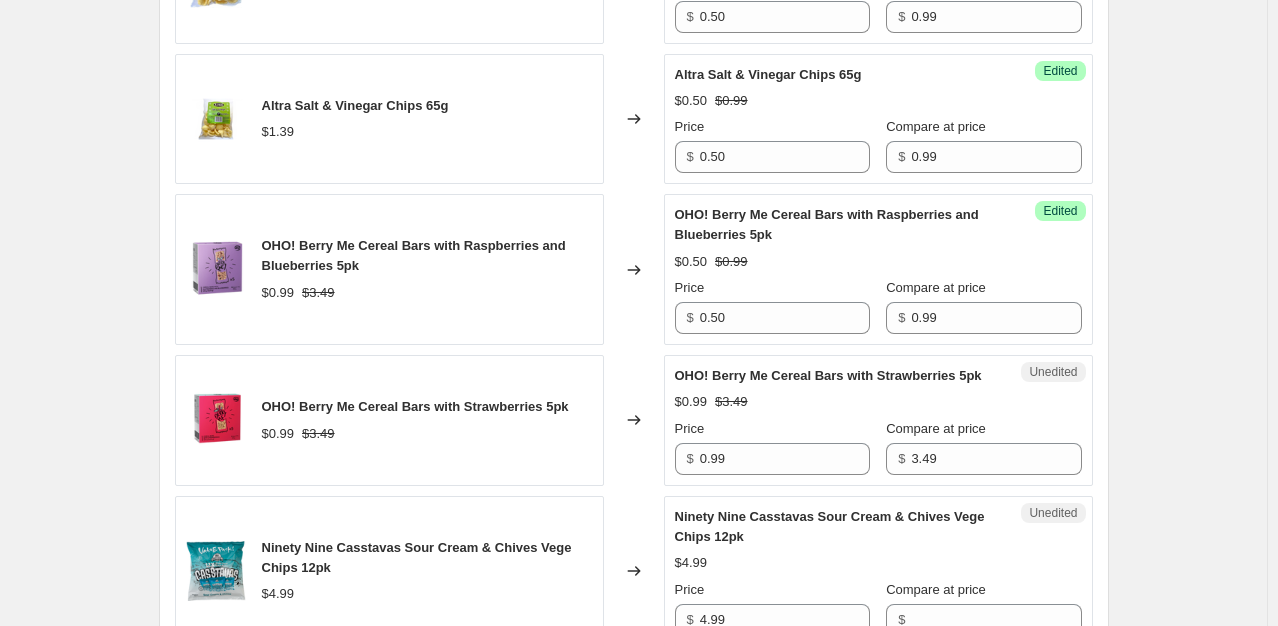 scroll, scrollTop: 1426, scrollLeft: 0, axis: vertical 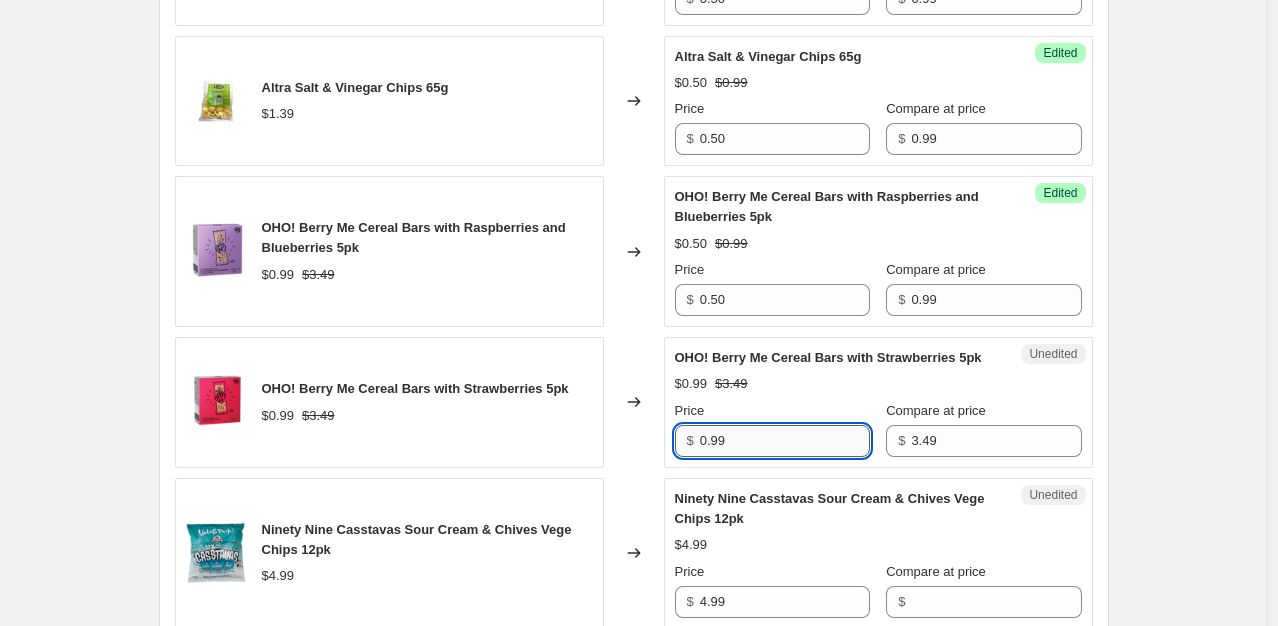 click on "0.99" at bounding box center [785, 441] 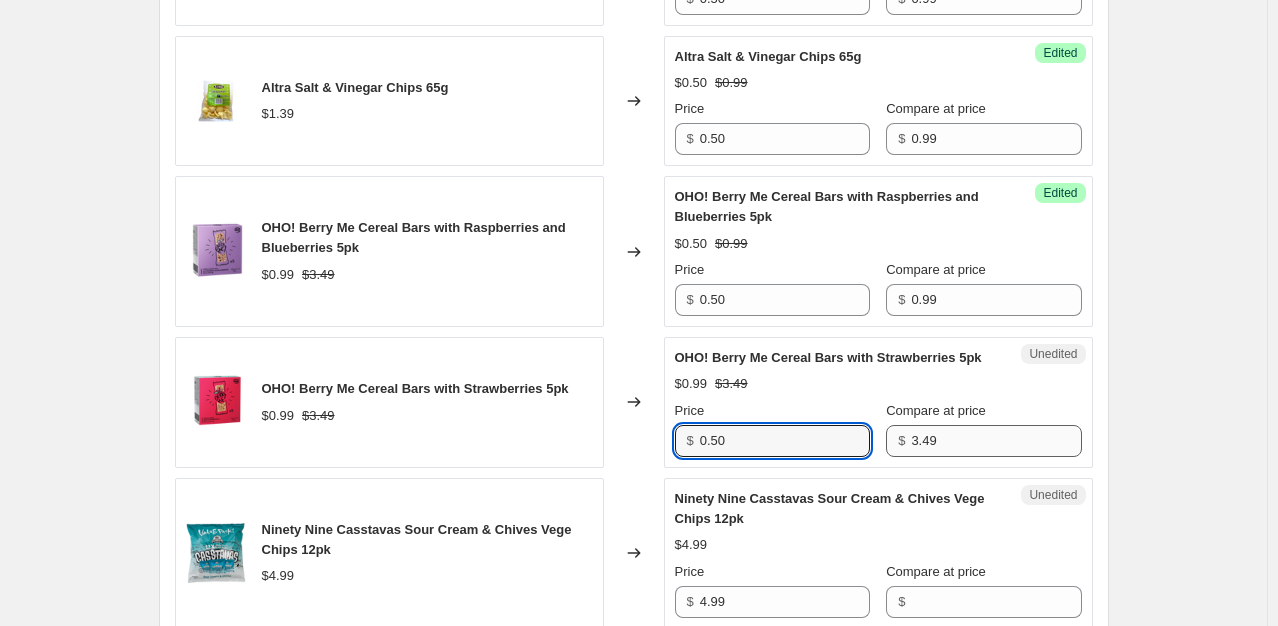 type on "0.50" 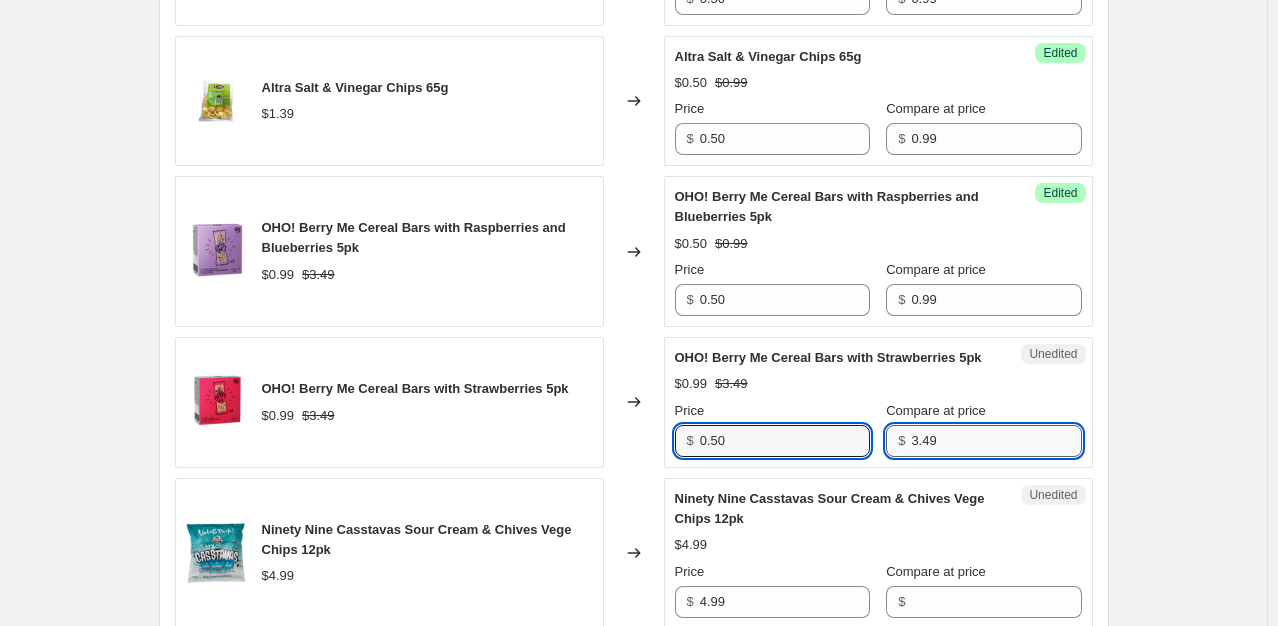 click on "3.49" at bounding box center [996, 441] 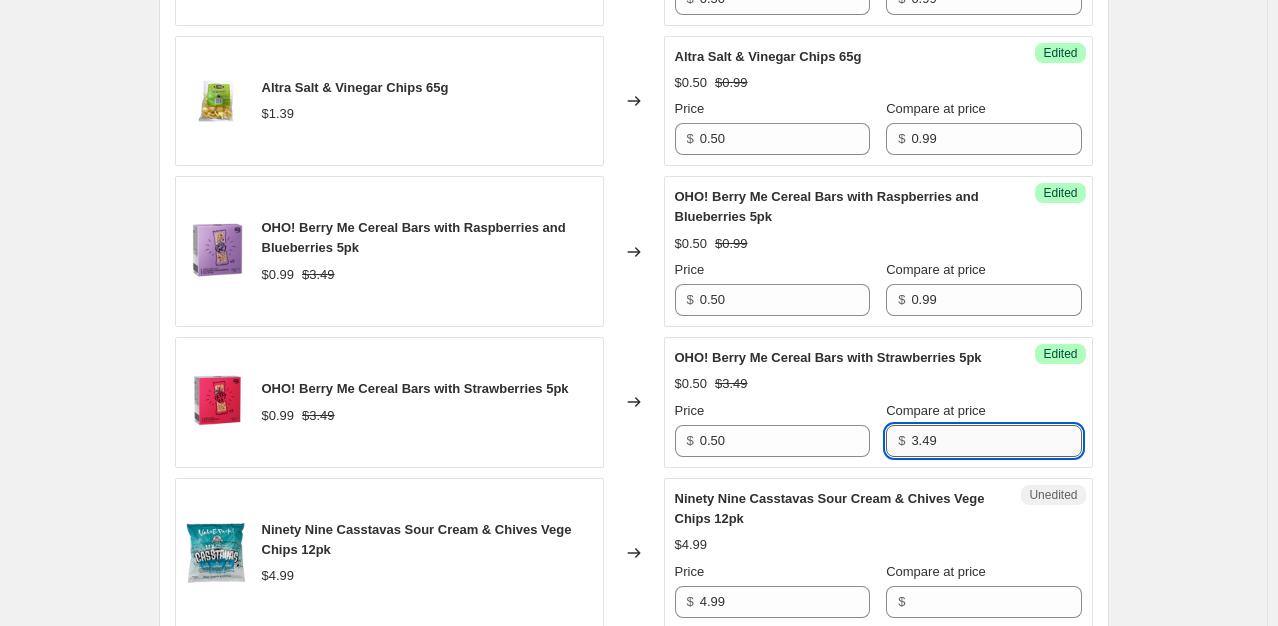 click on "3.49" at bounding box center [996, 441] 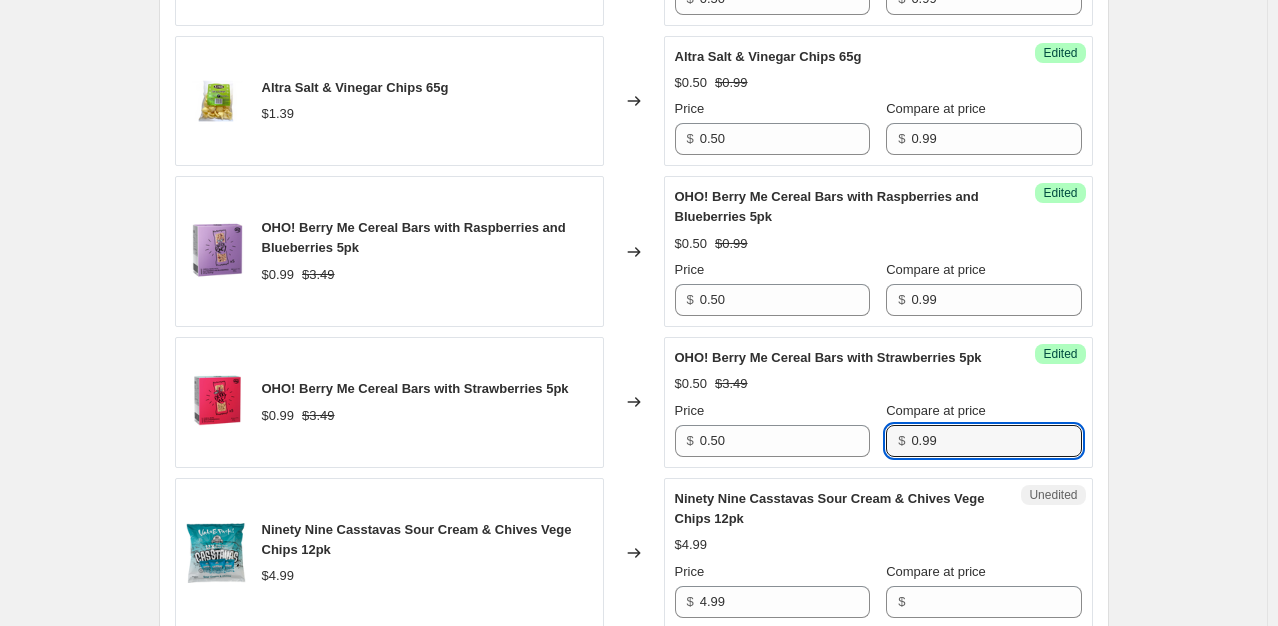 type on "0.99" 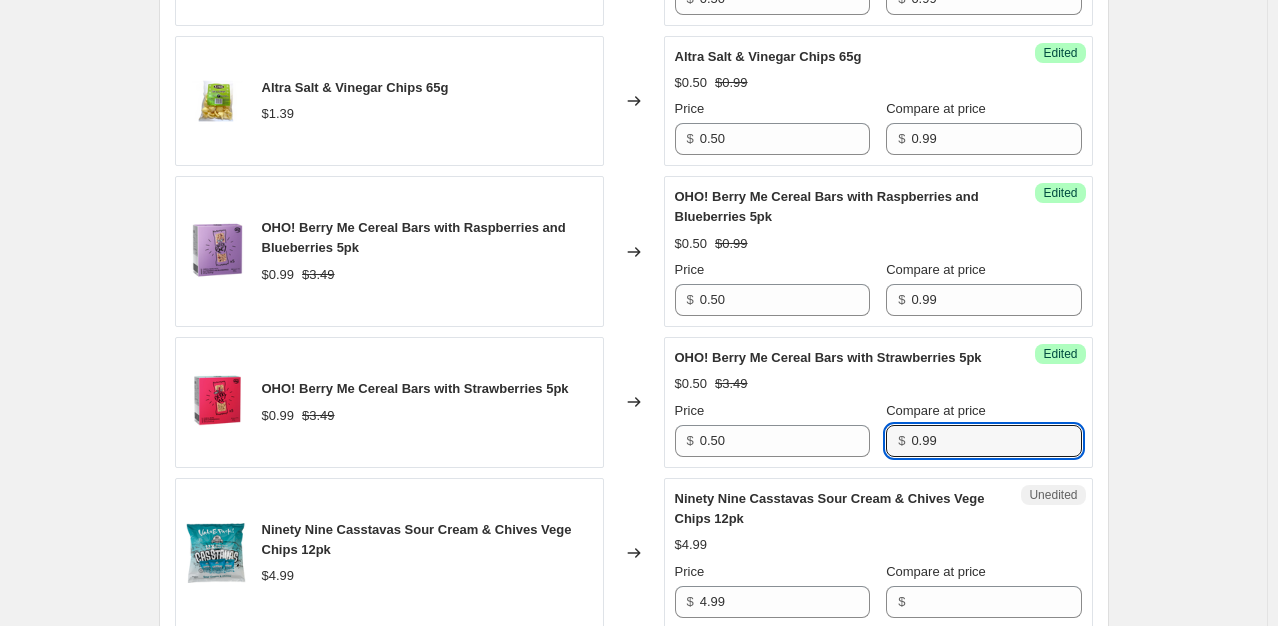 click on "Ninety Nine Casstavas Sour Cream & Chives Vege Chips 12pk" at bounding box center [838, 509] 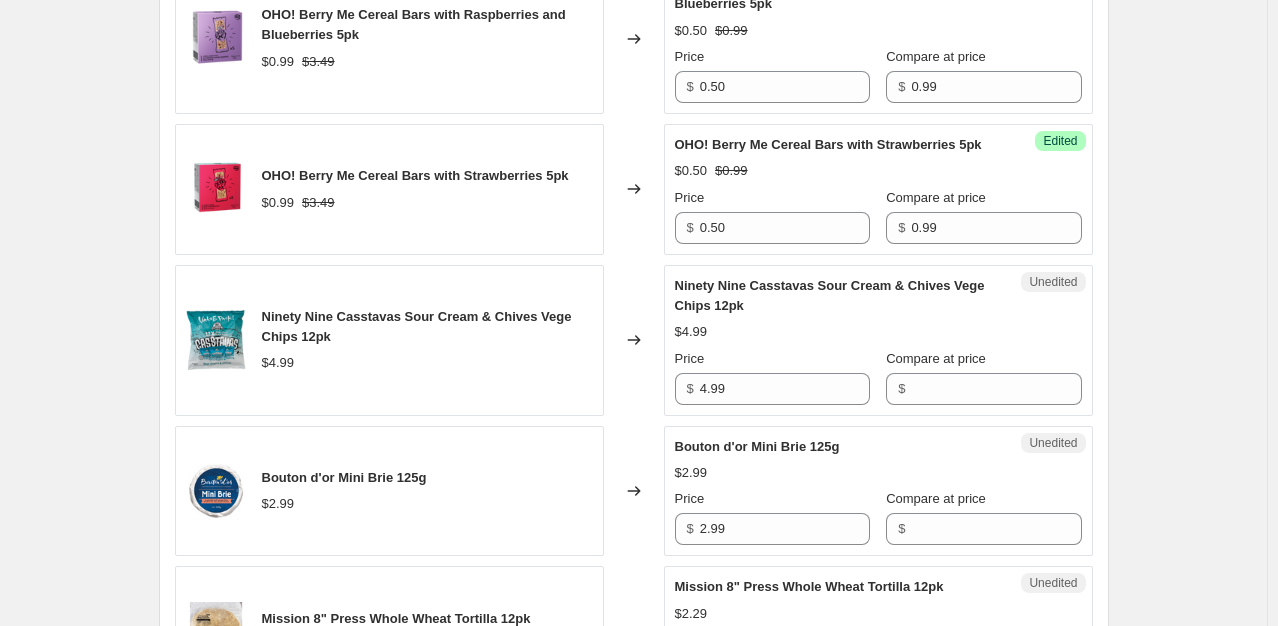 scroll, scrollTop: 1640, scrollLeft: 0, axis: vertical 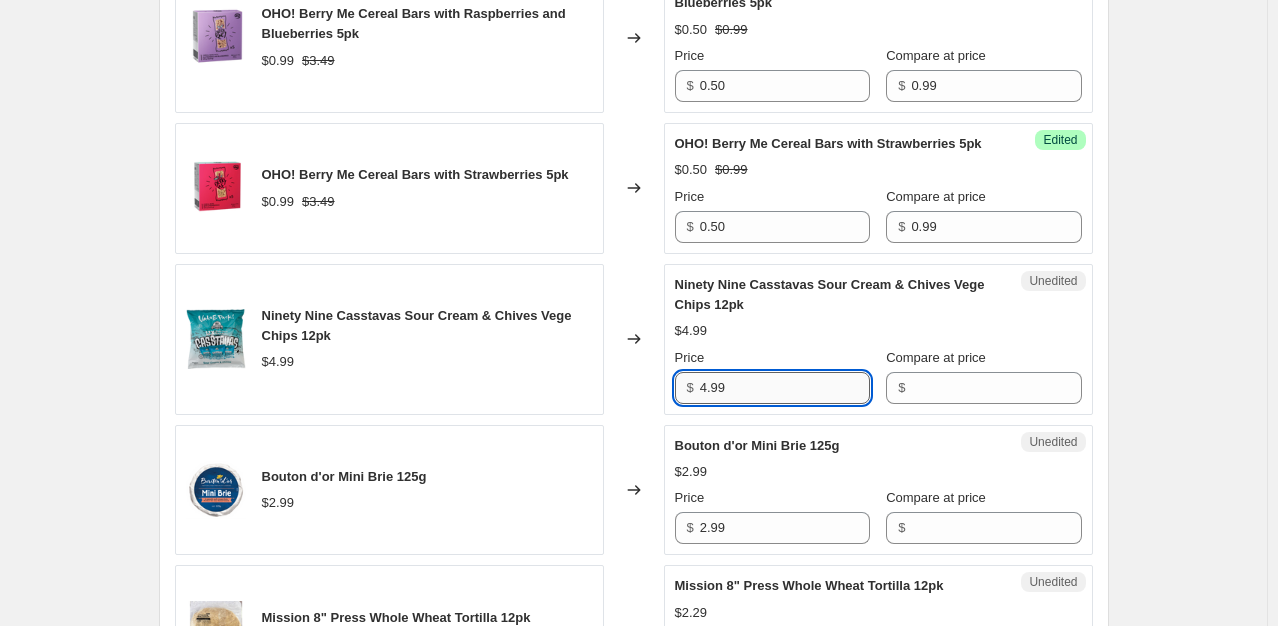 click on "4.99" at bounding box center (785, 388) 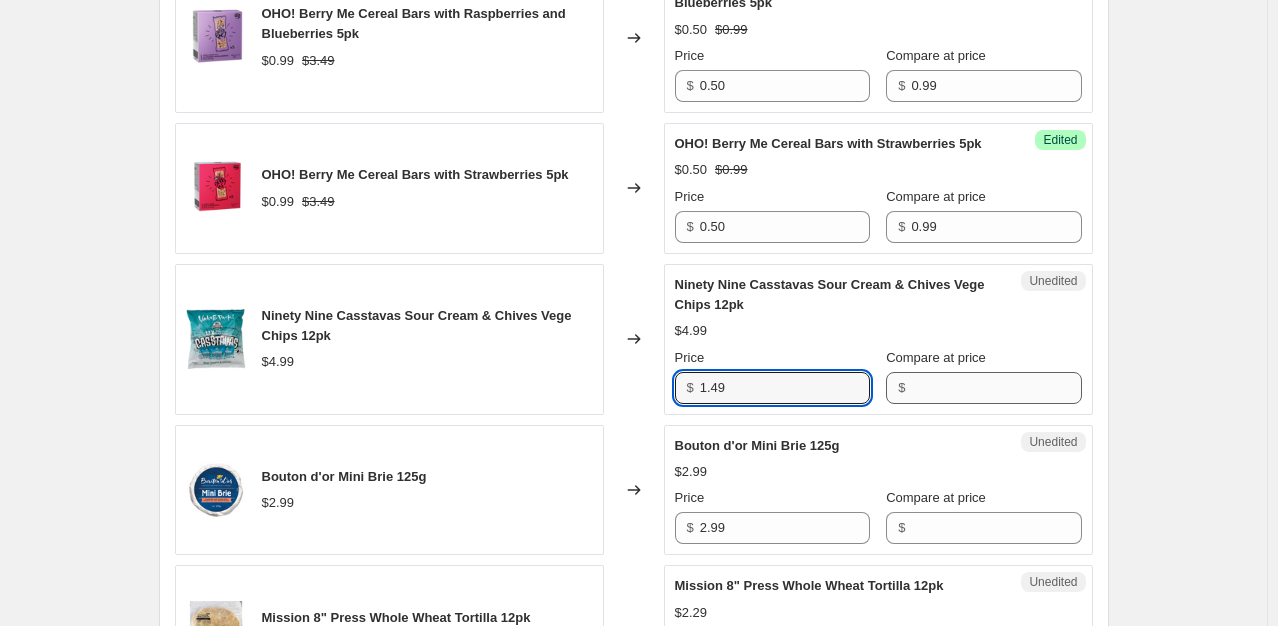 type on "1.49" 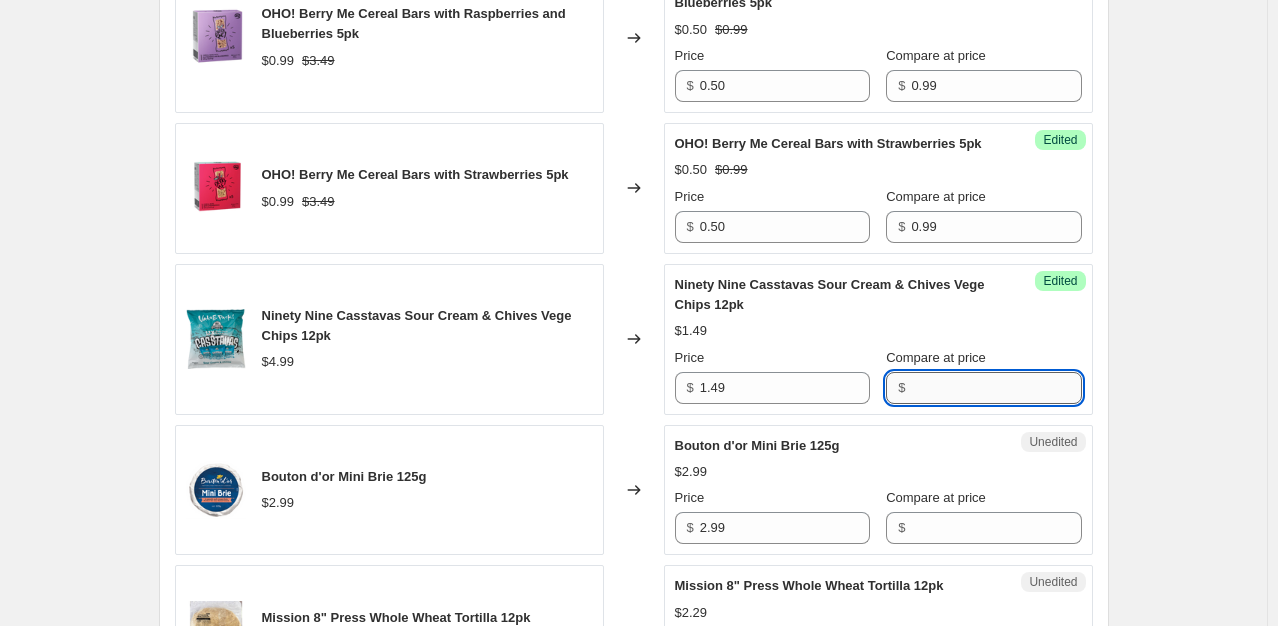 click on "Compare at price" at bounding box center [996, 388] 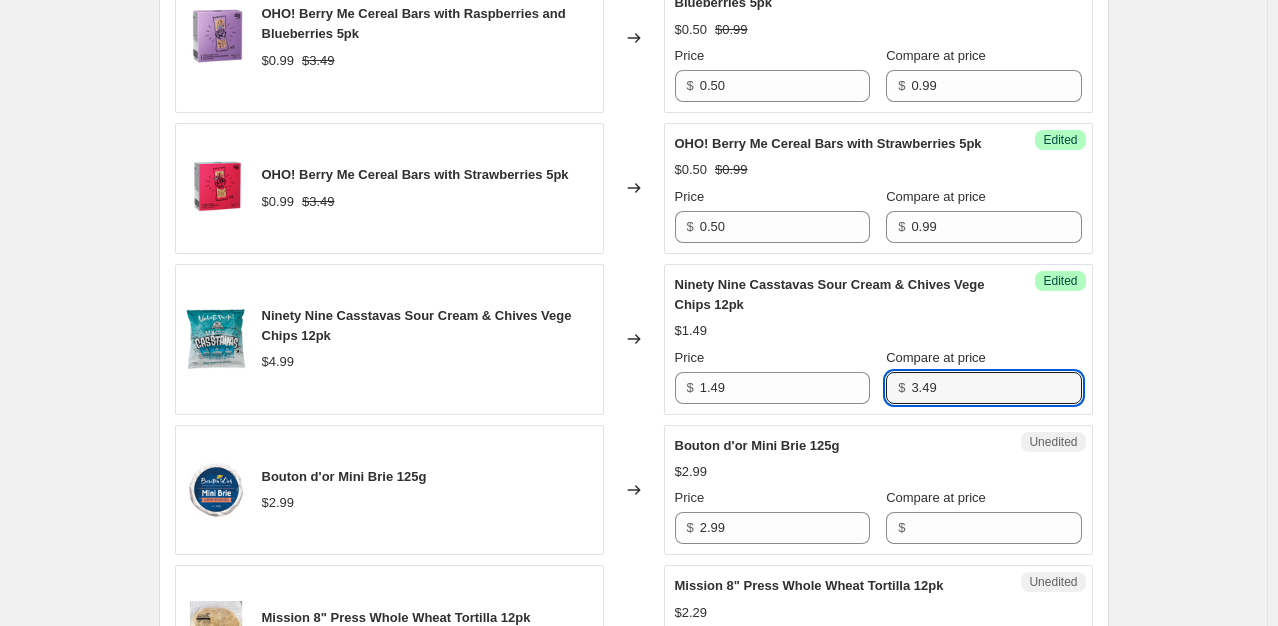 type on "3.49" 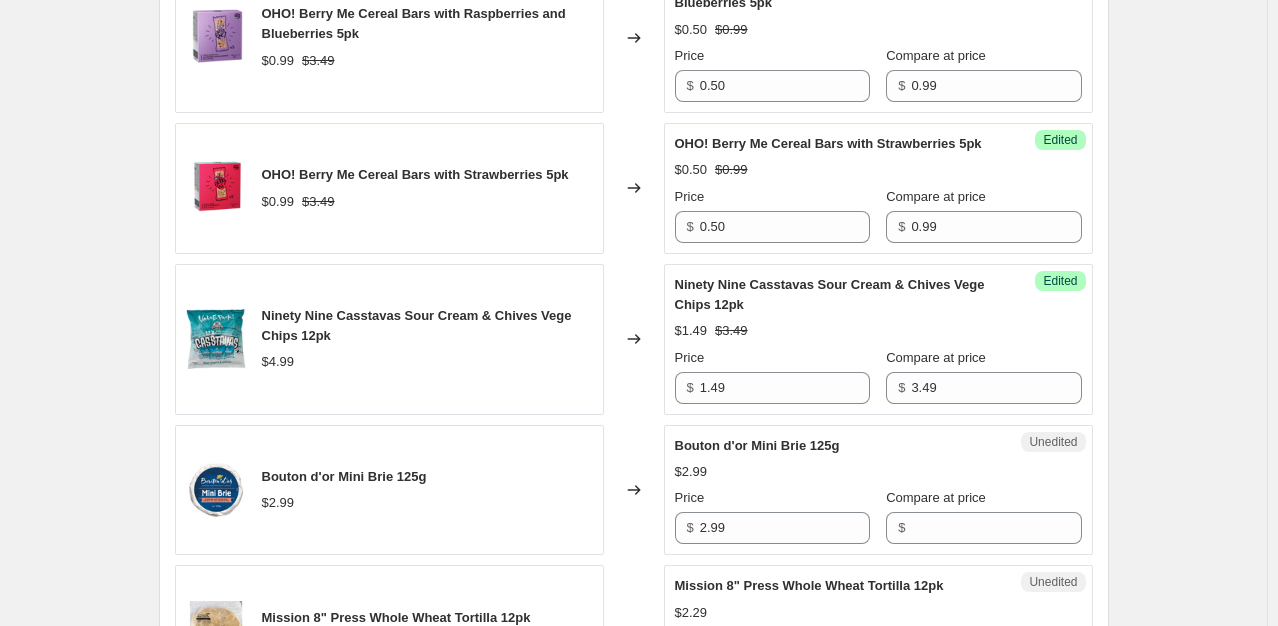 click on "$2.99" at bounding box center [878, 472] 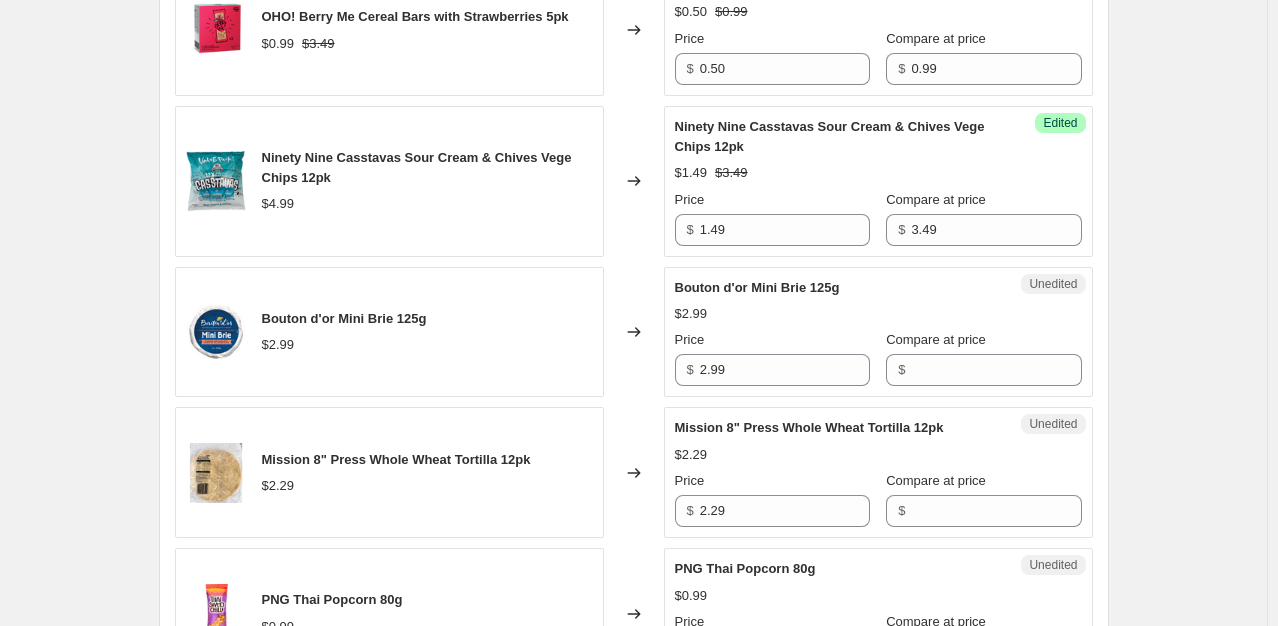scroll, scrollTop: 1804, scrollLeft: 0, axis: vertical 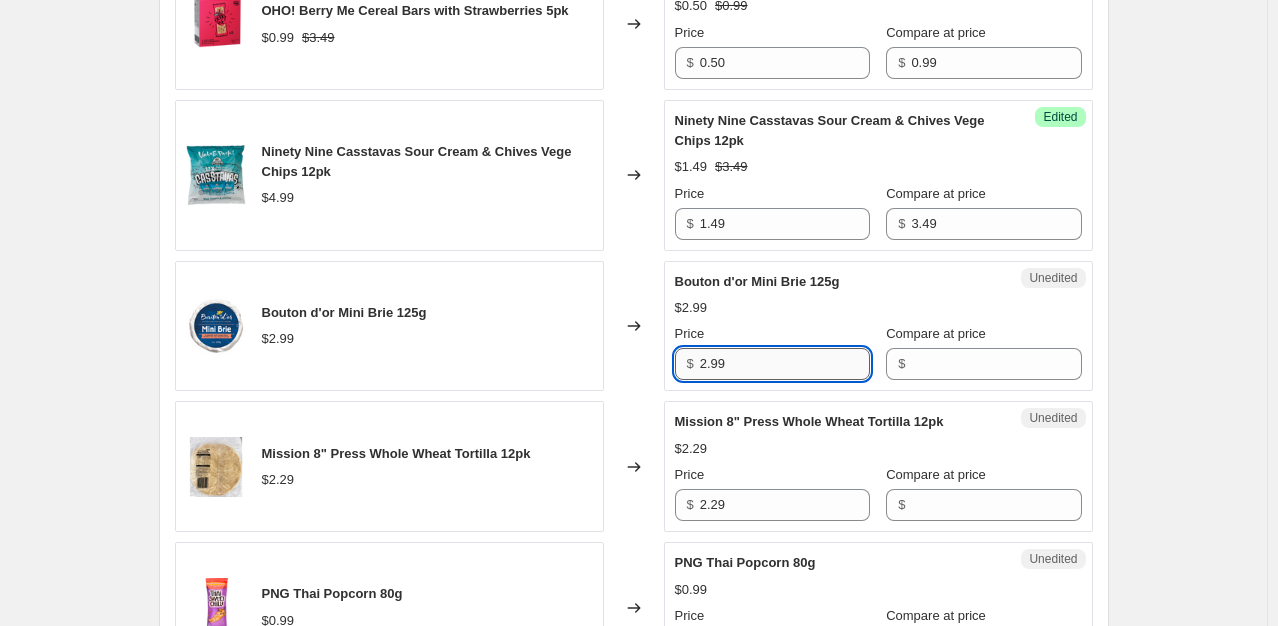 click on "2.99" at bounding box center [785, 364] 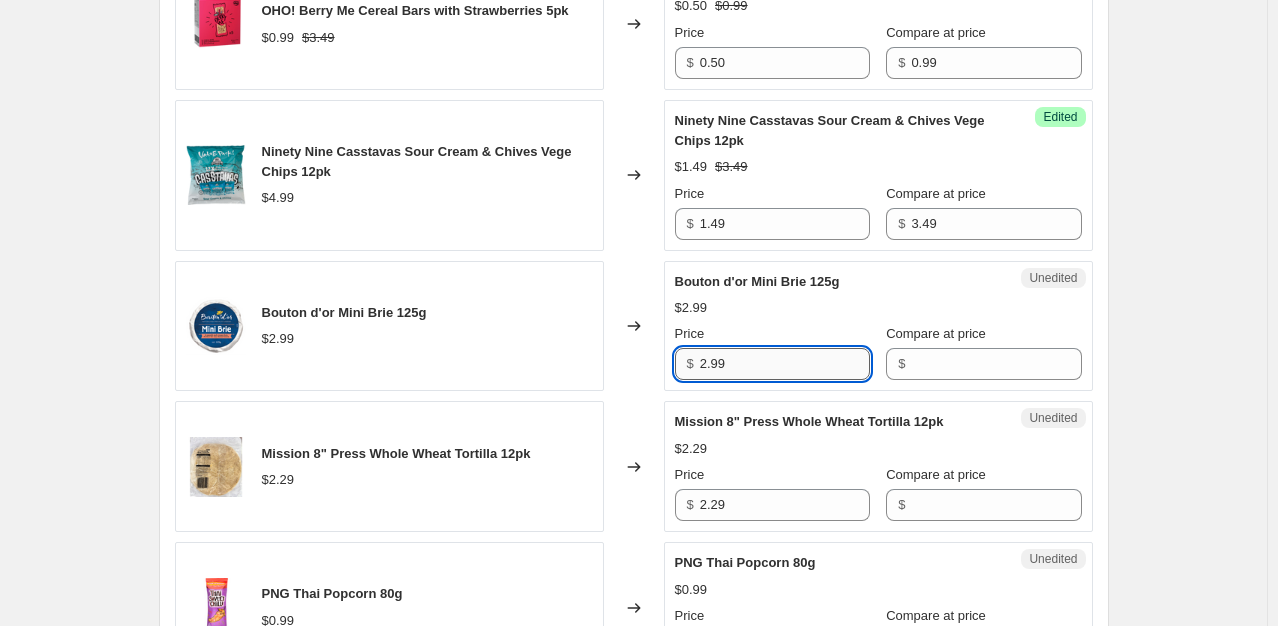 click on "2.99" at bounding box center (785, 364) 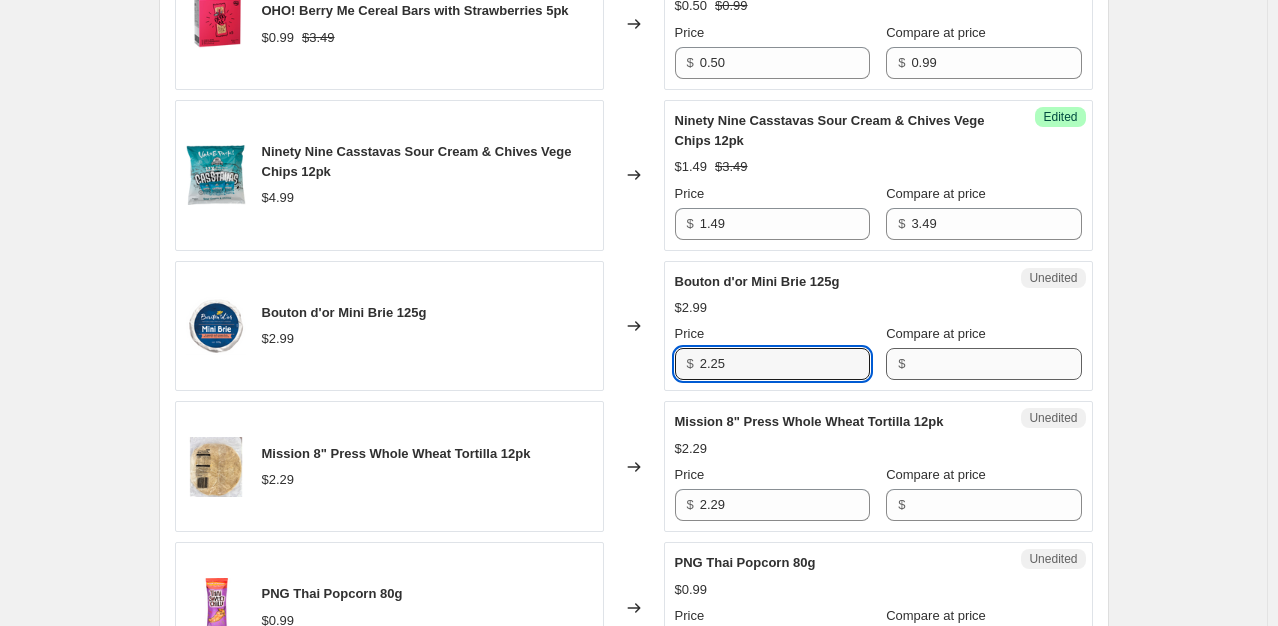 type on "2.25" 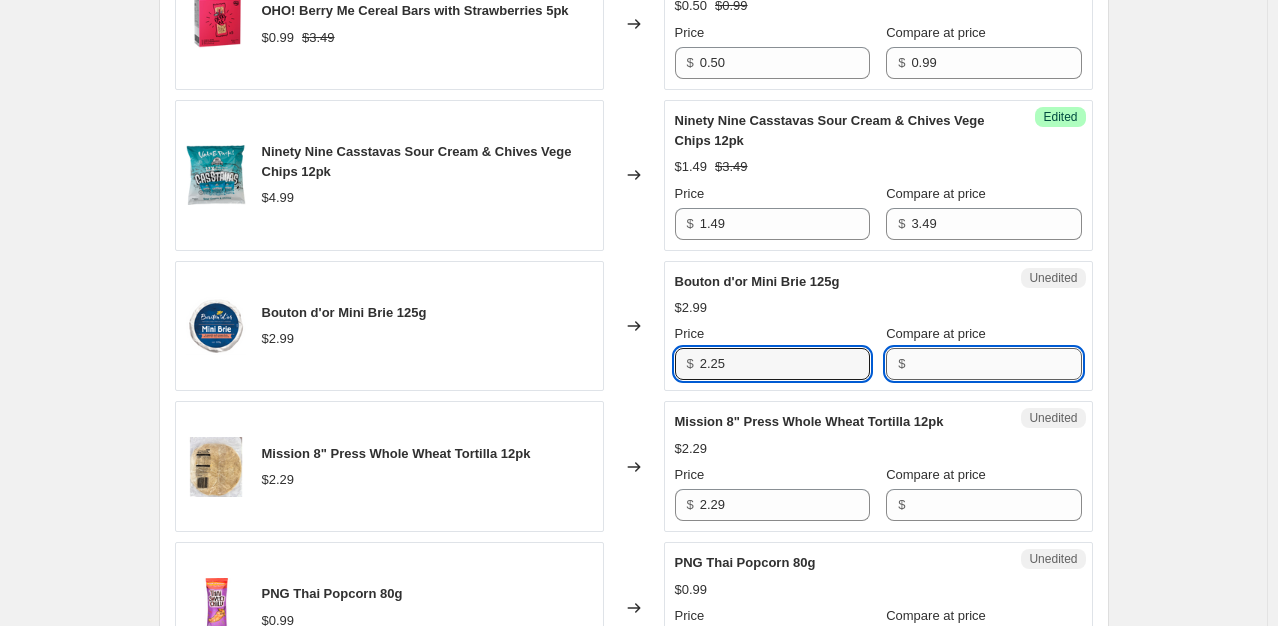 click on "Compare at price" at bounding box center [996, 364] 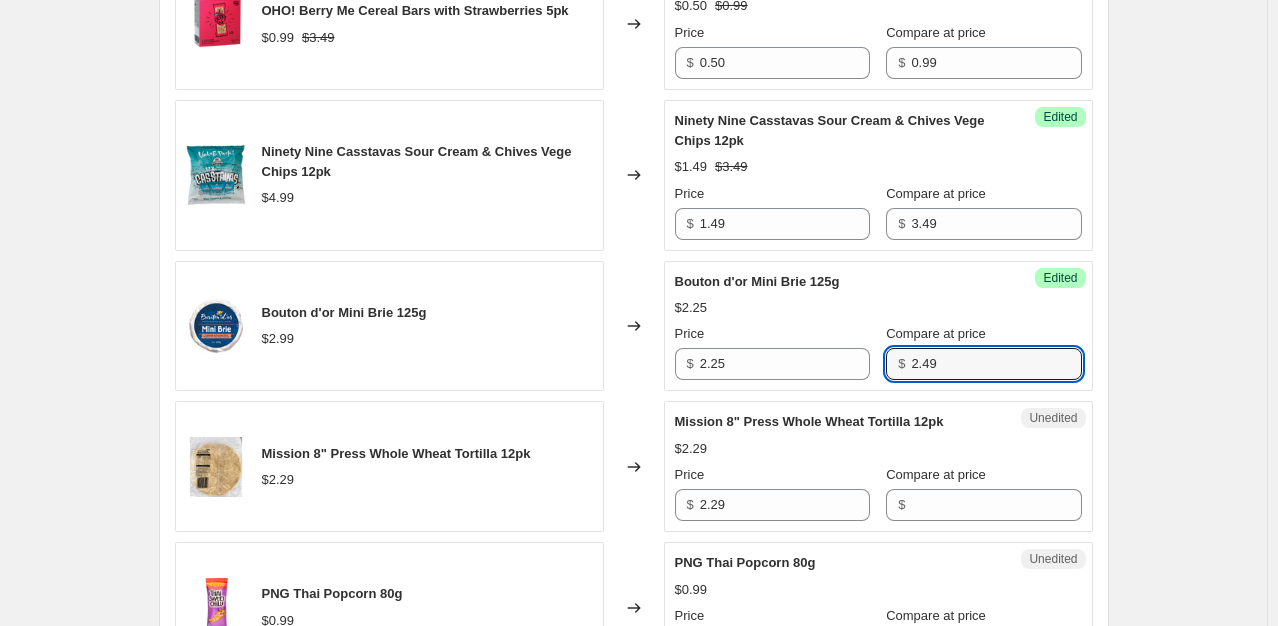 type on "2.49" 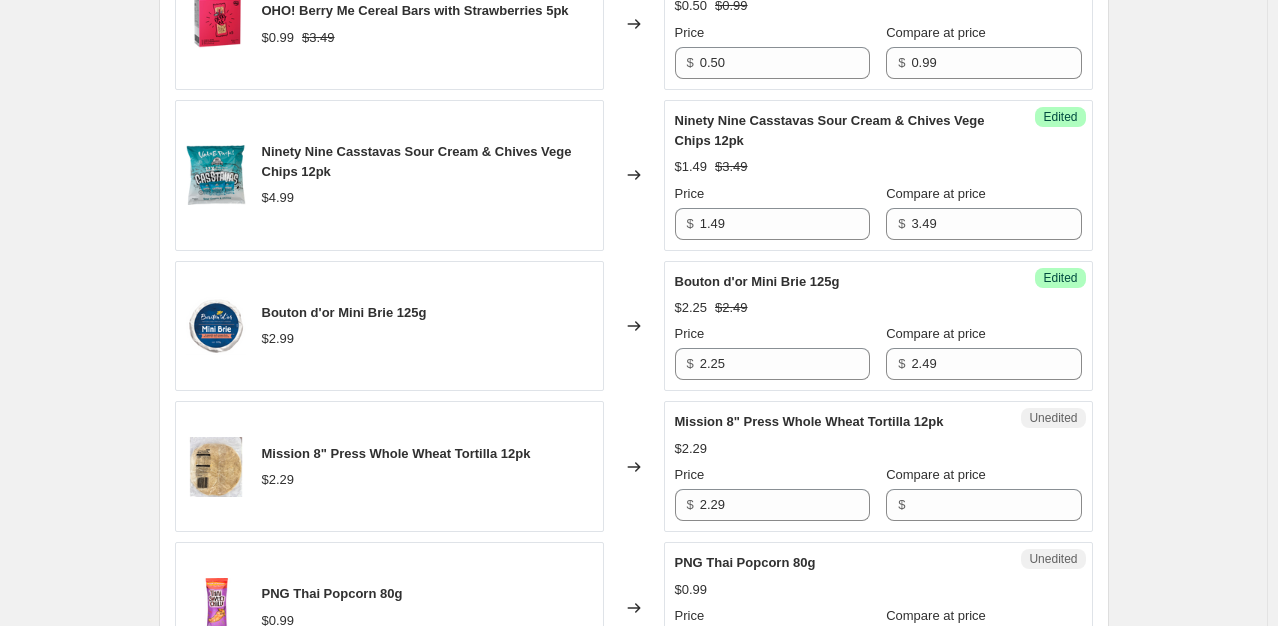 click on "Mission 8" Press Whole Wheat Tortilla 12pk" at bounding box center (809, 421) 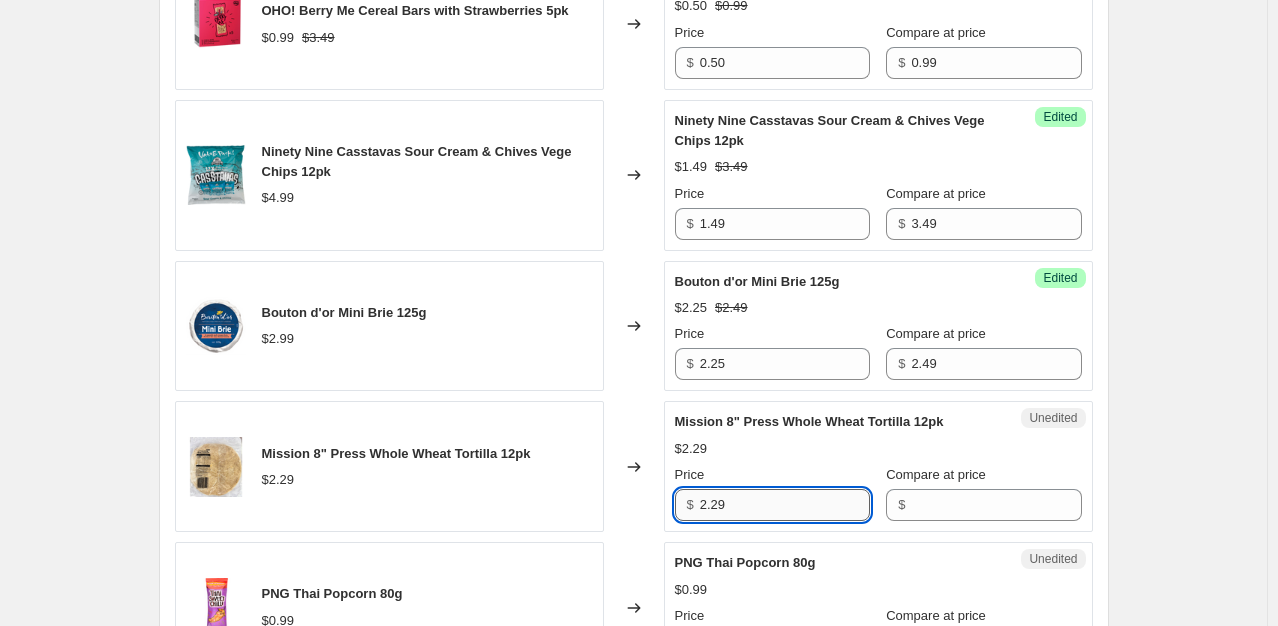 click on "2.29" at bounding box center (785, 505) 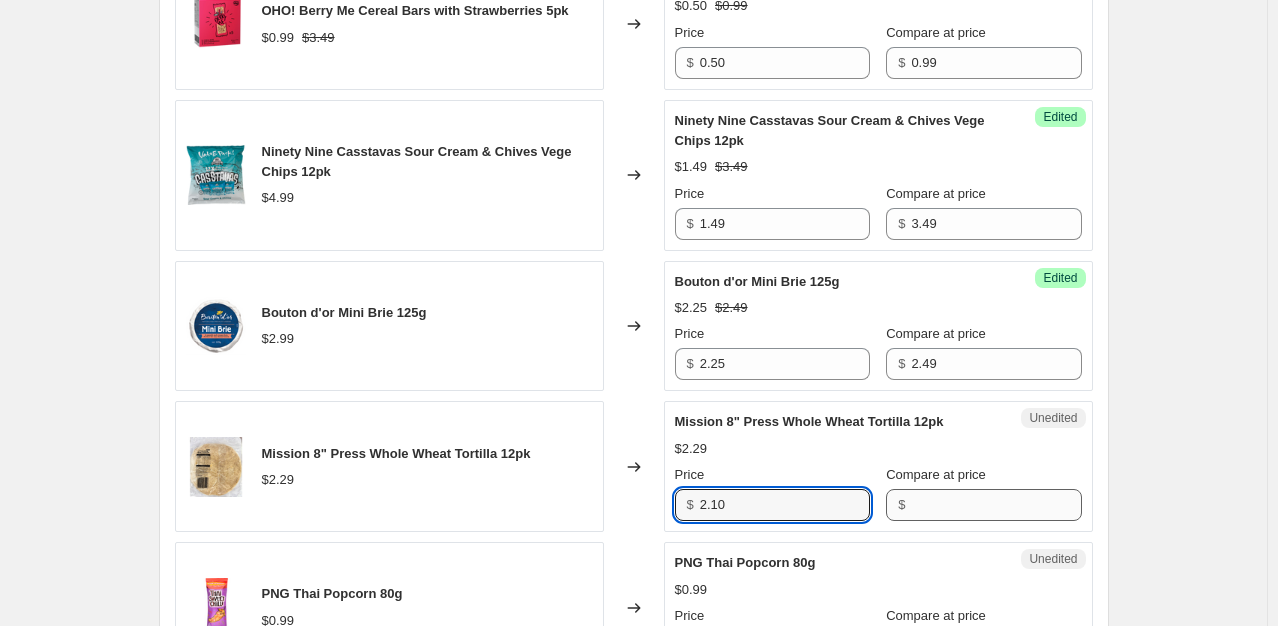 type on "2.10" 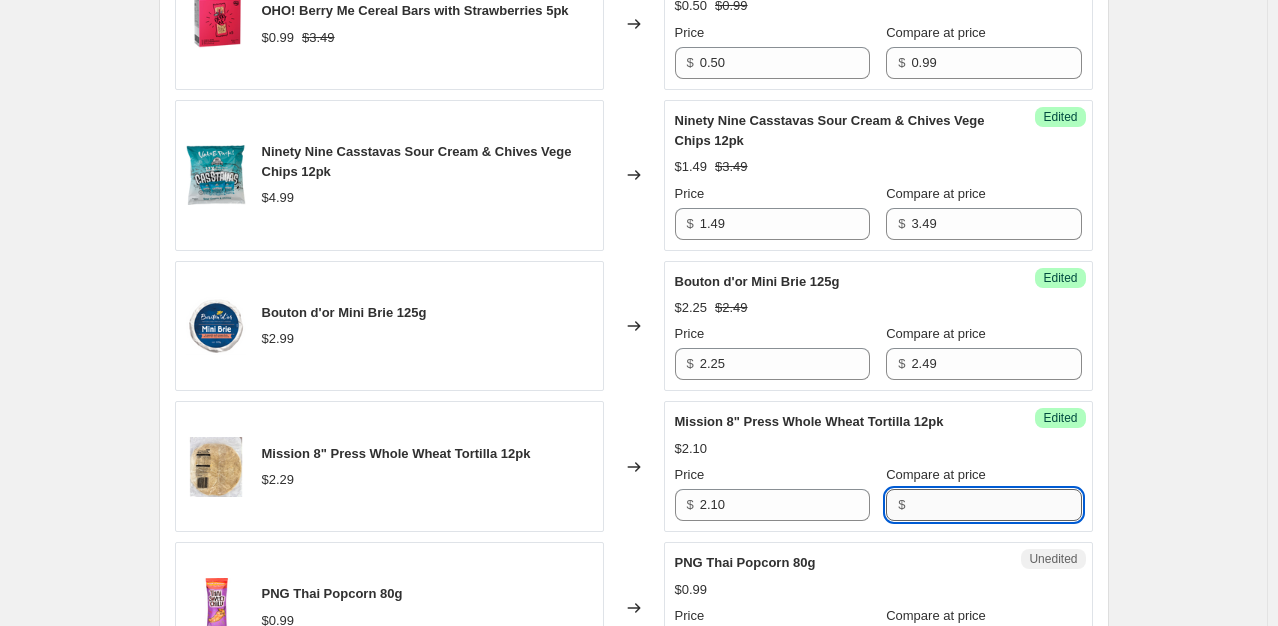 click on "Compare at price" at bounding box center [996, 505] 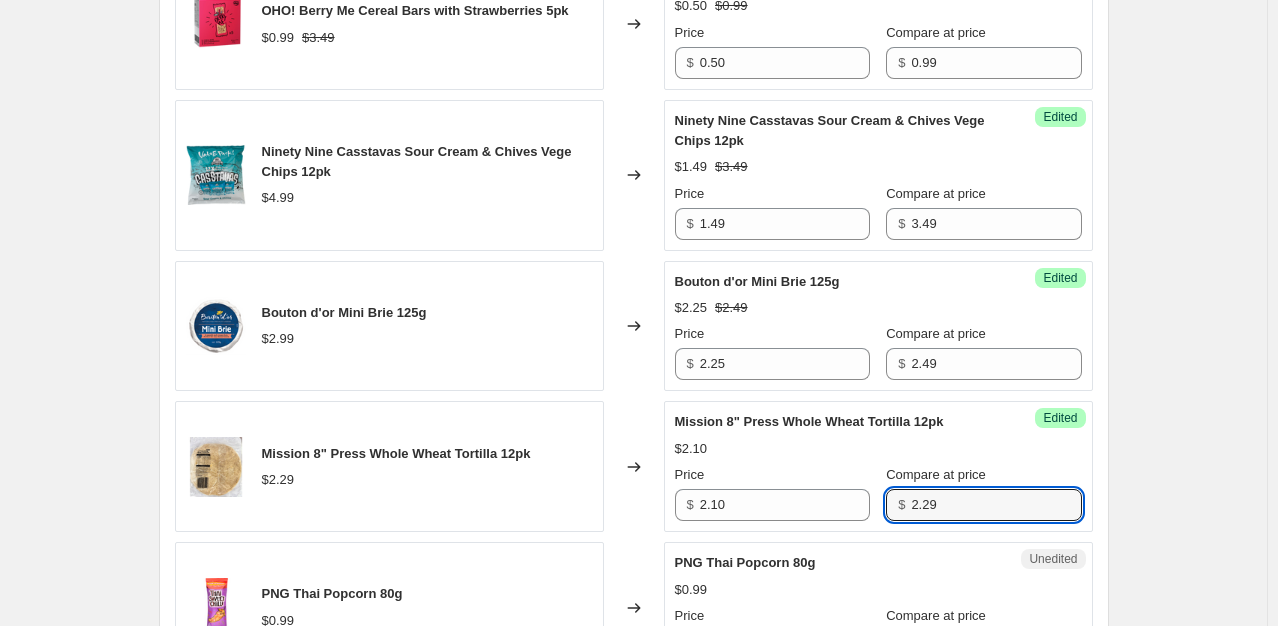 type on "2.29" 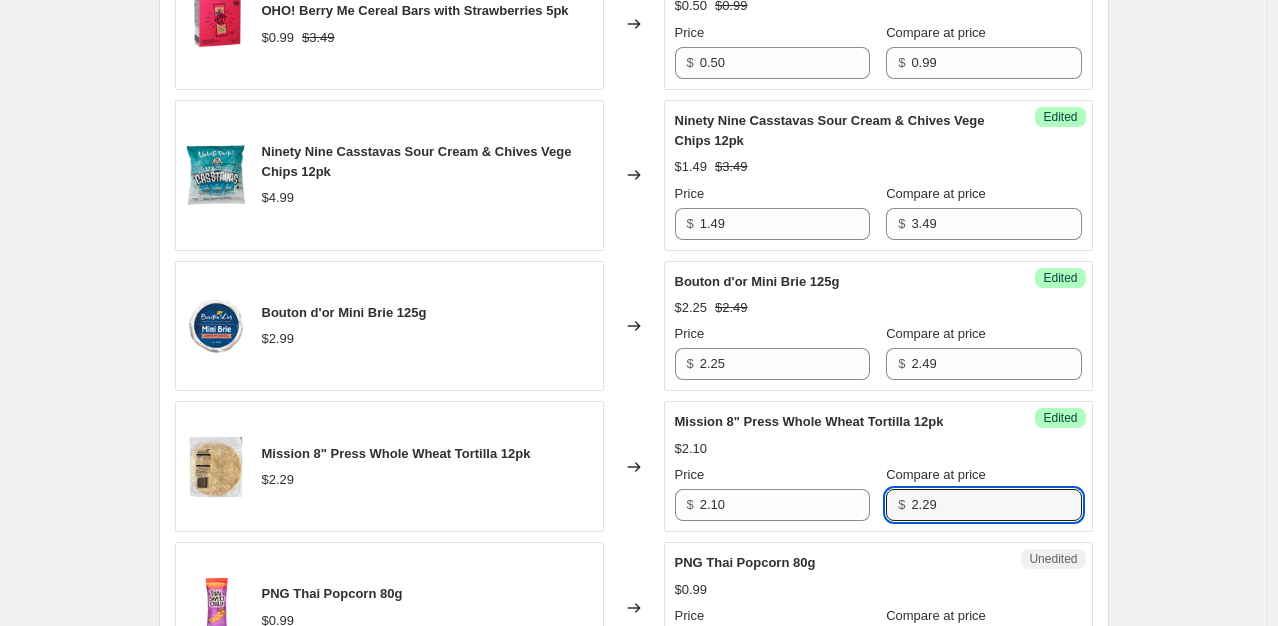 click on "Unedited PNG Thai Popcorn 80g $0.99 Price $ 0.99 Compare at price $" at bounding box center (878, 607) 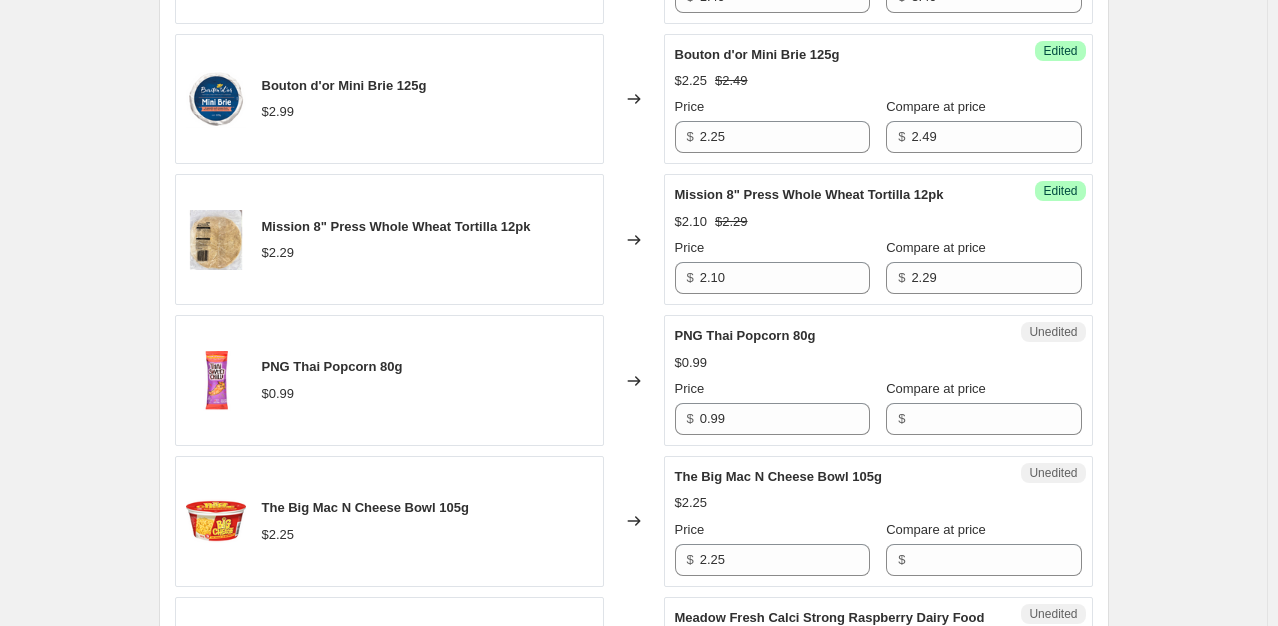 scroll, scrollTop: 2060, scrollLeft: 0, axis: vertical 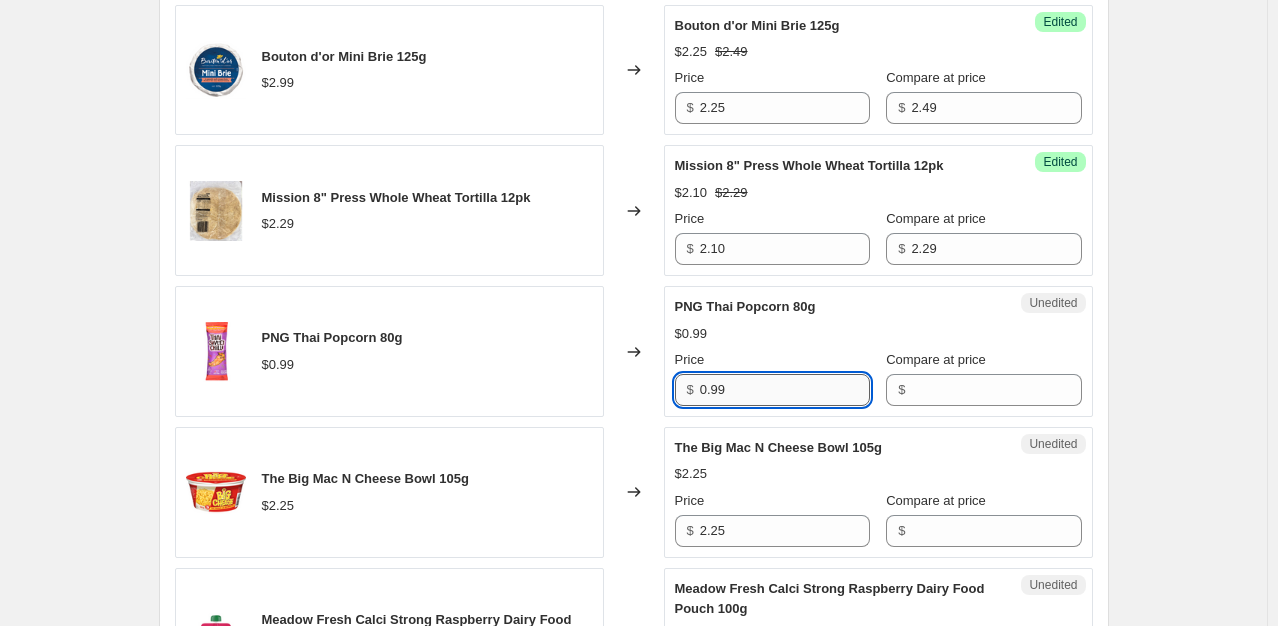 click on "0.99" at bounding box center (785, 390) 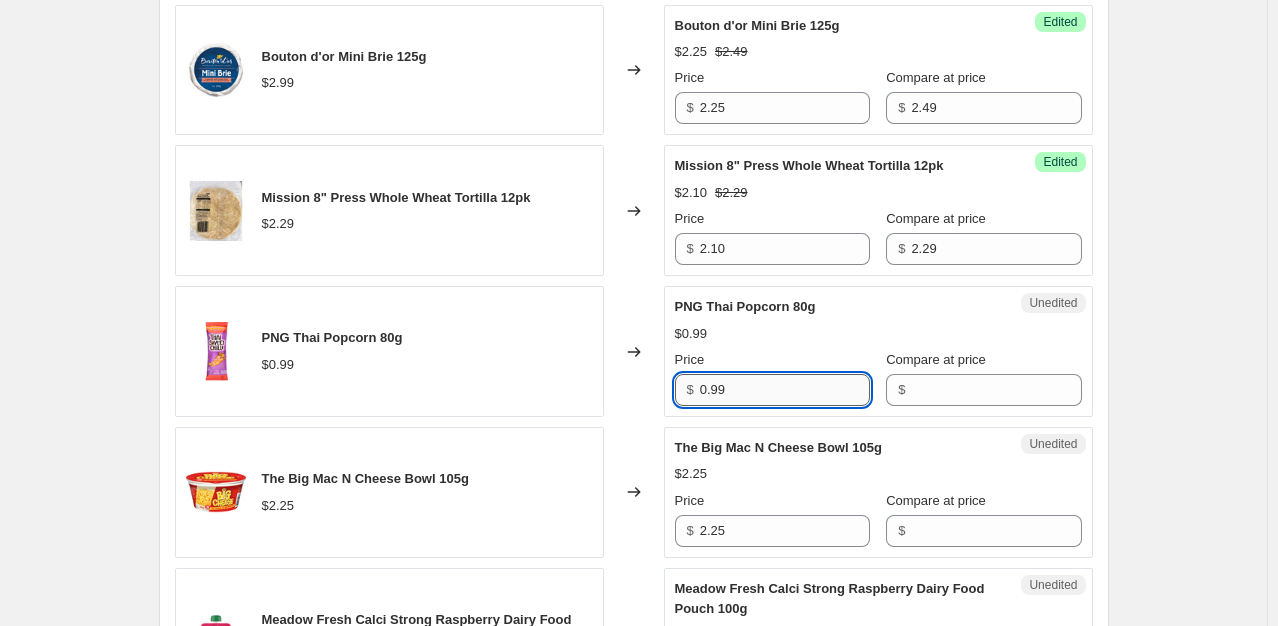 click on "0.99" at bounding box center (785, 390) 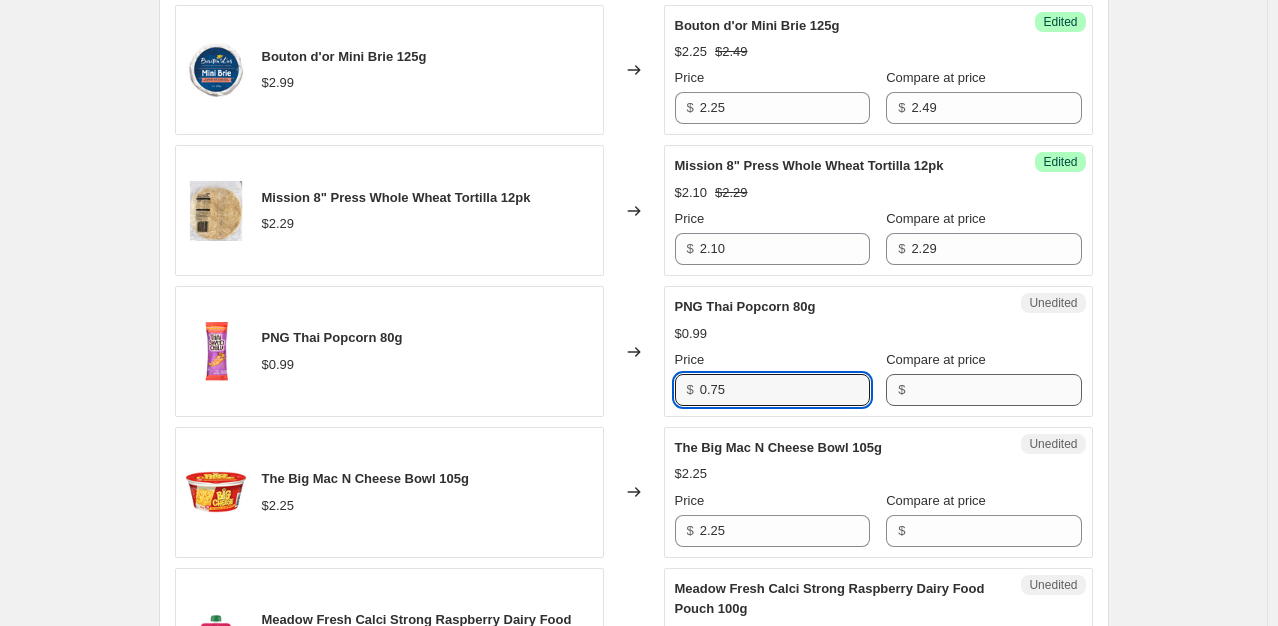 type on "0.75" 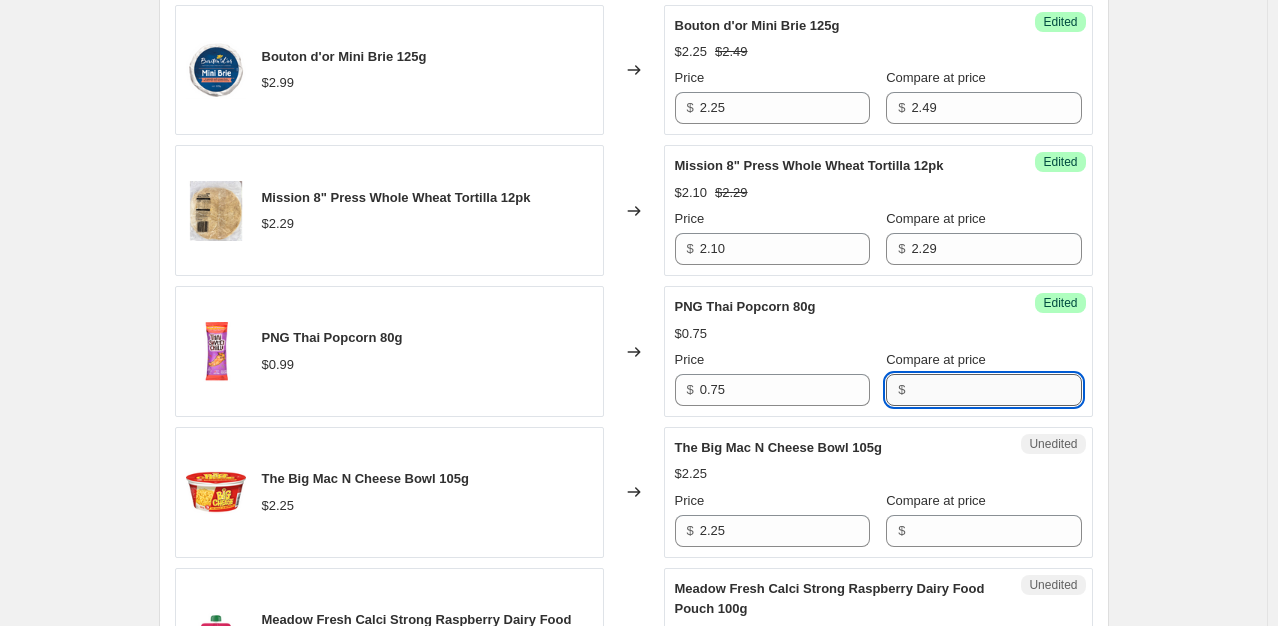 click on "Compare at price" at bounding box center (996, 390) 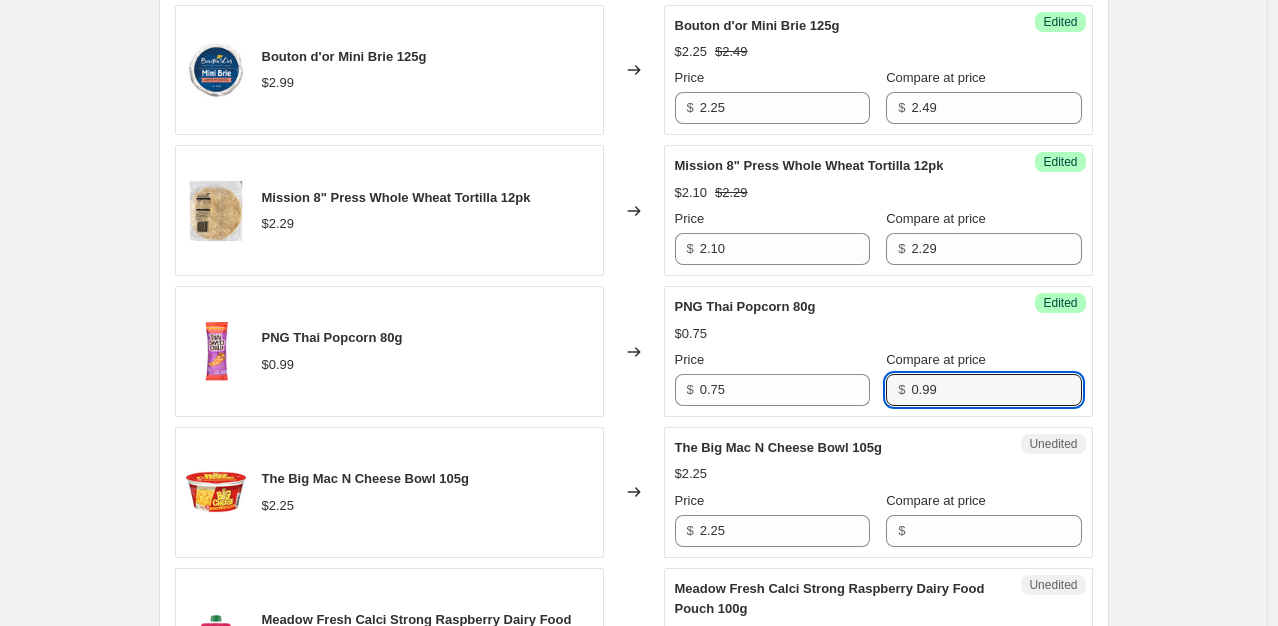 type on "0.99" 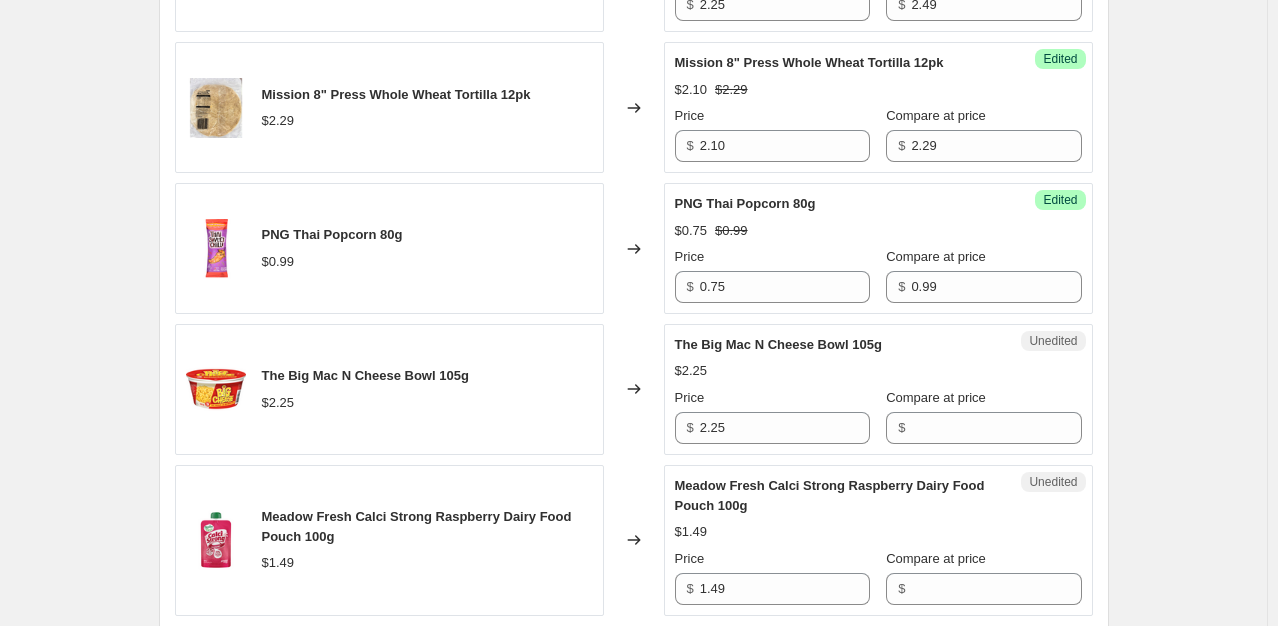 scroll, scrollTop: 2226, scrollLeft: 0, axis: vertical 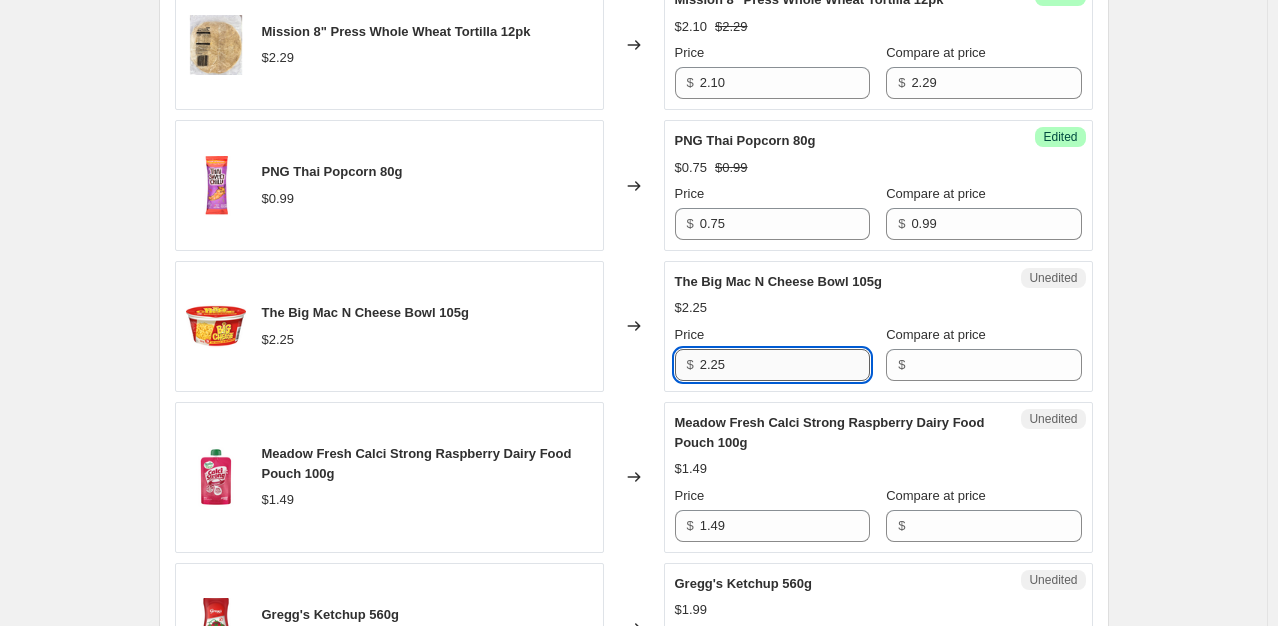 click on "2.25" at bounding box center (785, 365) 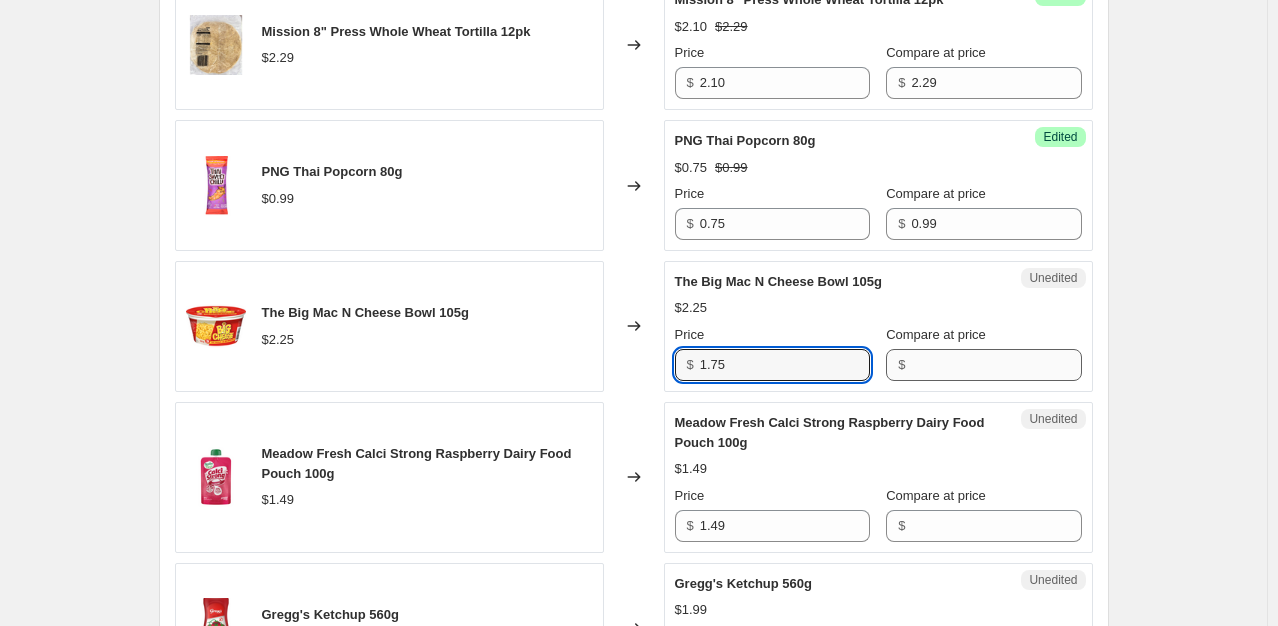 type on "1.75" 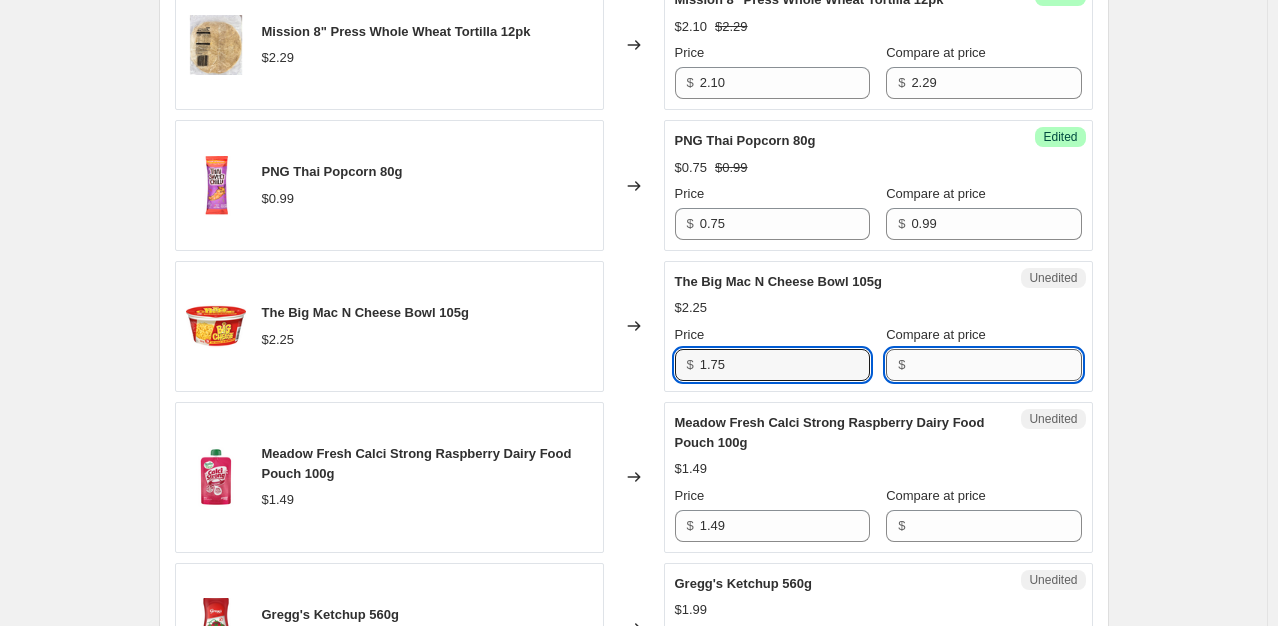 click on "Compare at price" at bounding box center [996, 365] 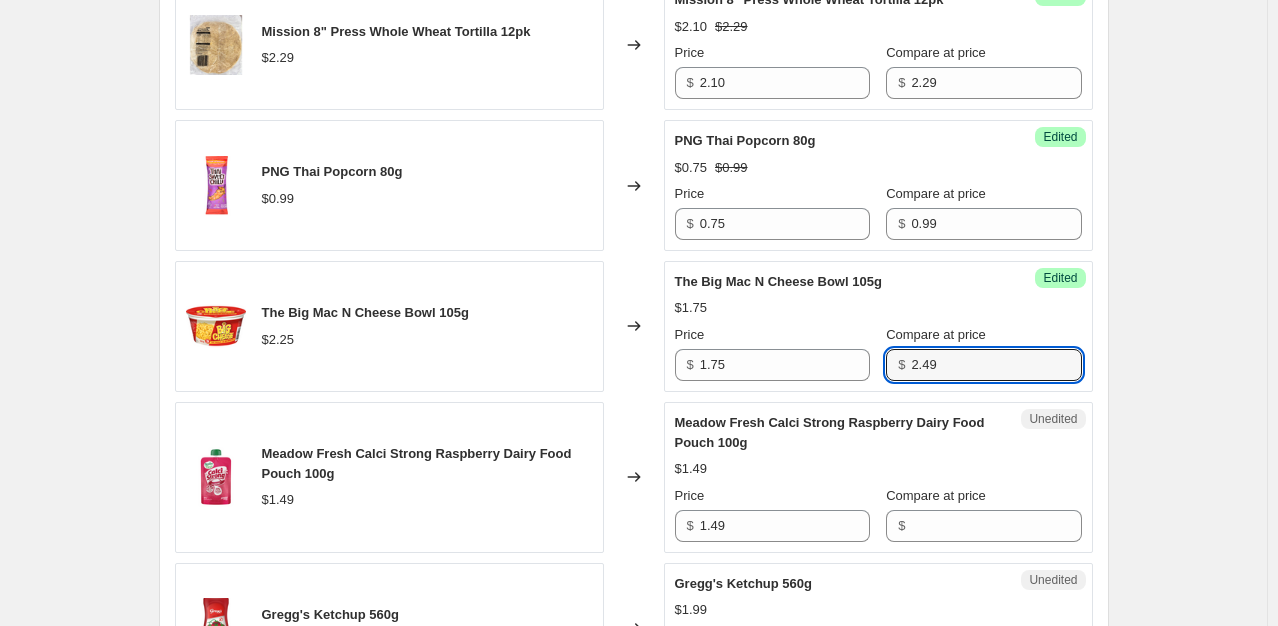 type on "2.49" 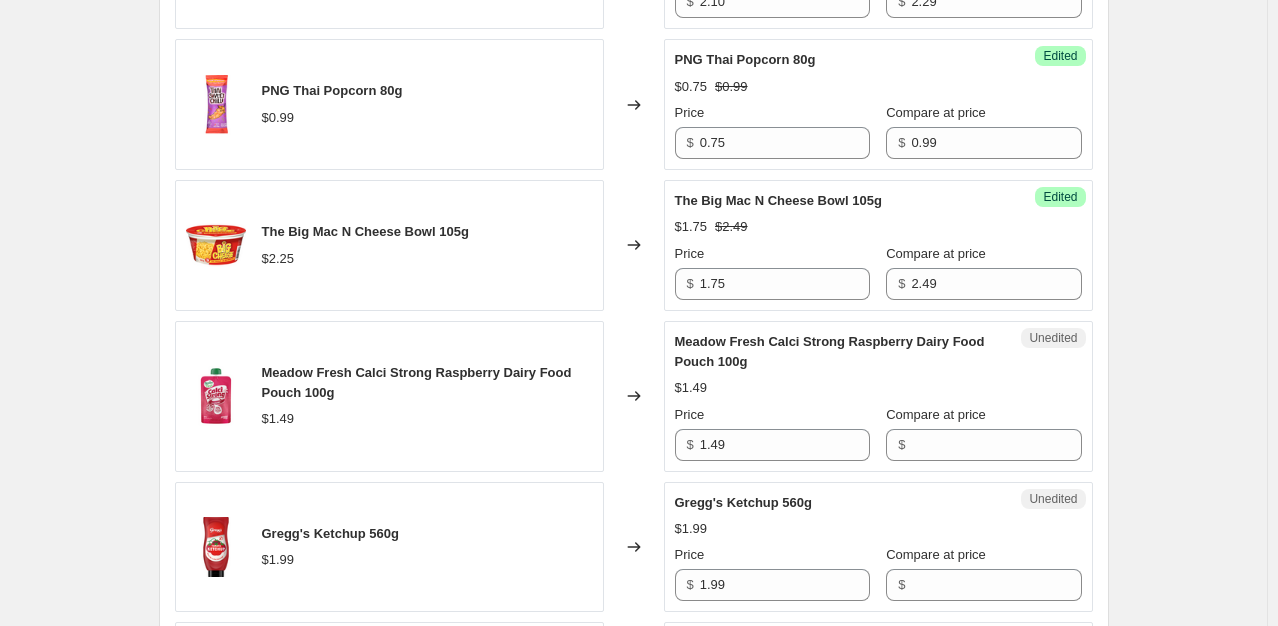 scroll, scrollTop: 2372, scrollLeft: 0, axis: vertical 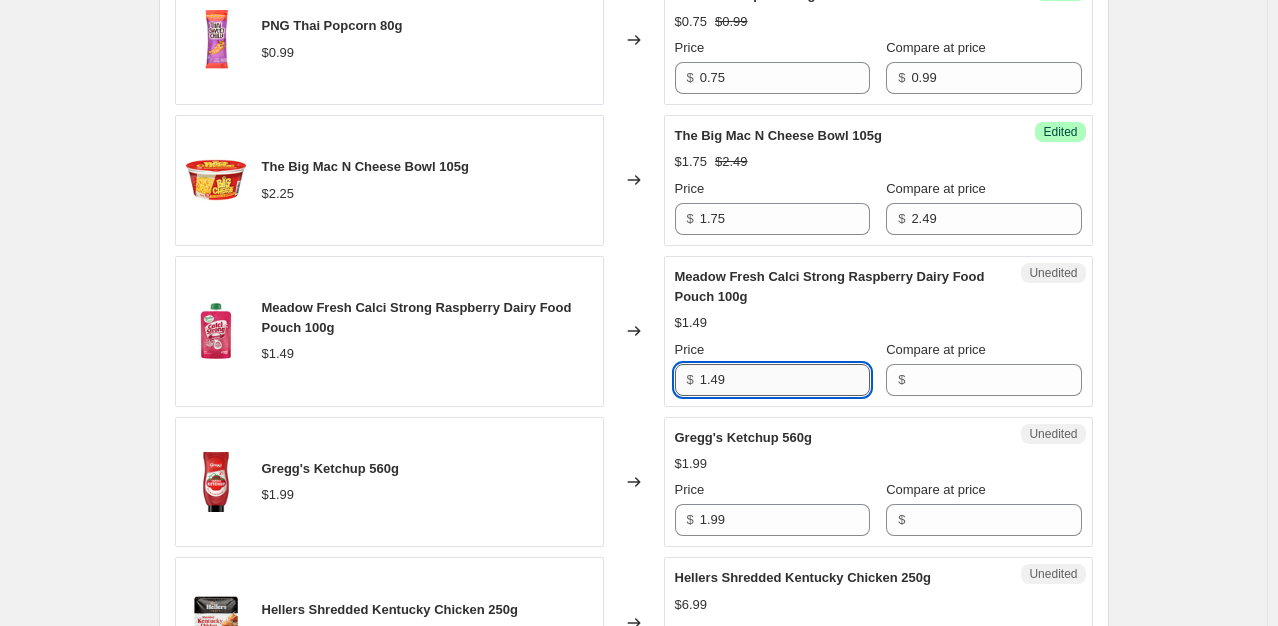 click on "1.49" at bounding box center [785, 380] 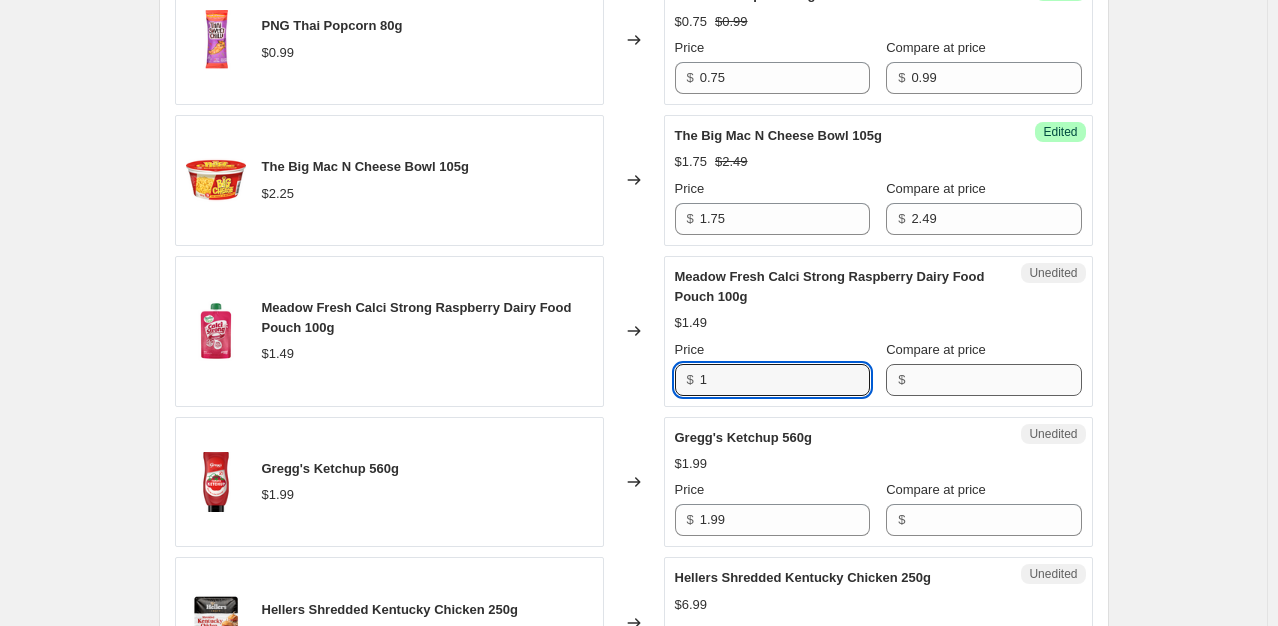 type on "1" 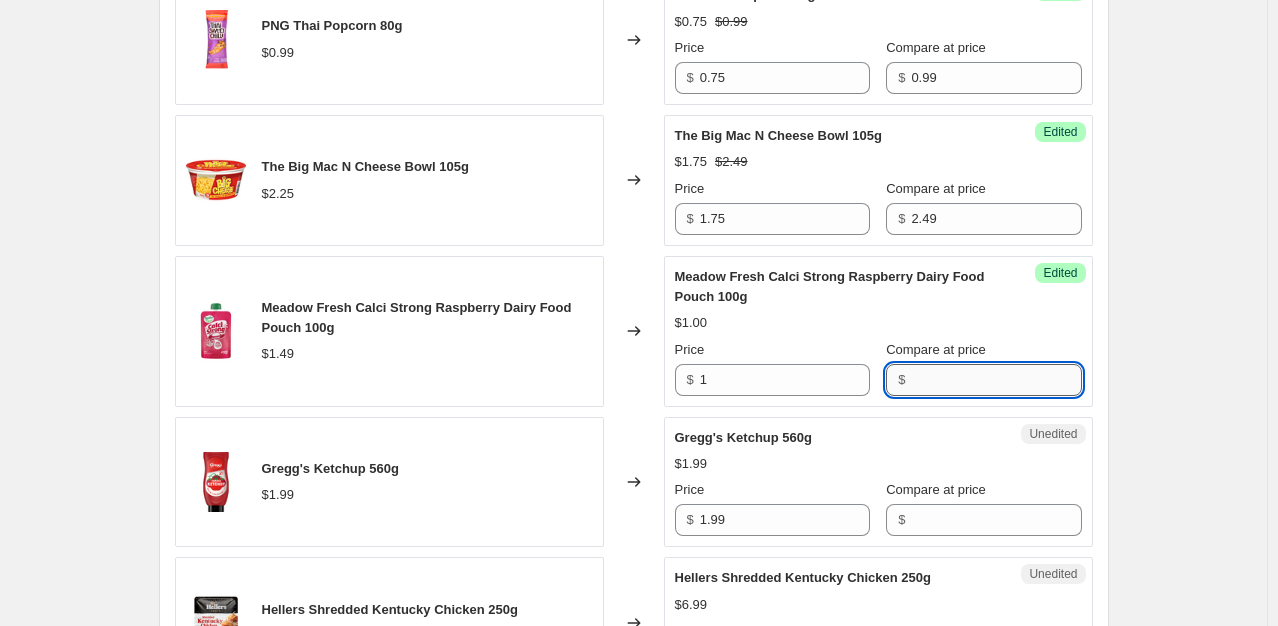 click on "Compare at price" at bounding box center [996, 380] 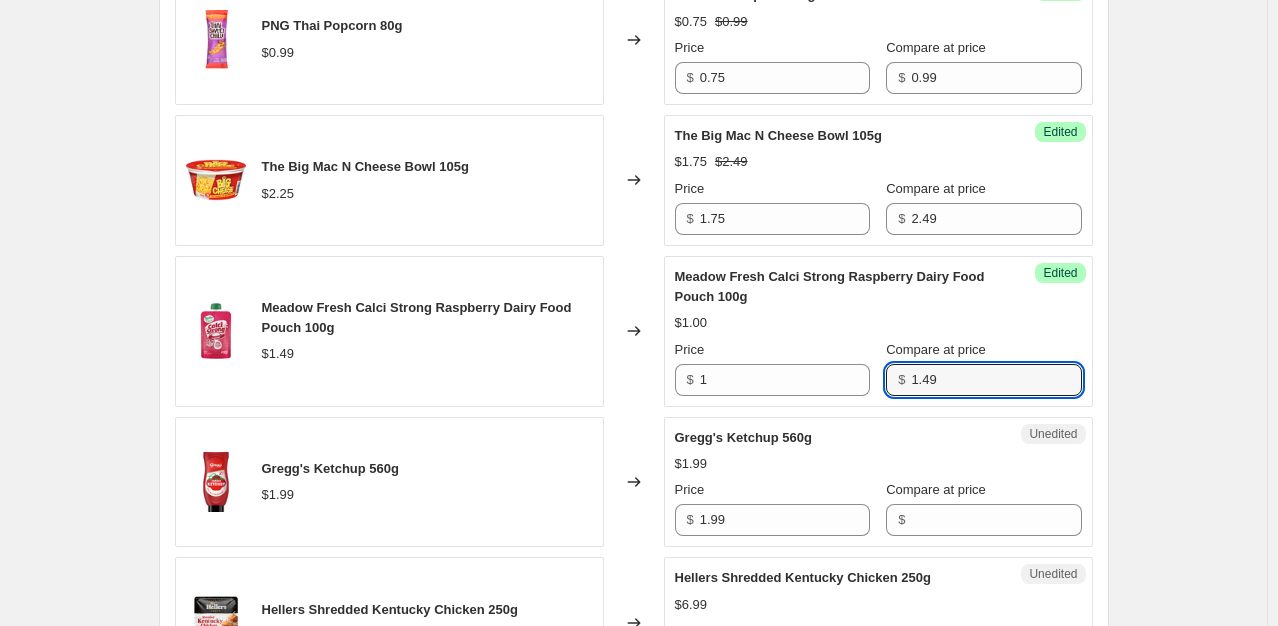 type on "1.49" 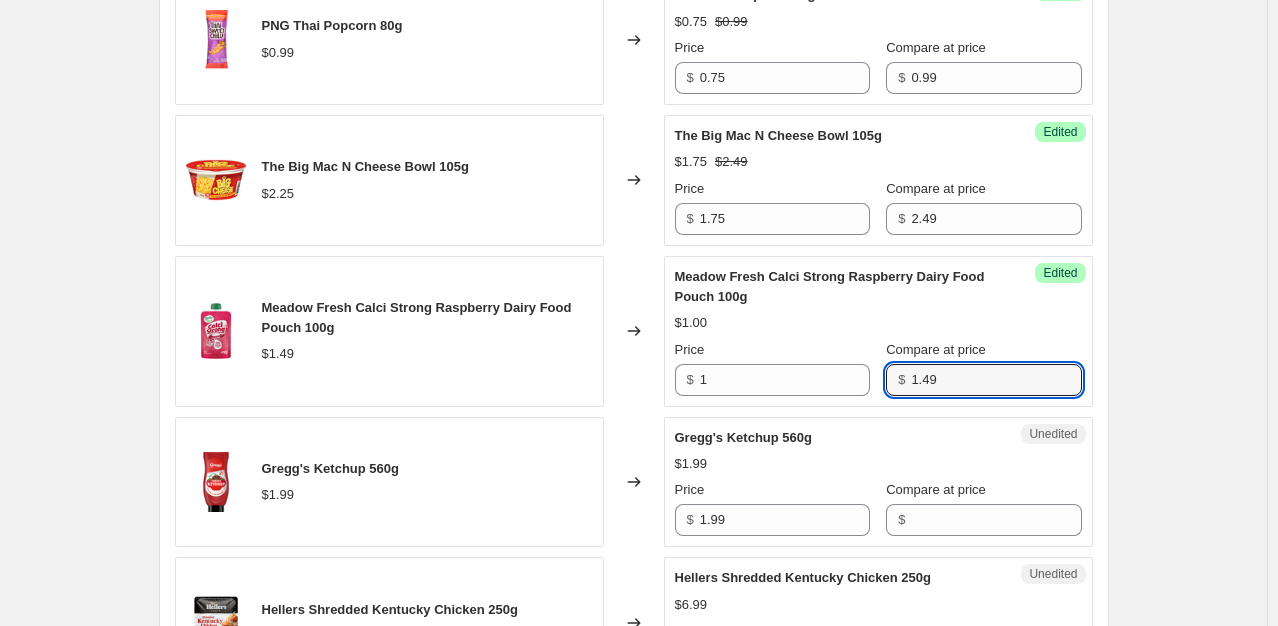 click on "Gregg's Ketchup 560g" at bounding box center (838, 438) 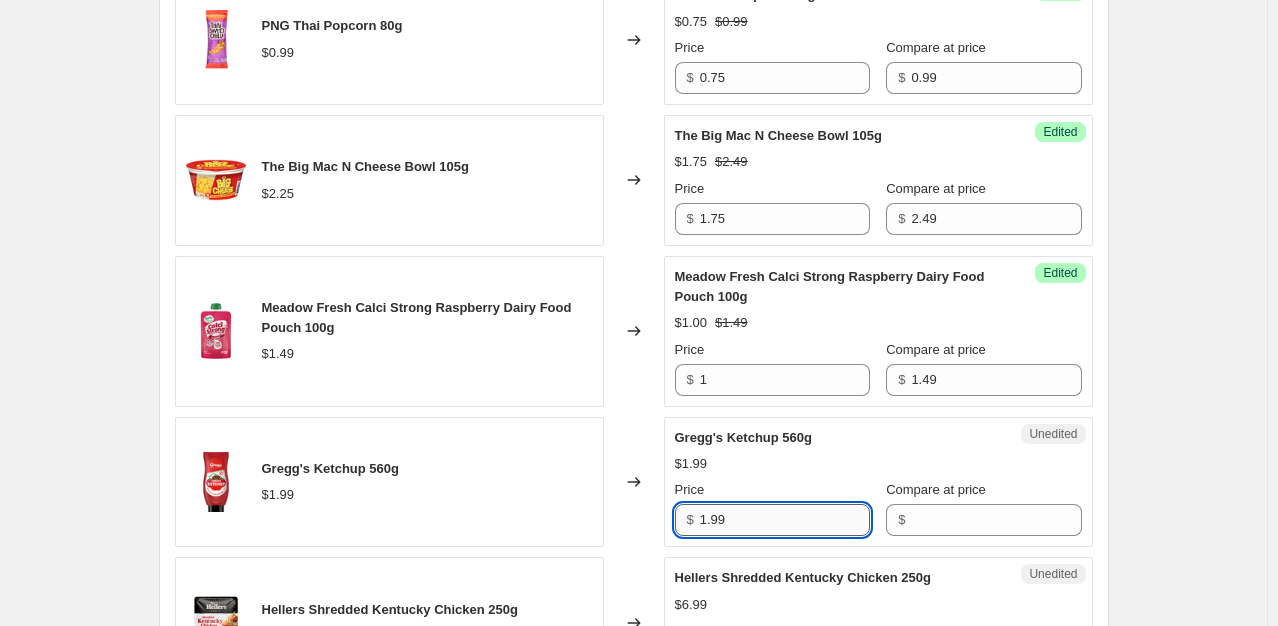 click on "1.99" at bounding box center [785, 520] 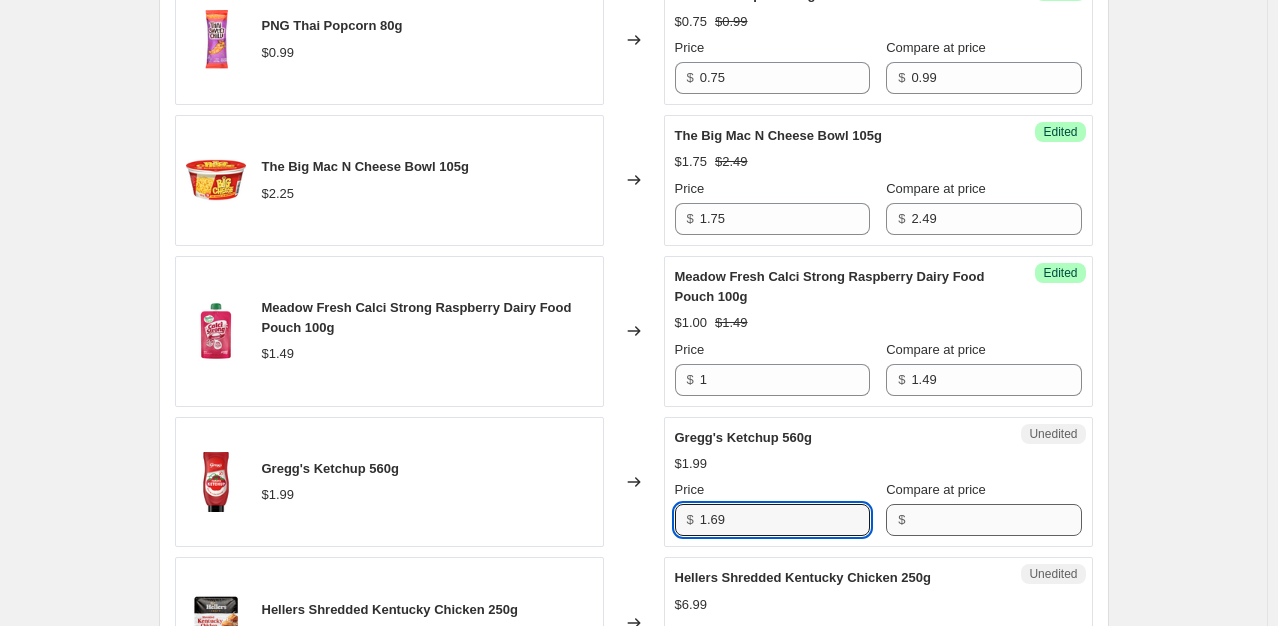 type on "1.69" 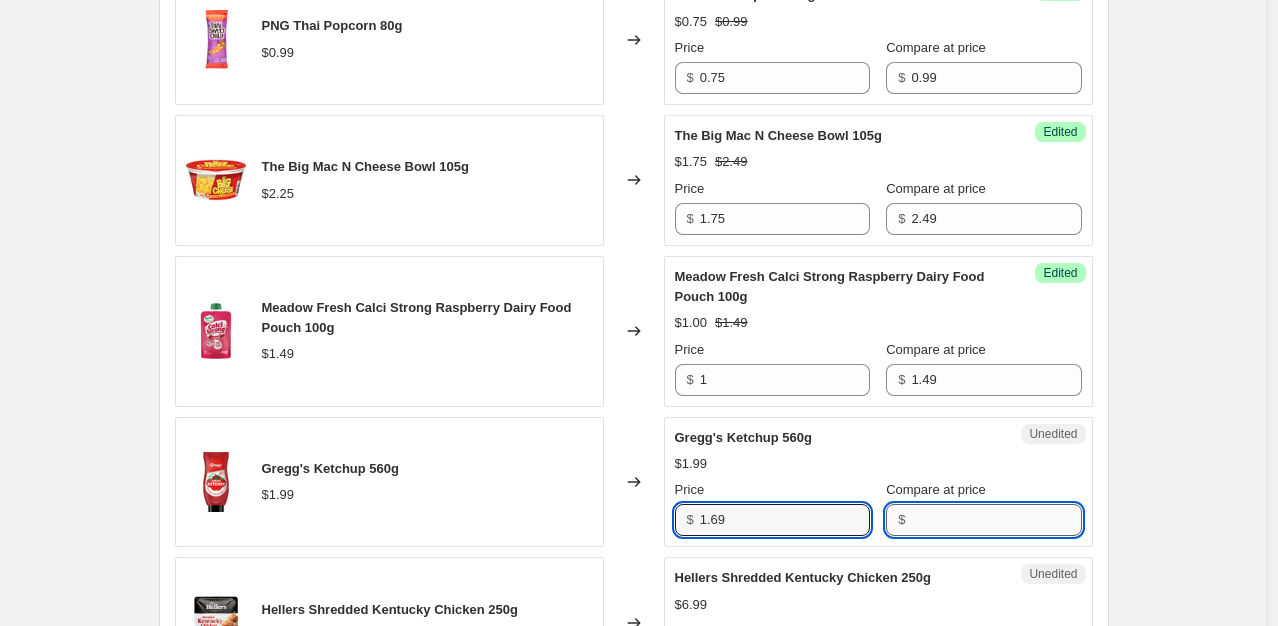 click on "Compare at price" at bounding box center (996, 520) 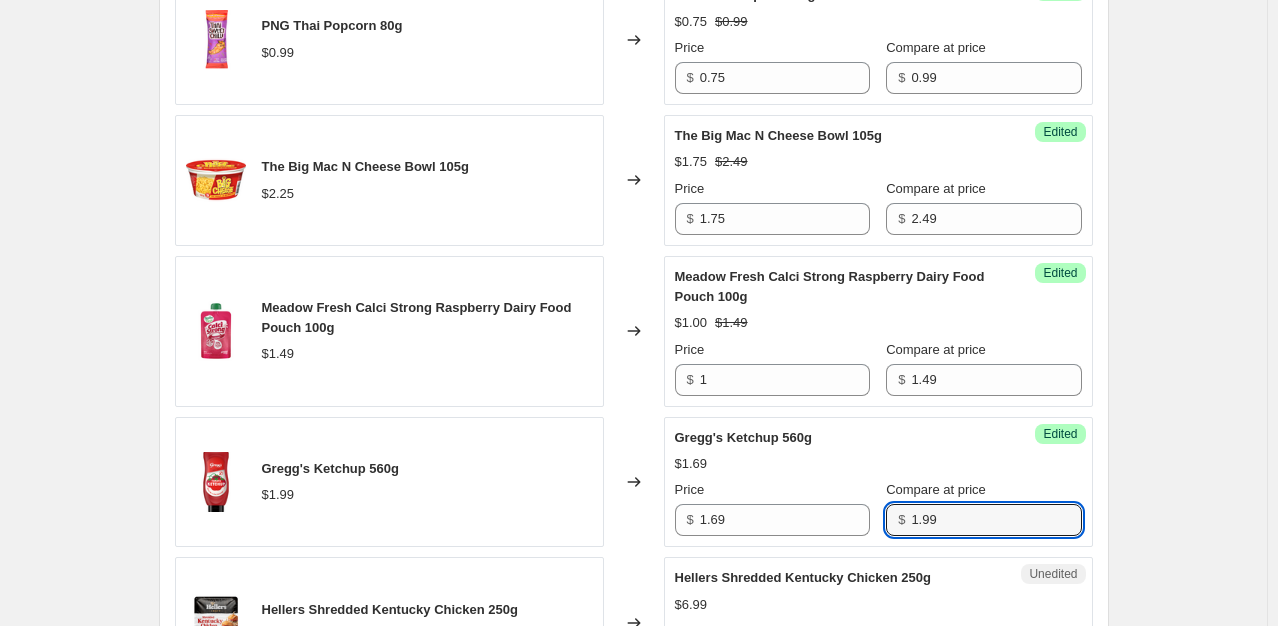 type on "1.99" 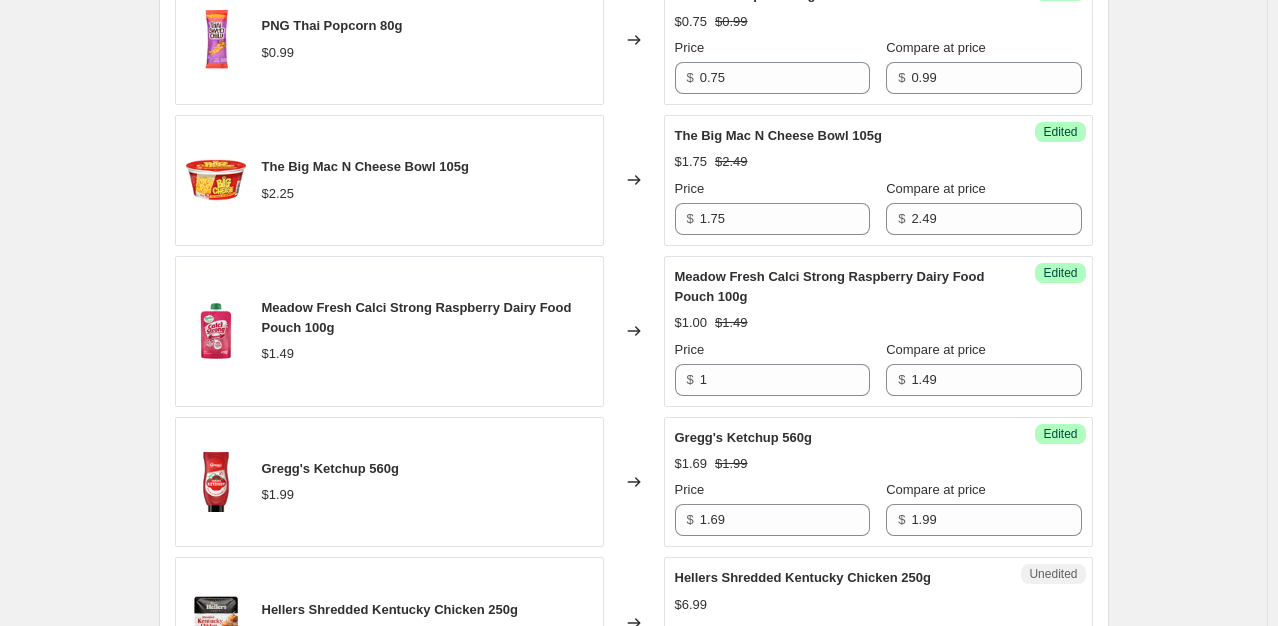 click on "Compare at price $ 1.99" at bounding box center (983, 508) 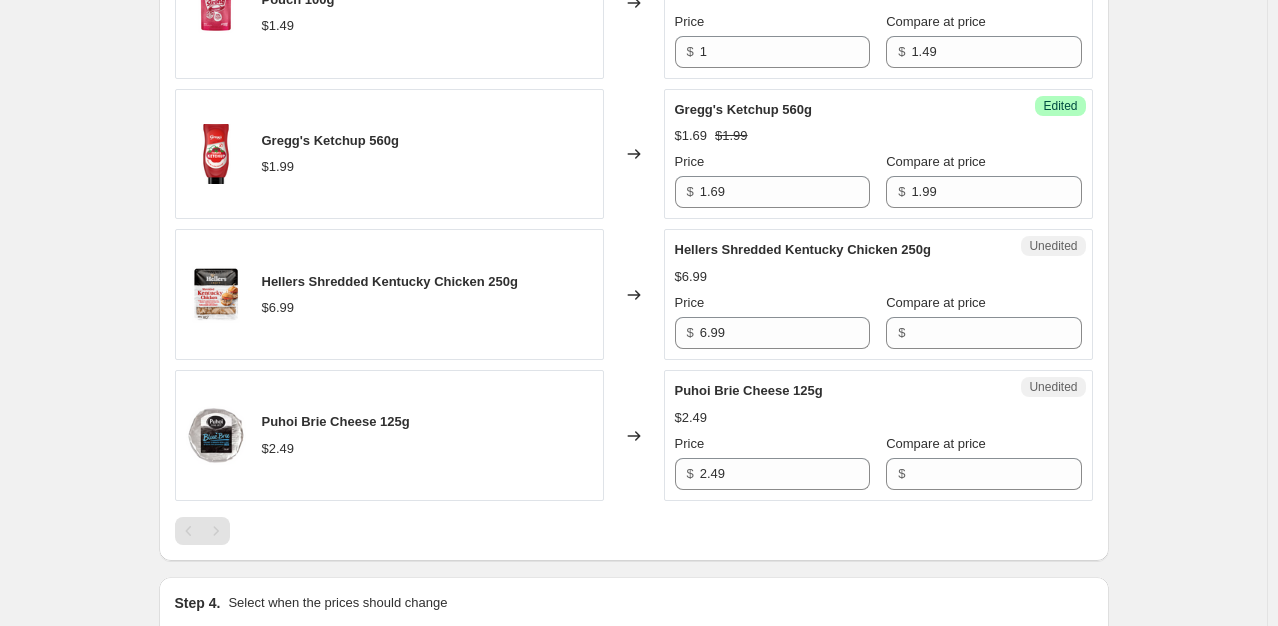 scroll, scrollTop: 2702, scrollLeft: 0, axis: vertical 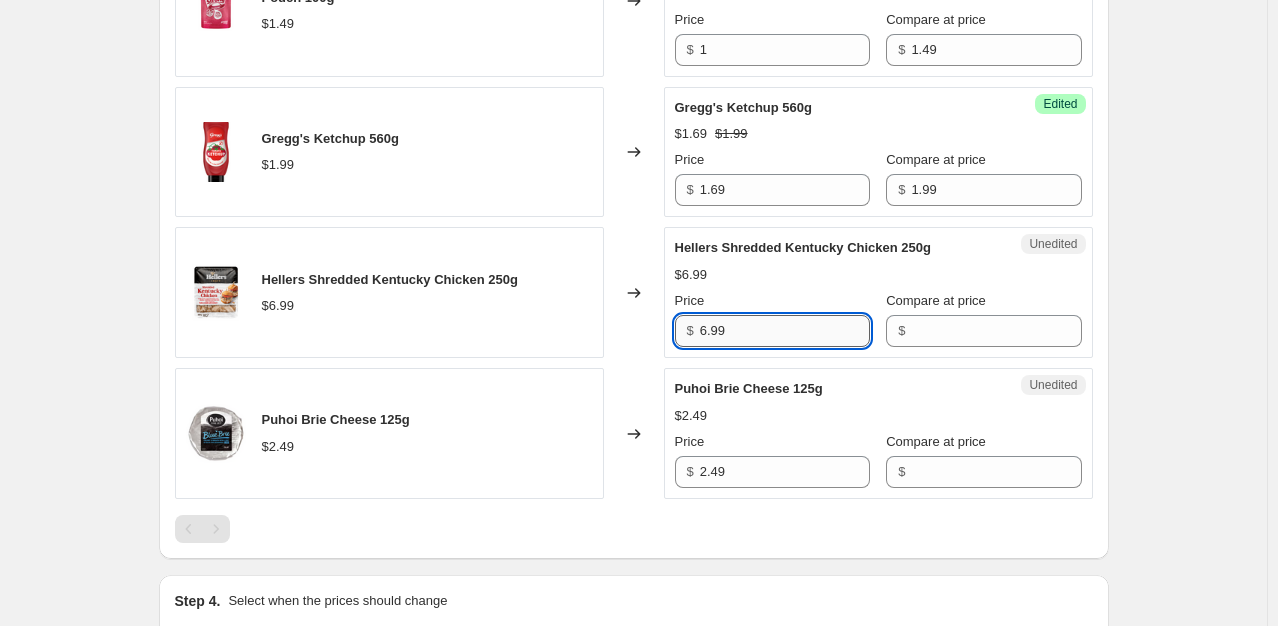 click on "6.99" at bounding box center [785, 331] 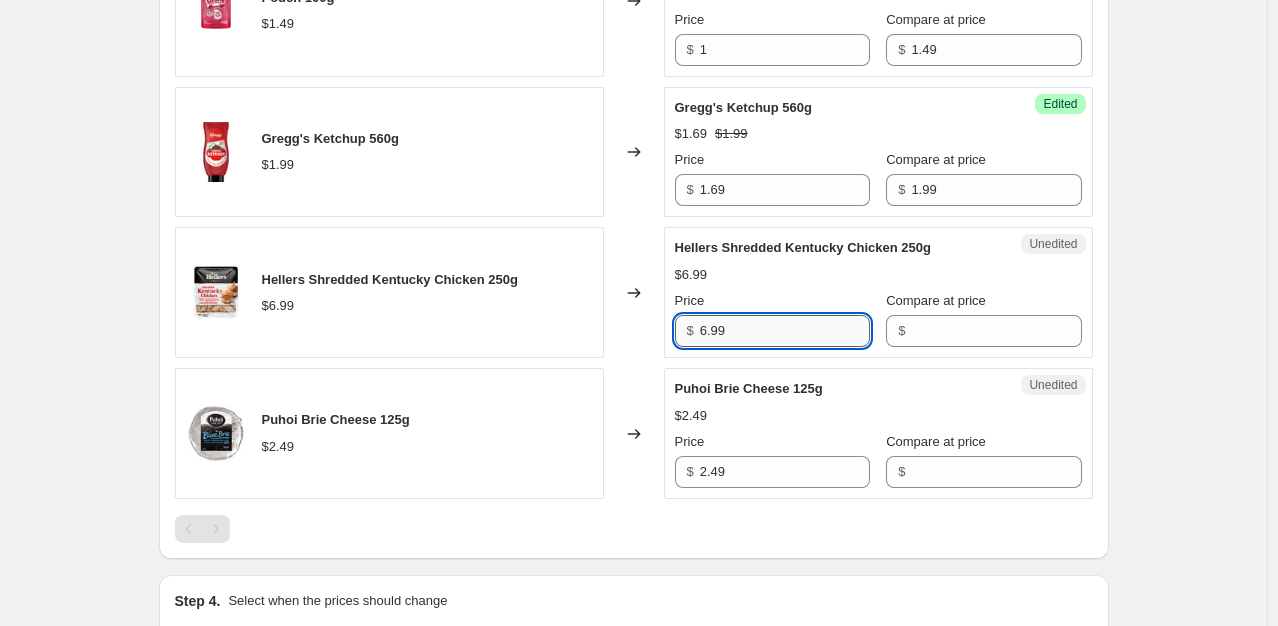 click on "6.99" at bounding box center [785, 331] 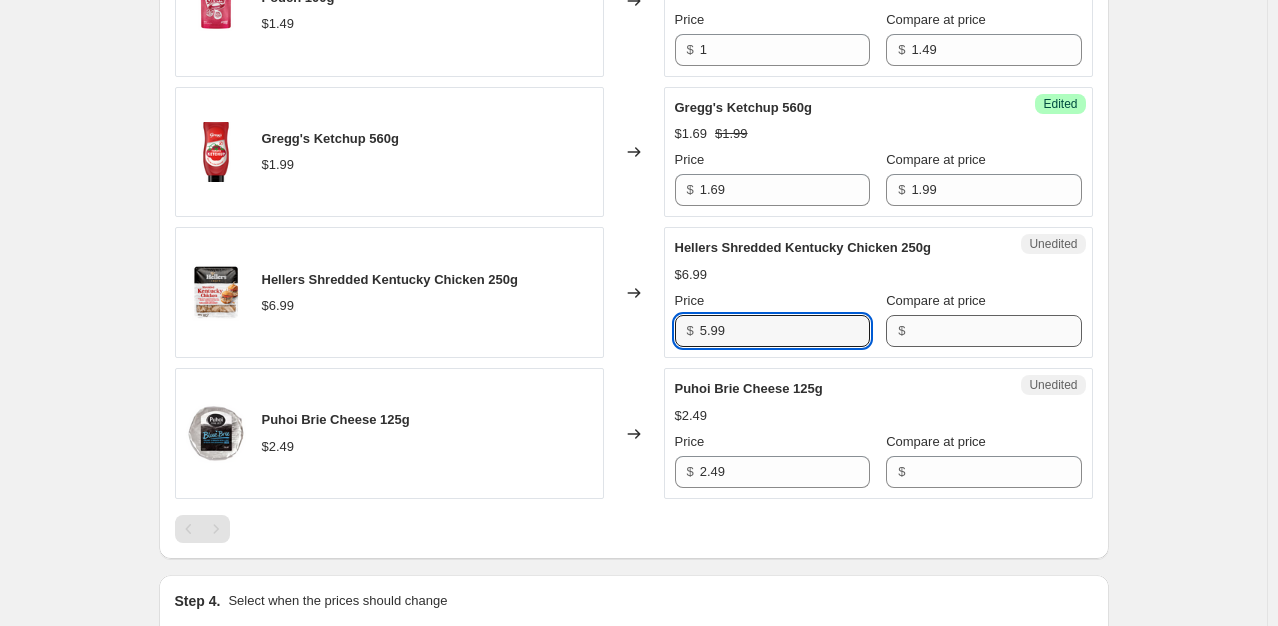 type on "5.99" 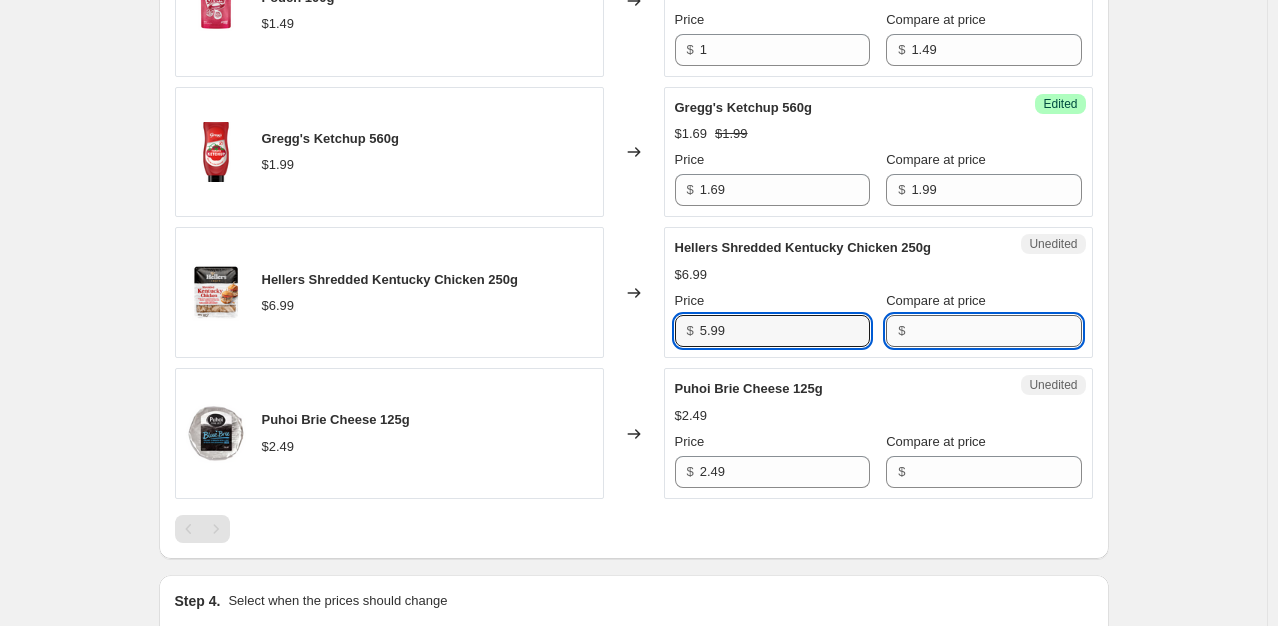 click on "Compare at price" at bounding box center (996, 331) 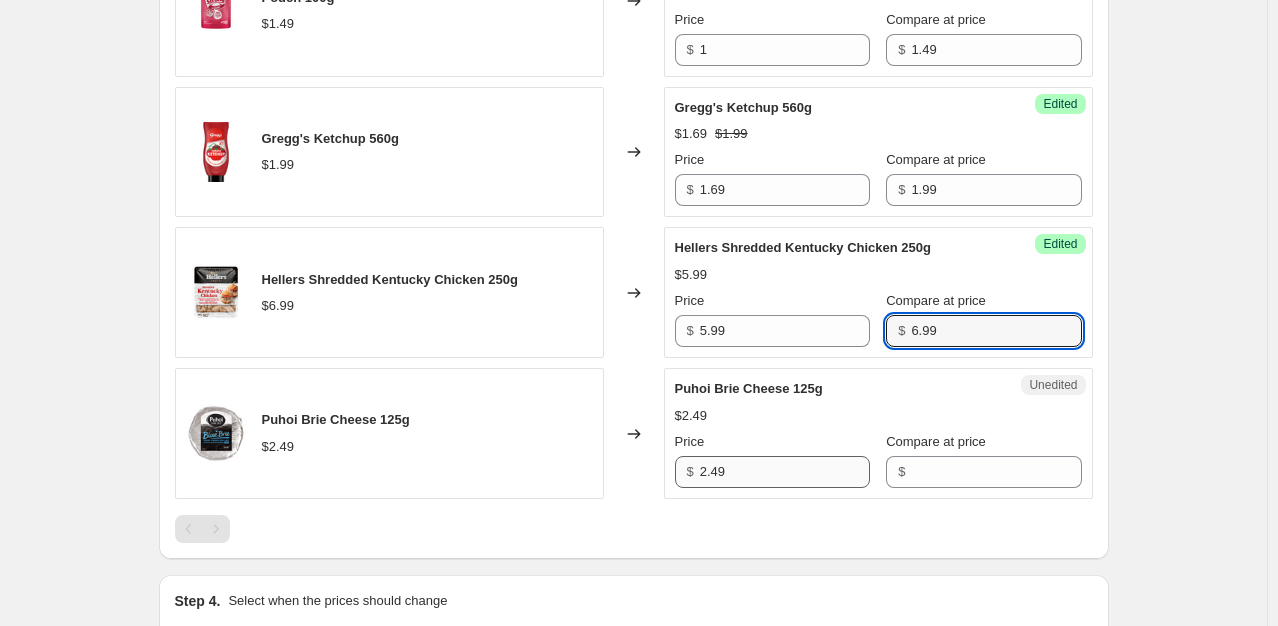 type on "6.99" 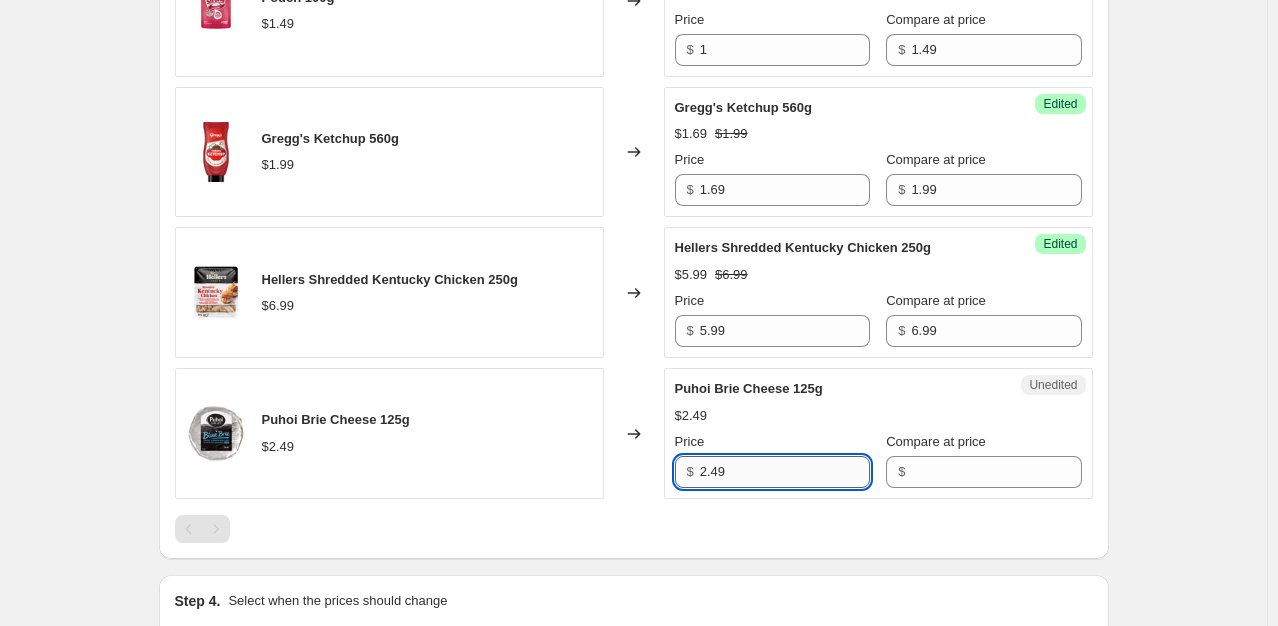 click on "2.49" at bounding box center (785, 472) 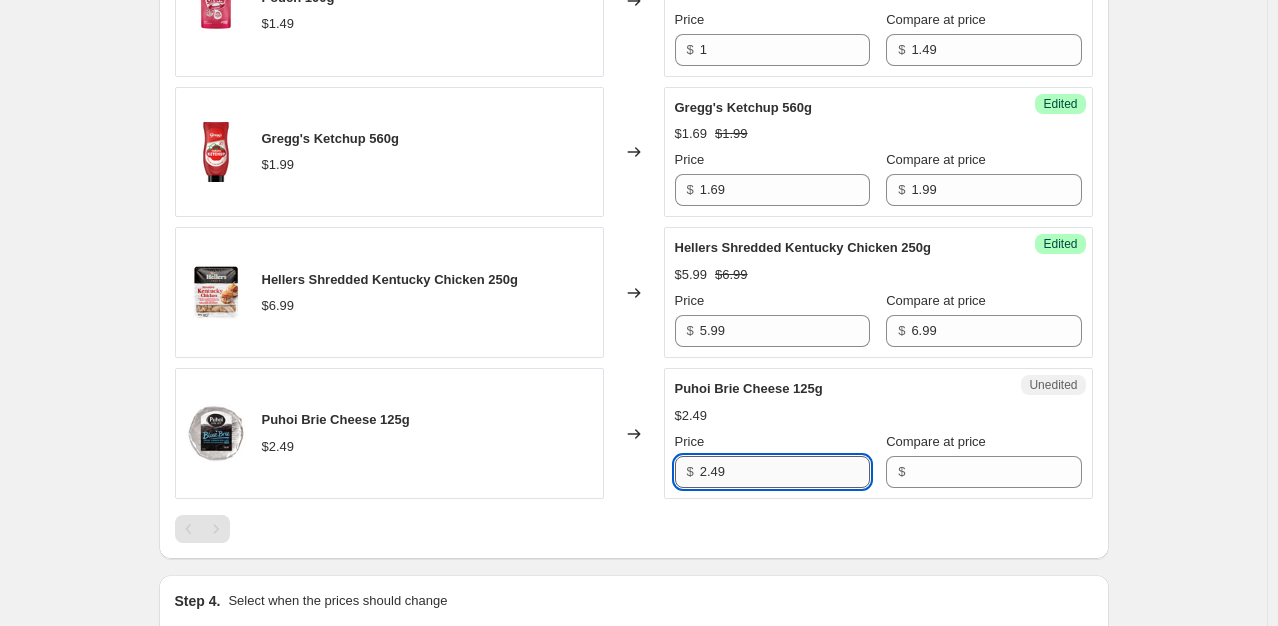 click on "2.49" at bounding box center (785, 472) 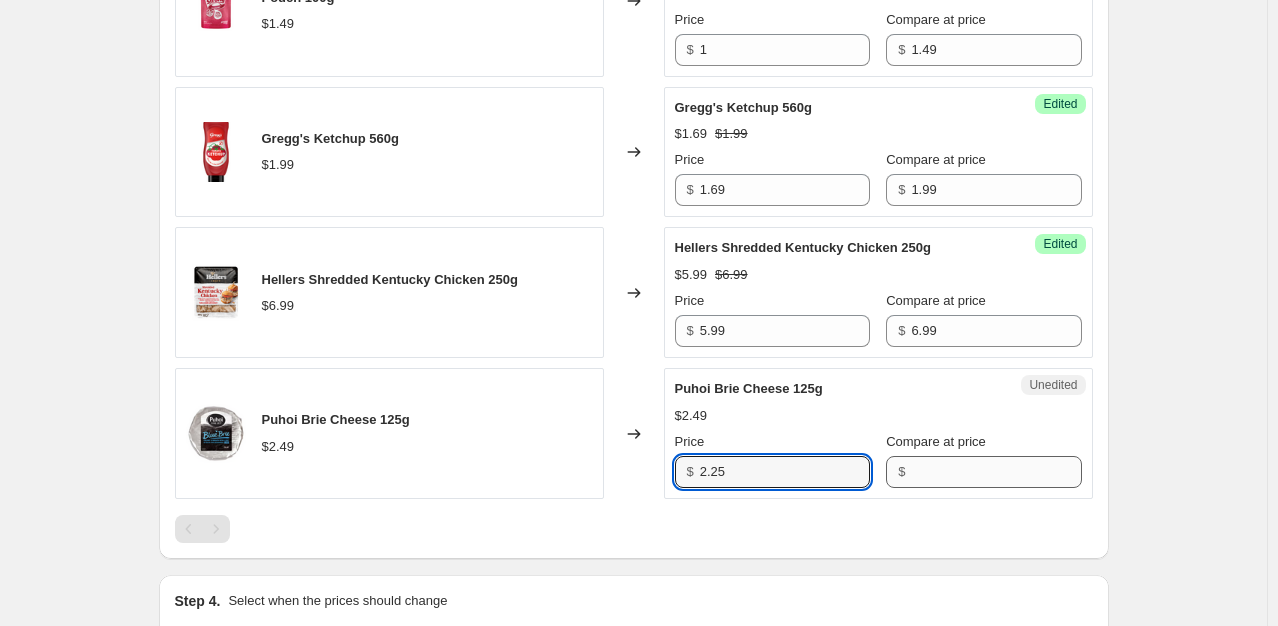 type on "2.25" 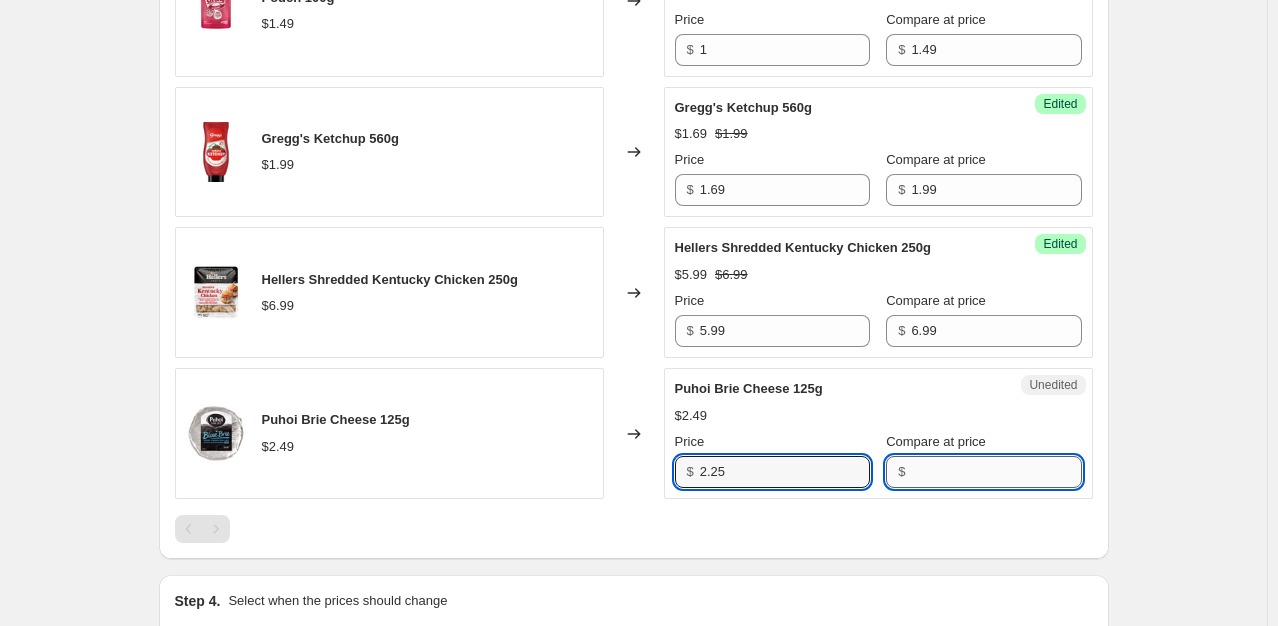click on "Compare at price" at bounding box center [996, 472] 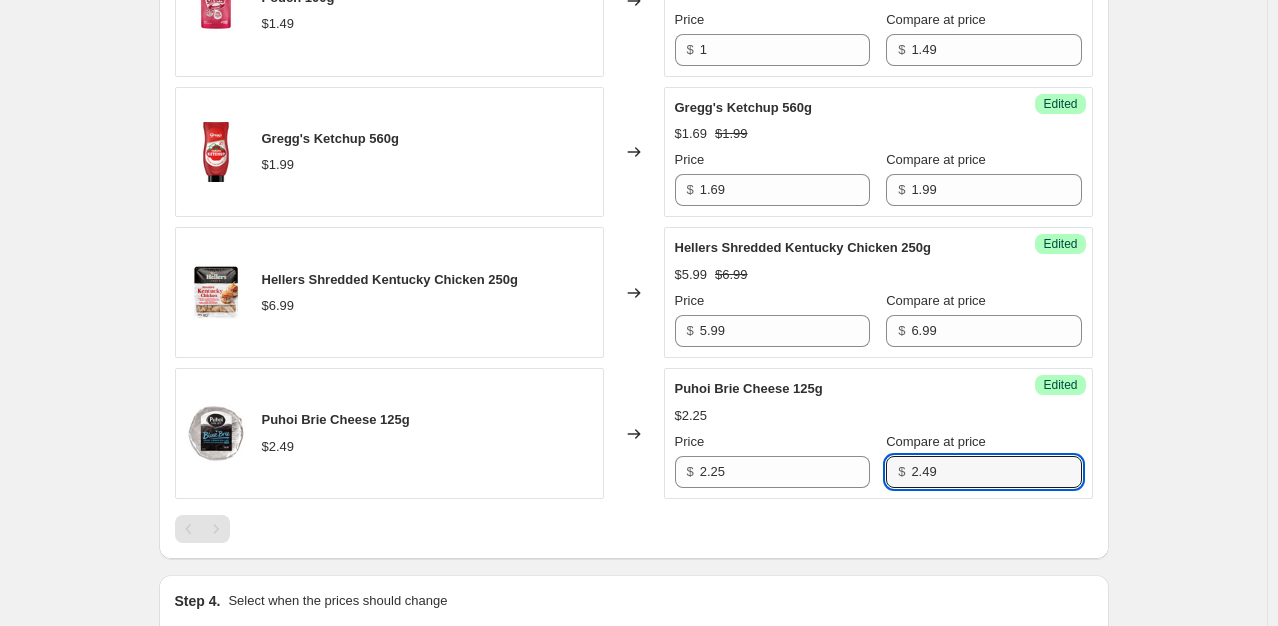 type on "2.49" 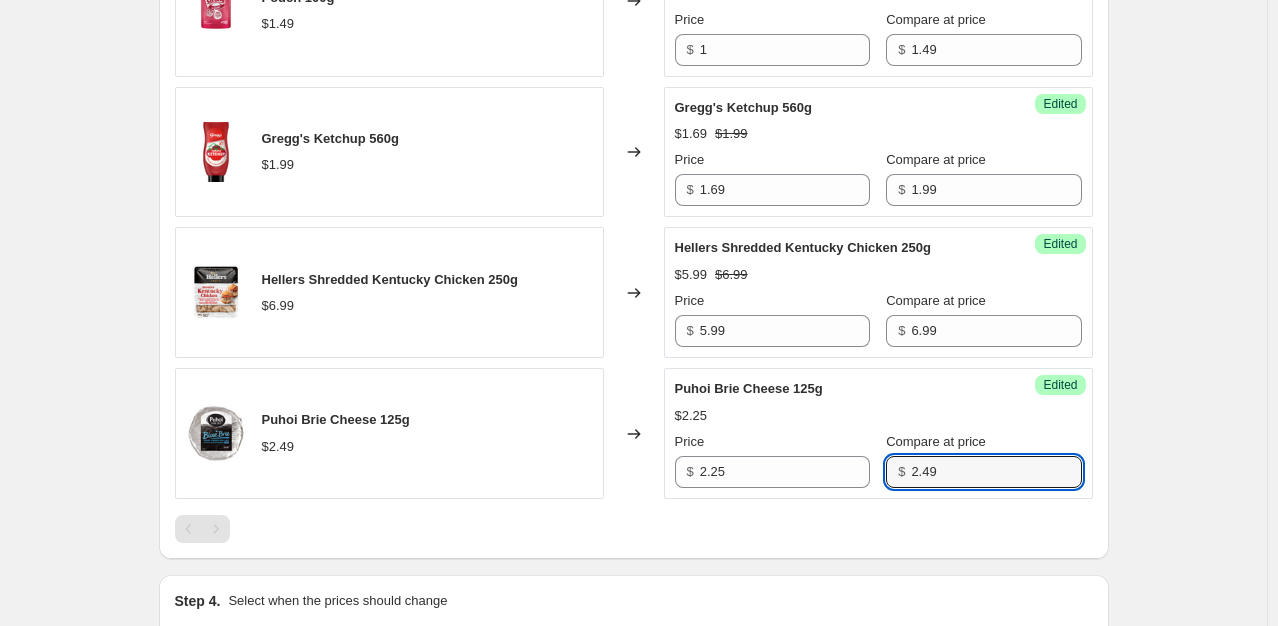 click on "Create new price change job. This page is ready Create new price change job Draft Step 1. Optionally give your price change job a title (eg "March 30% off sale on boots") Weekly Specials [DATE]-[DATE] This title is just for internal use, customers won't see it Step 2. Select how the prices should change Use bulk price change rules Set product prices individually Use CSV upload Select tags to add while price change is active Select tags to remove while price change is active Step 3. Select which products should change in price Select all products, use filters, or select products variants individually All products Filter by product, collection, tag, vendor, product type, variant title, or inventory Select product variants individually Product filters Products must match: all conditions any condition The product The product's collection The product's tag The product's vendor The product's status The variant's title Inventory quantity The product's collection Is equal to Is not equal to Is equal to PRICE CHANGE PREVIEW" at bounding box center (633, -917) 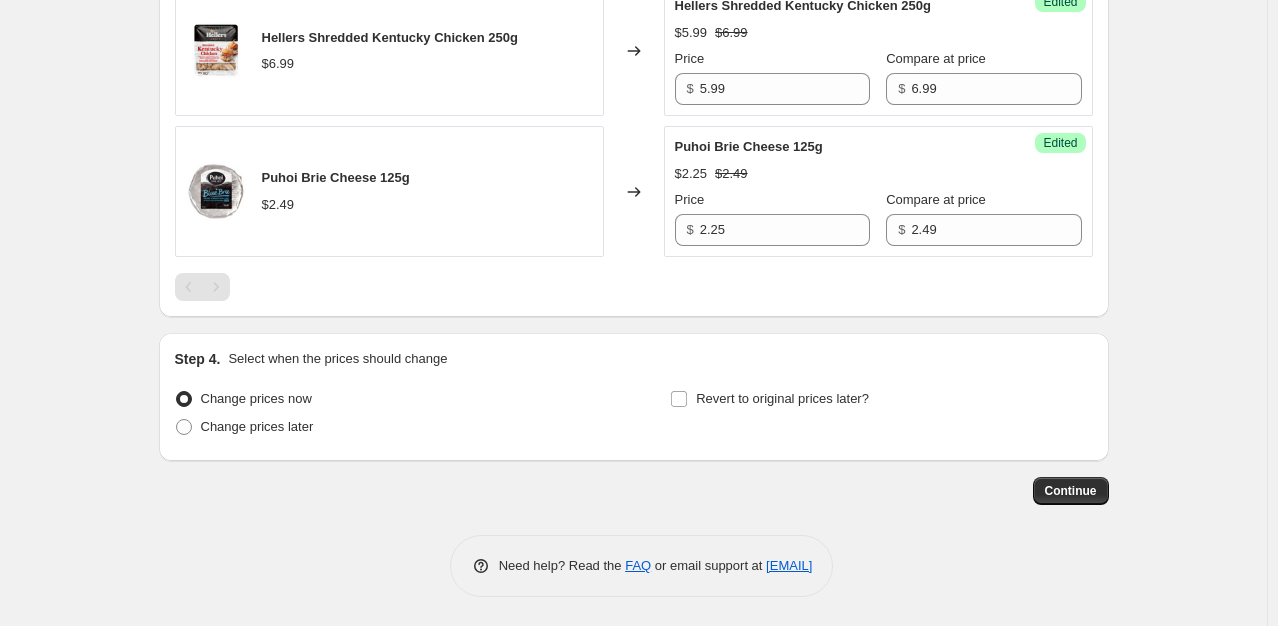 scroll, scrollTop: 2957, scrollLeft: 0, axis: vertical 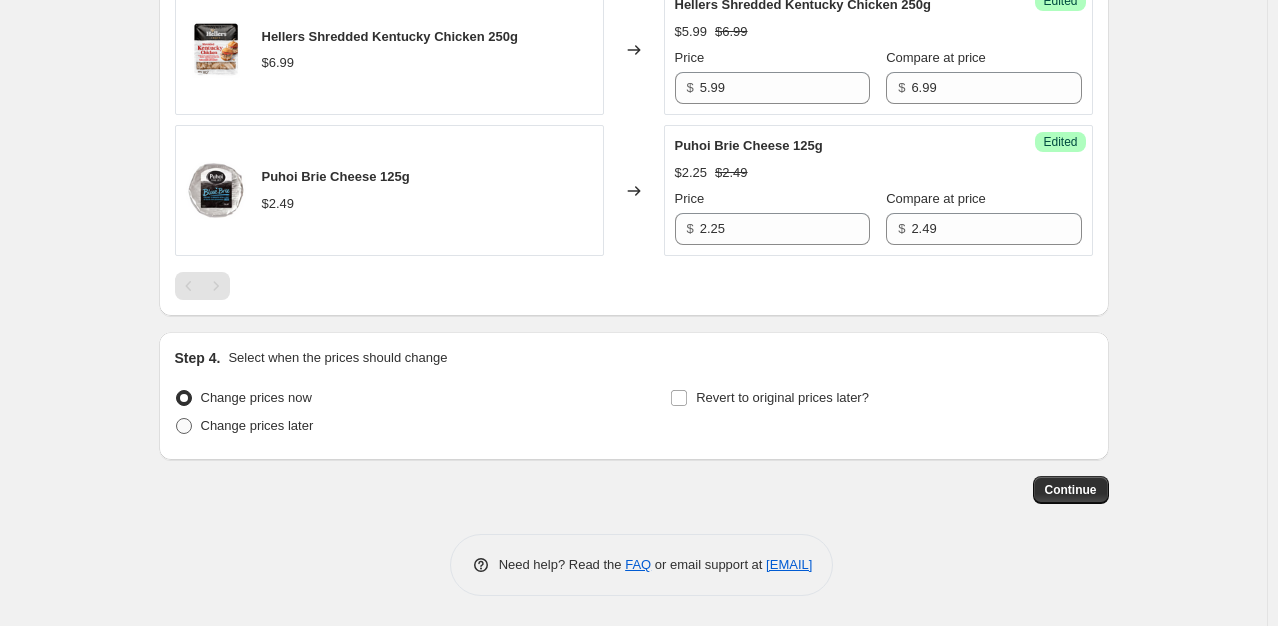click on "Change prices later" at bounding box center (257, 425) 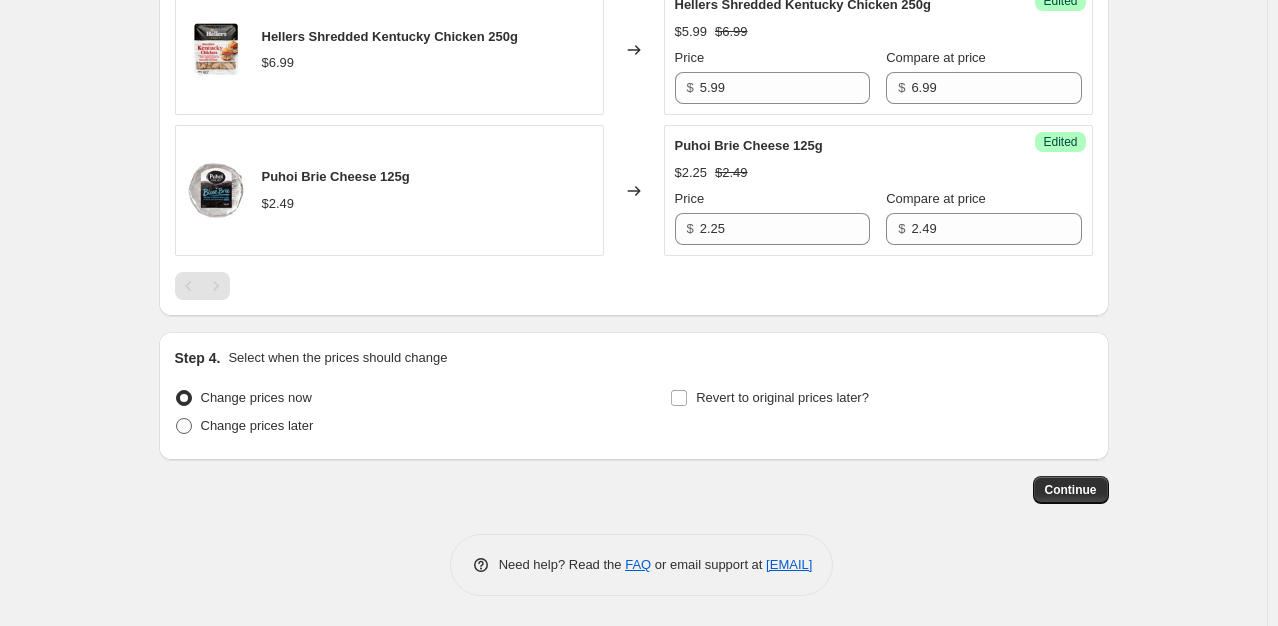 click on "Change prices later" at bounding box center [176, 418] 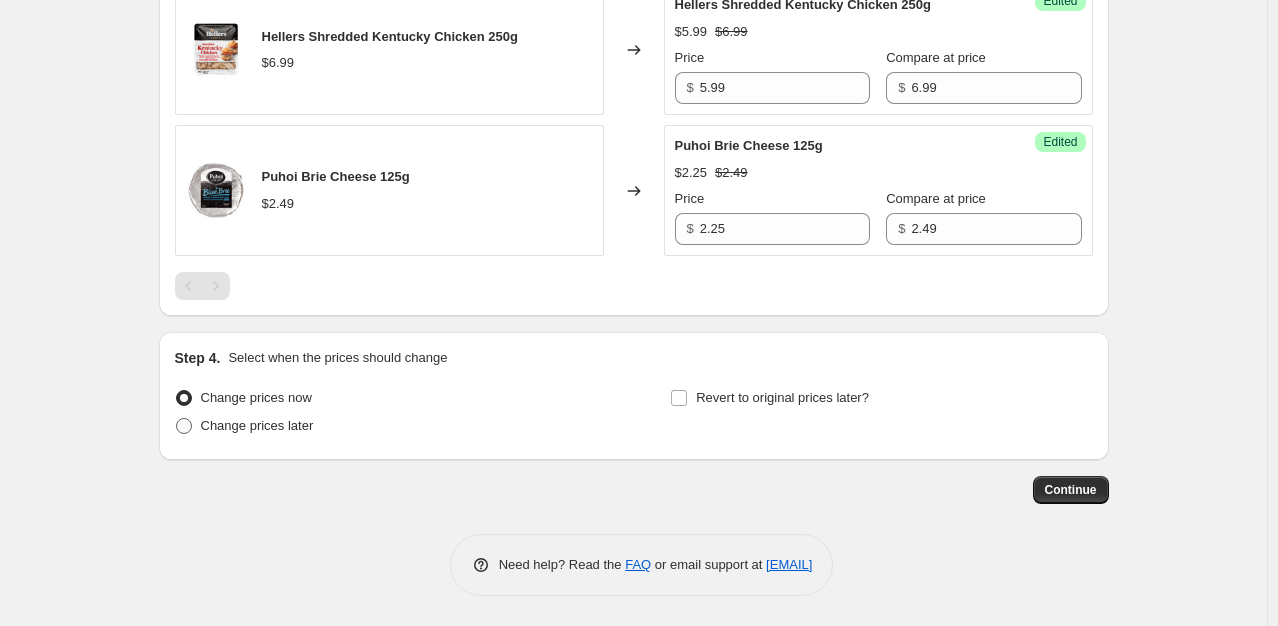 radio on "true" 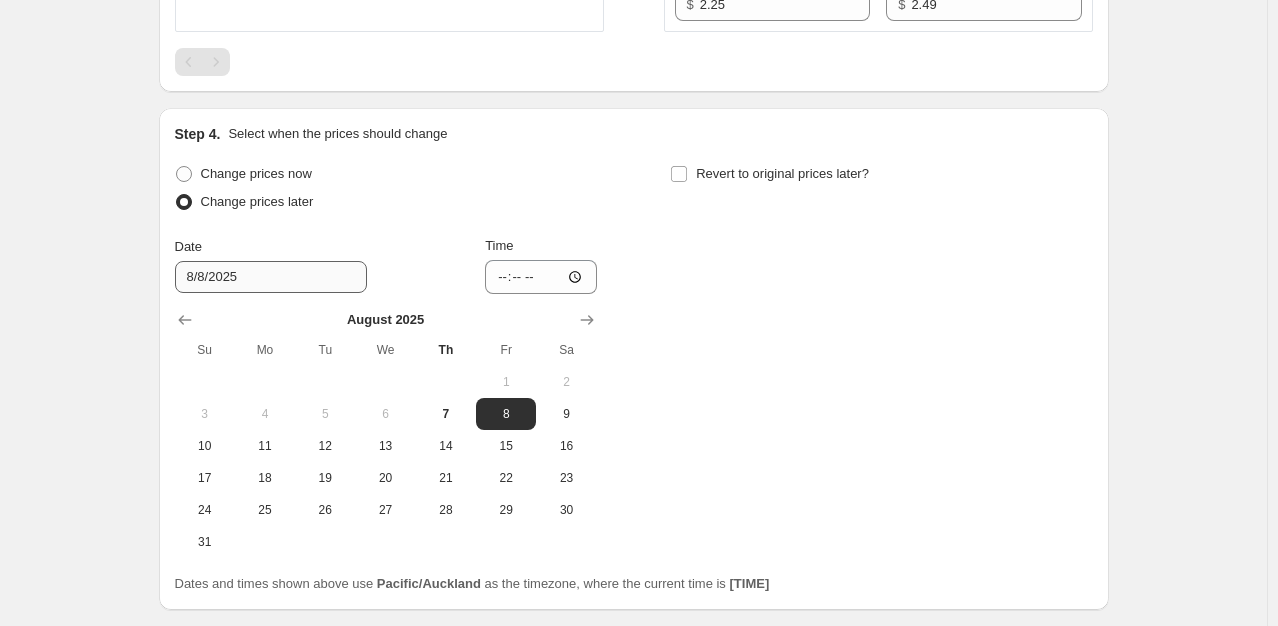 scroll, scrollTop: 3170, scrollLeft: 0, axis: vertical 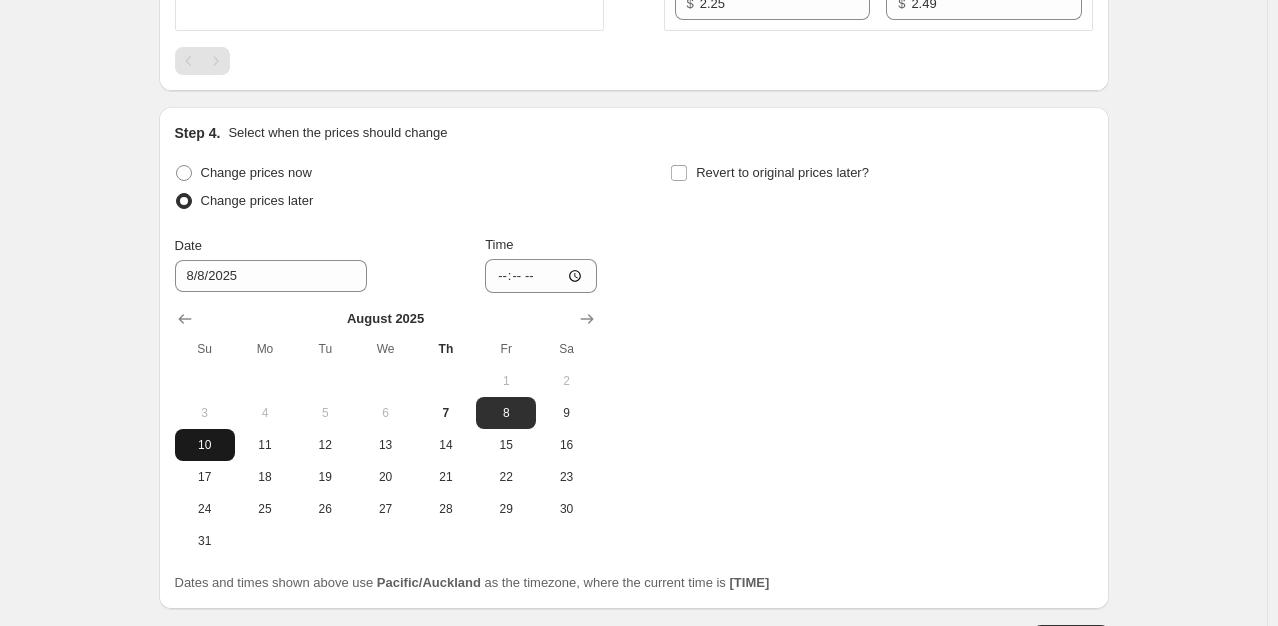 click on "10" at bounding box center [205, 445] 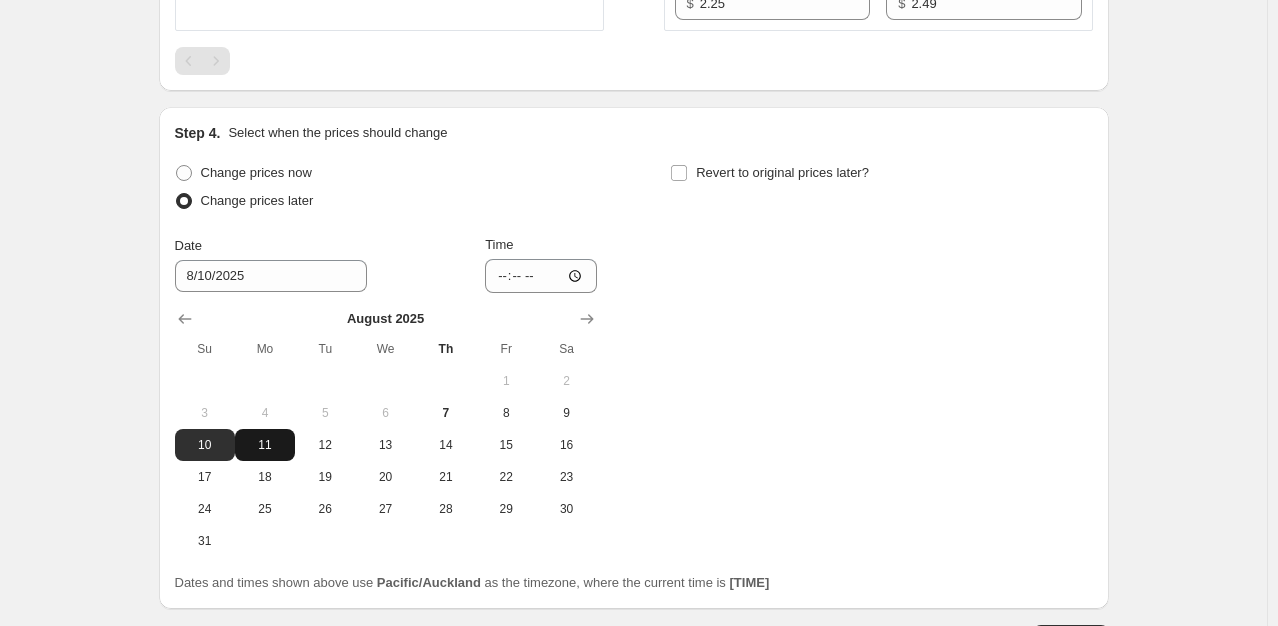click on "11" at bounding box center [265, 445] 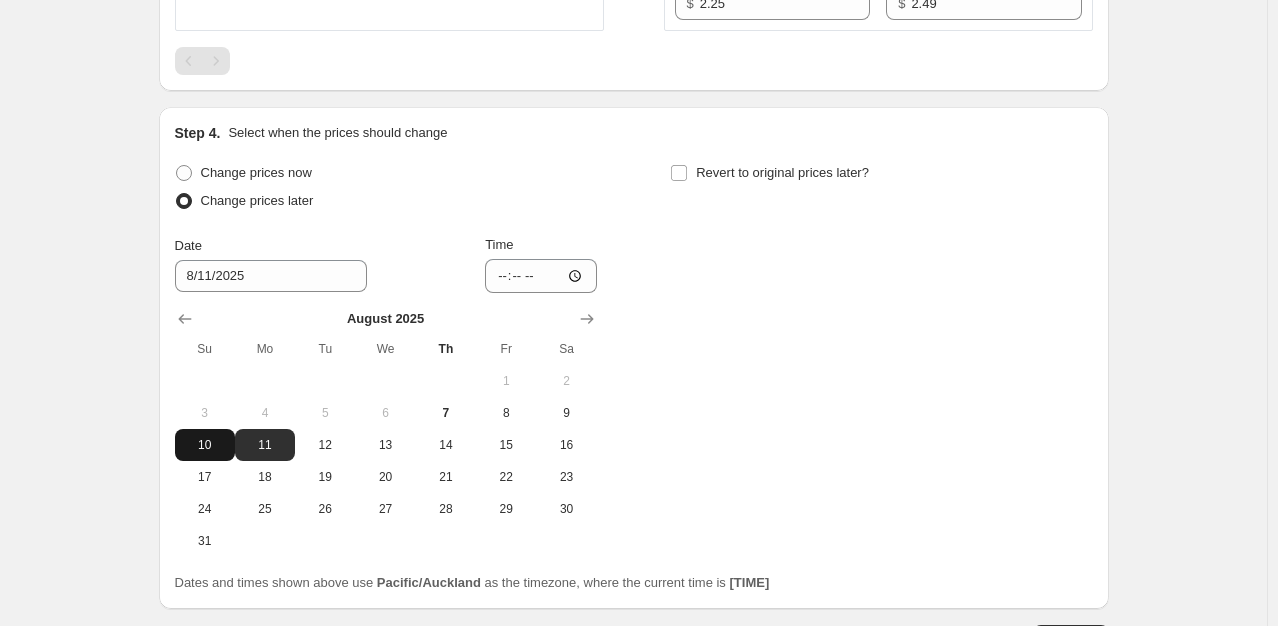 click on "10" at bounding box center (205, 445) 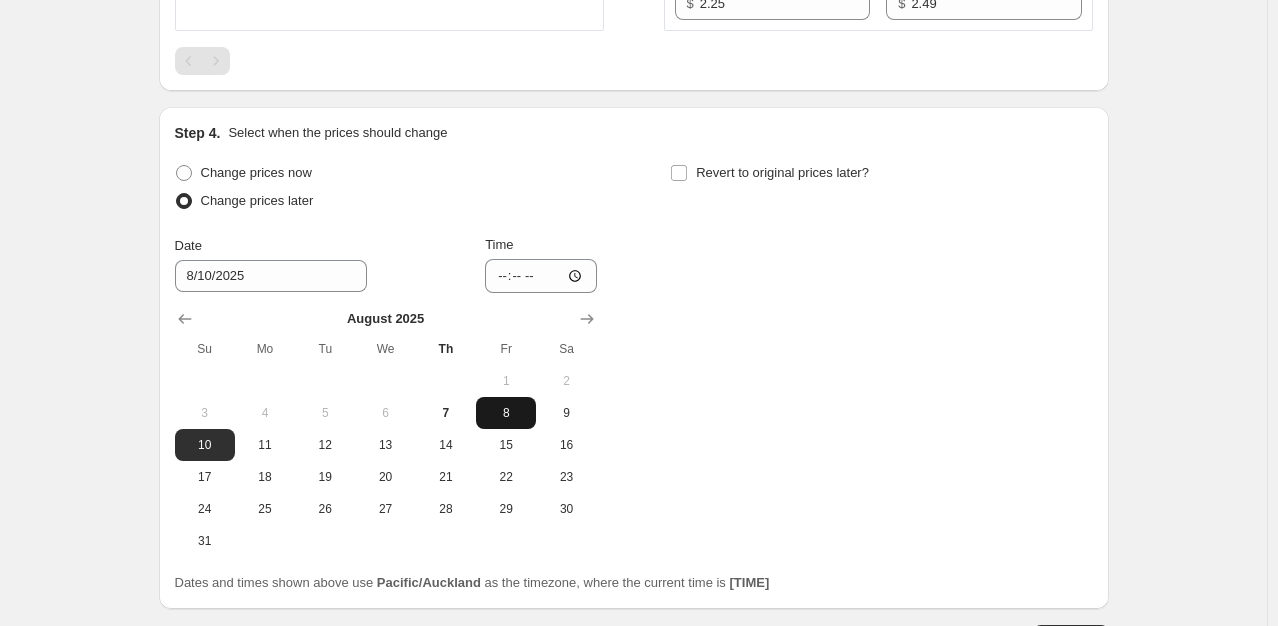 click on "8" at bounding box center (506, 413) 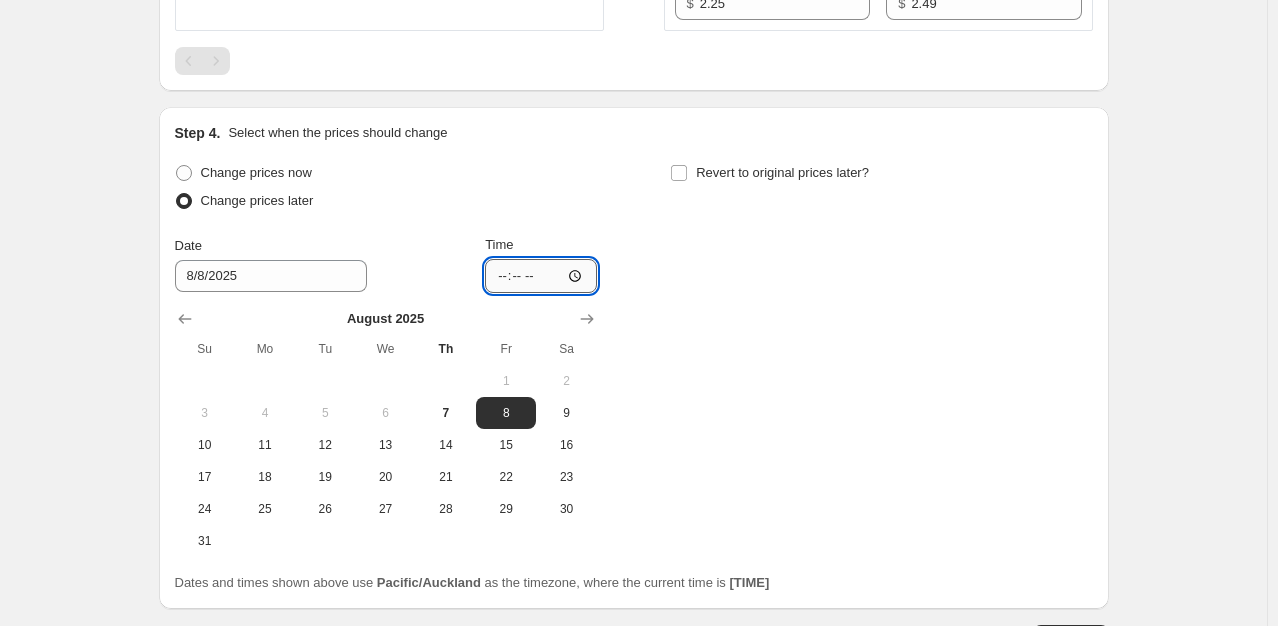 click on "[TIME]" at bounding box center (541, 276) 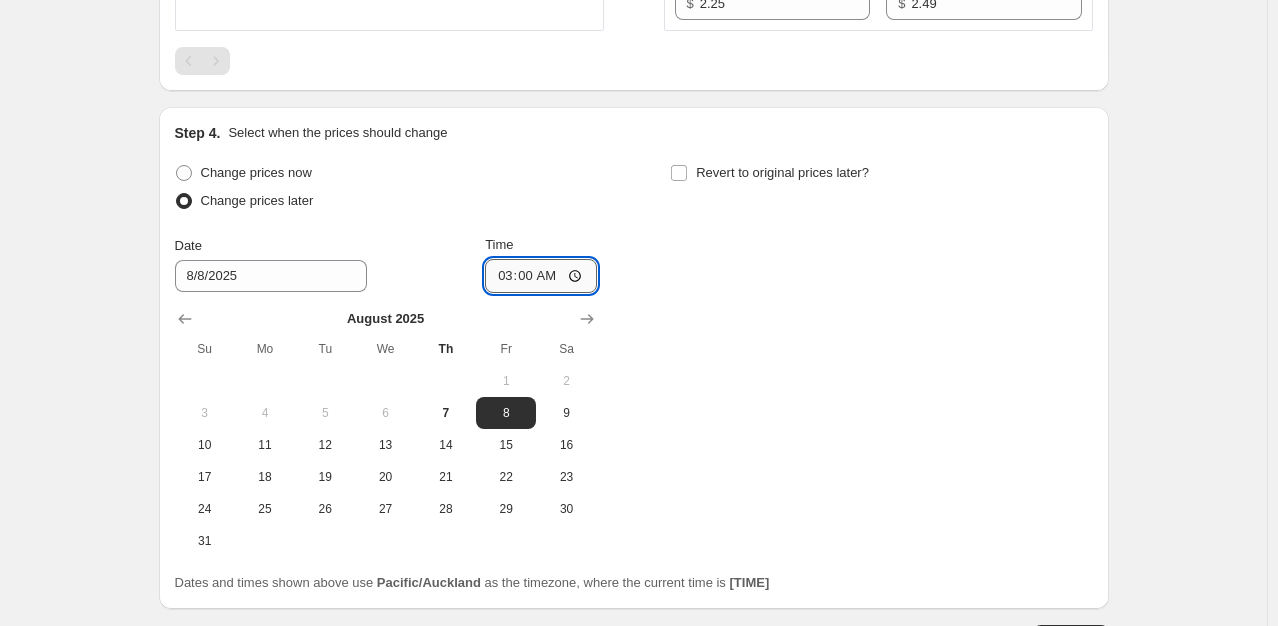 type on "15:00" 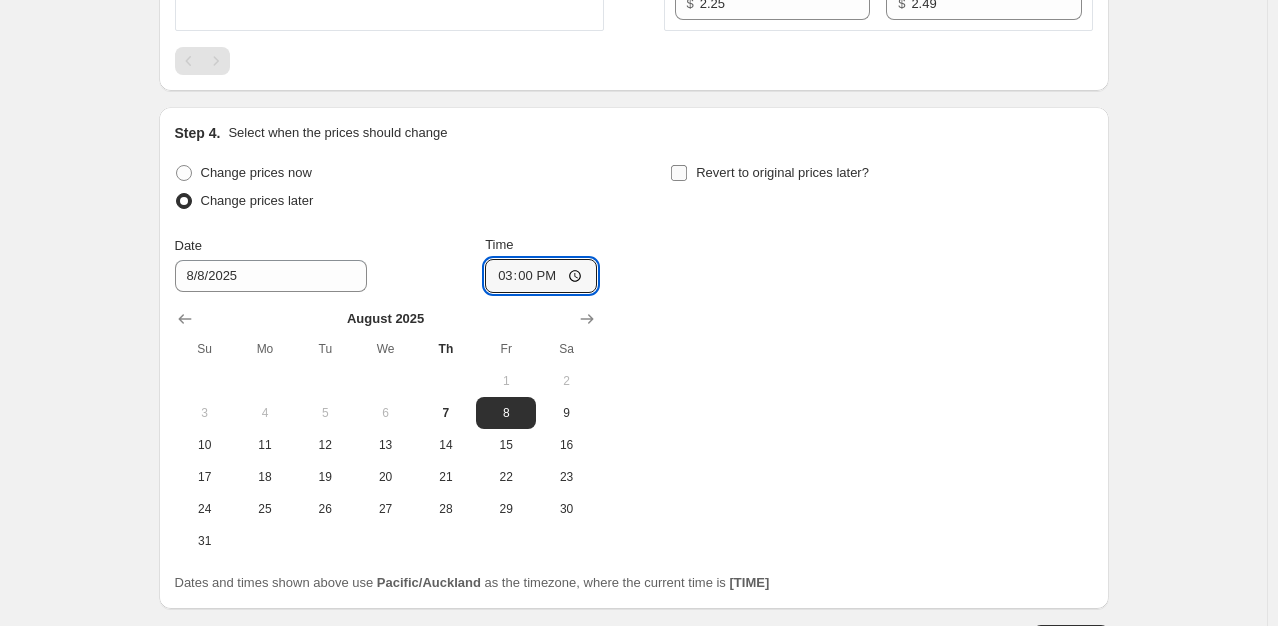 click on "Revert to original prices later?" at bounding box center (679, 173) 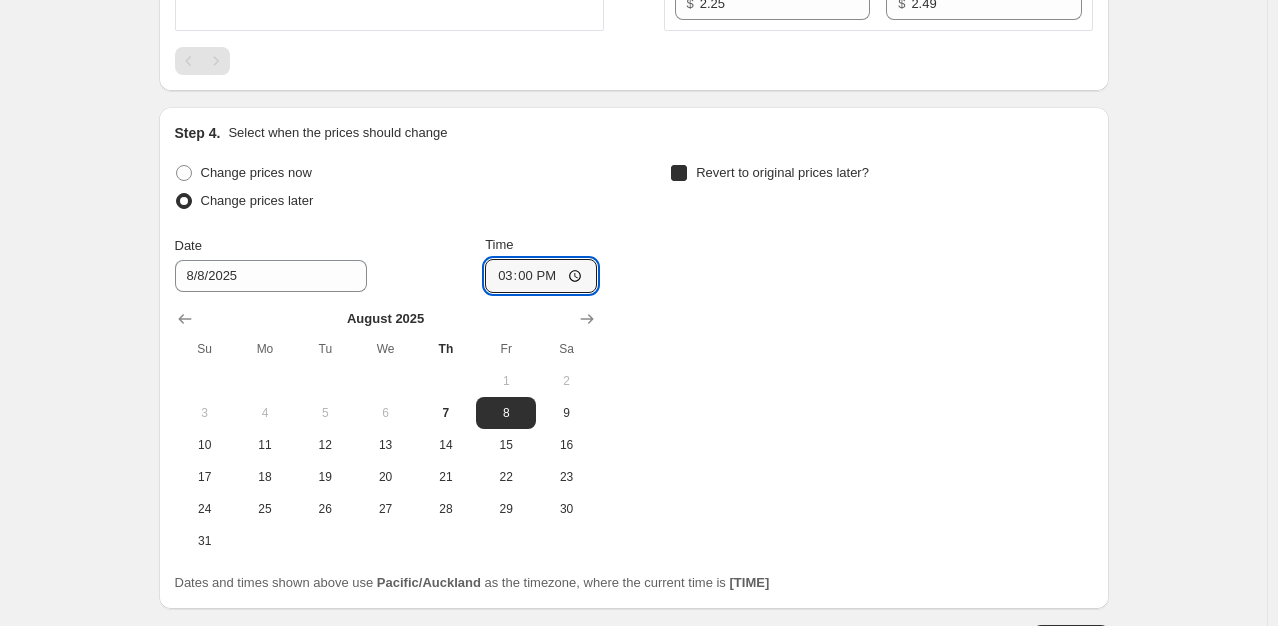 checkbox on "true" 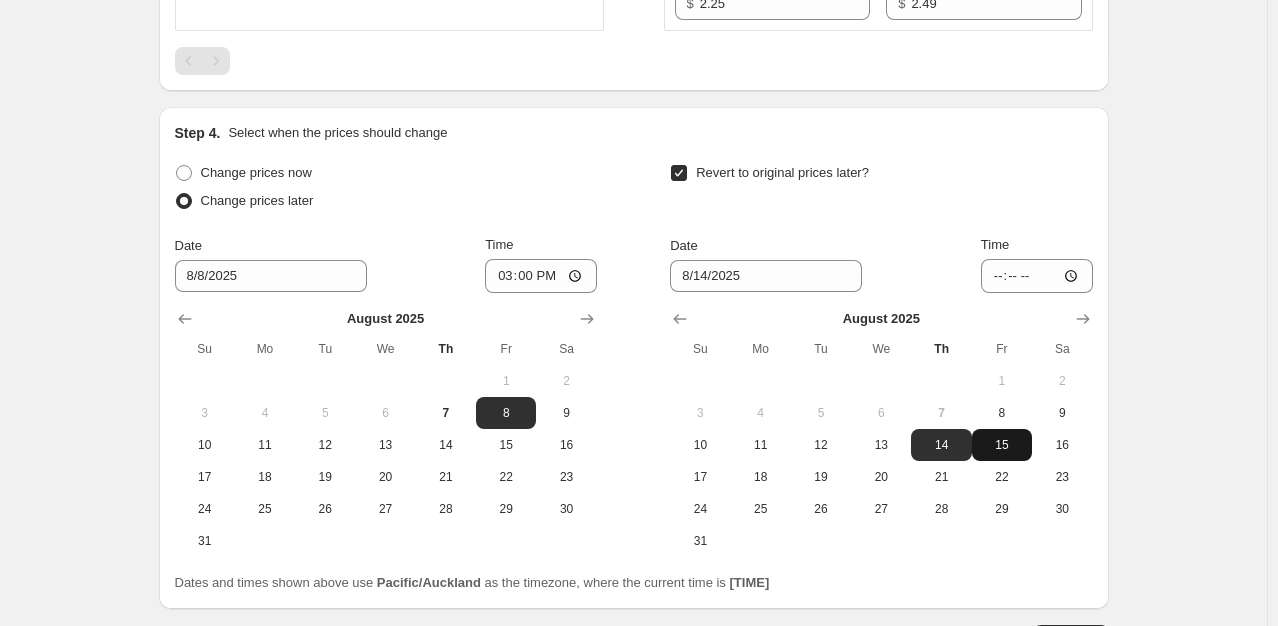 click on "15" at bounding box center (1002, 445) 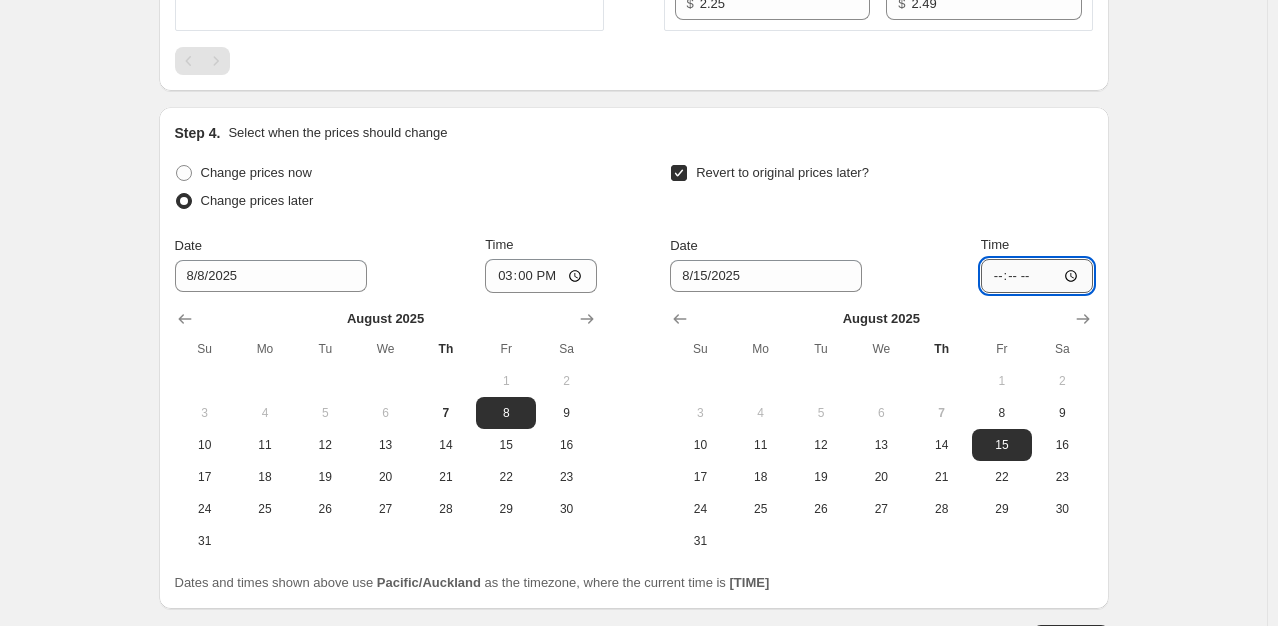click on "[TIME]" at bounding box center (1037, 276) 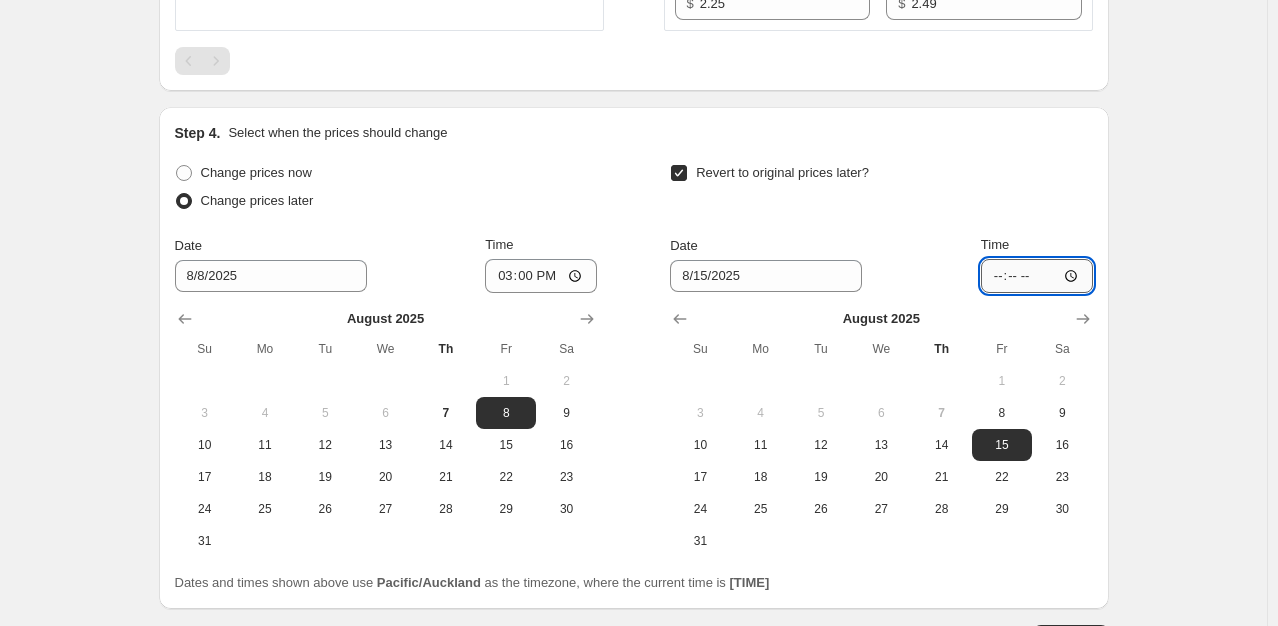 click on "[TIME]" at bounding box center [1037, 276] 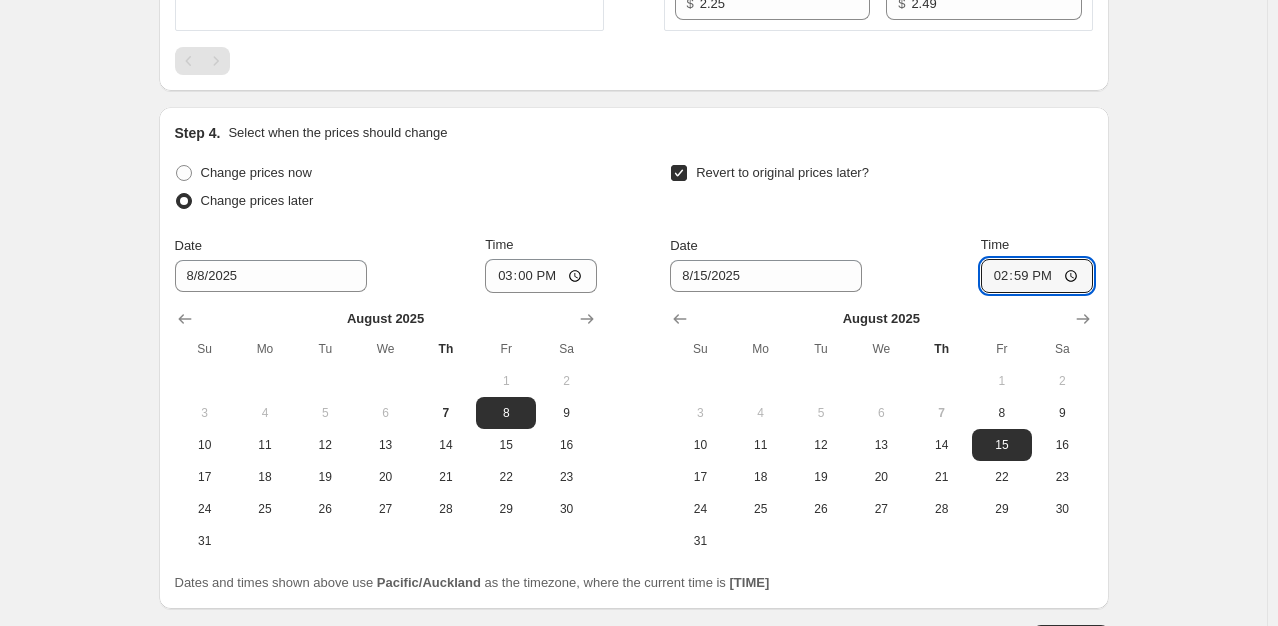 click on "Revert to original prices later?" at bounding box center (881, 189) 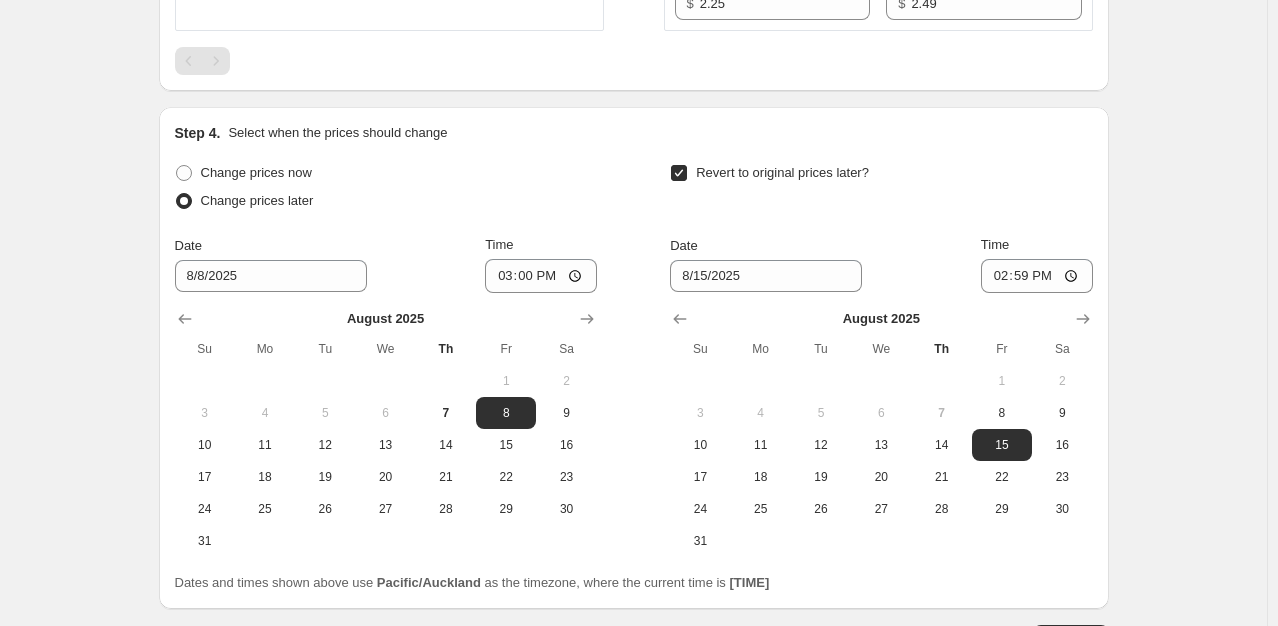 scroll, scrollTop: 3332, scrollLeft: 0, axis: vertical 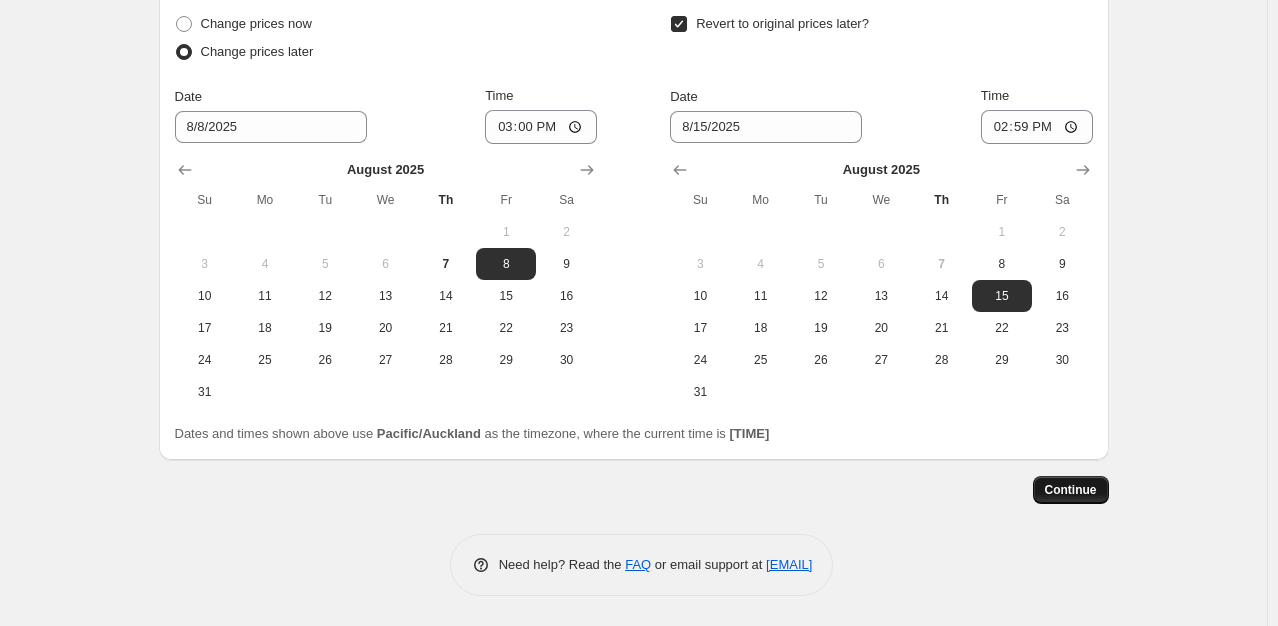 click on "Continue" at bounding box center [1071, 490] 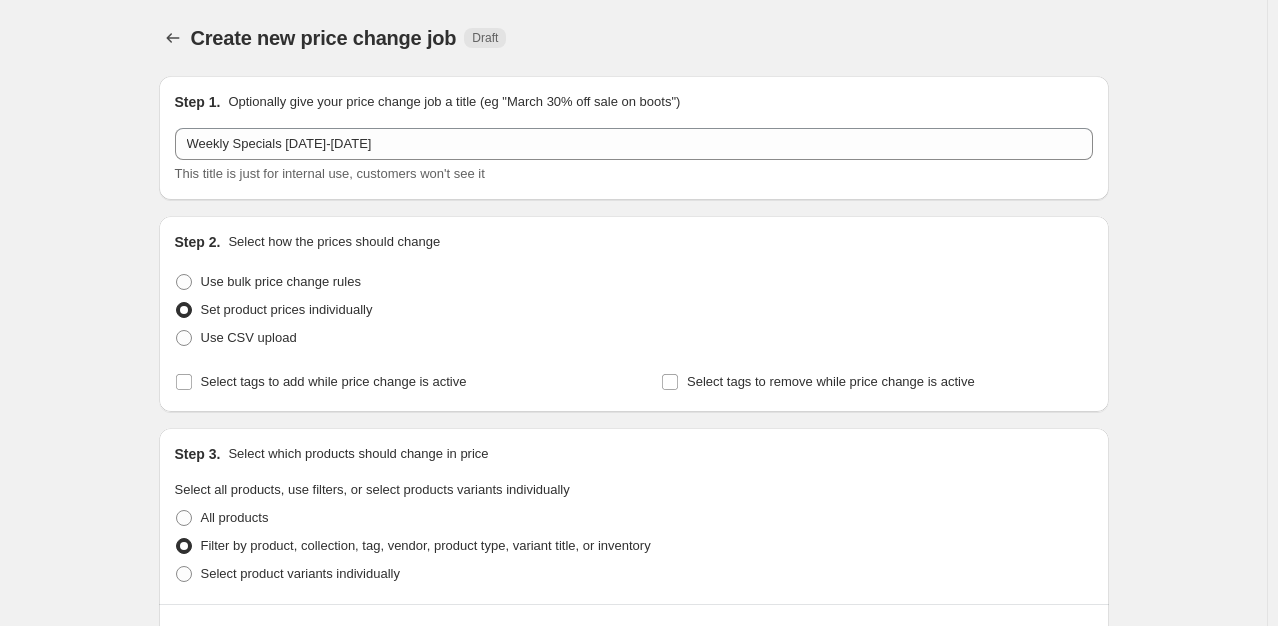 scroll, scrollTop: 3332, scrollLeft: 0, axis: vertical 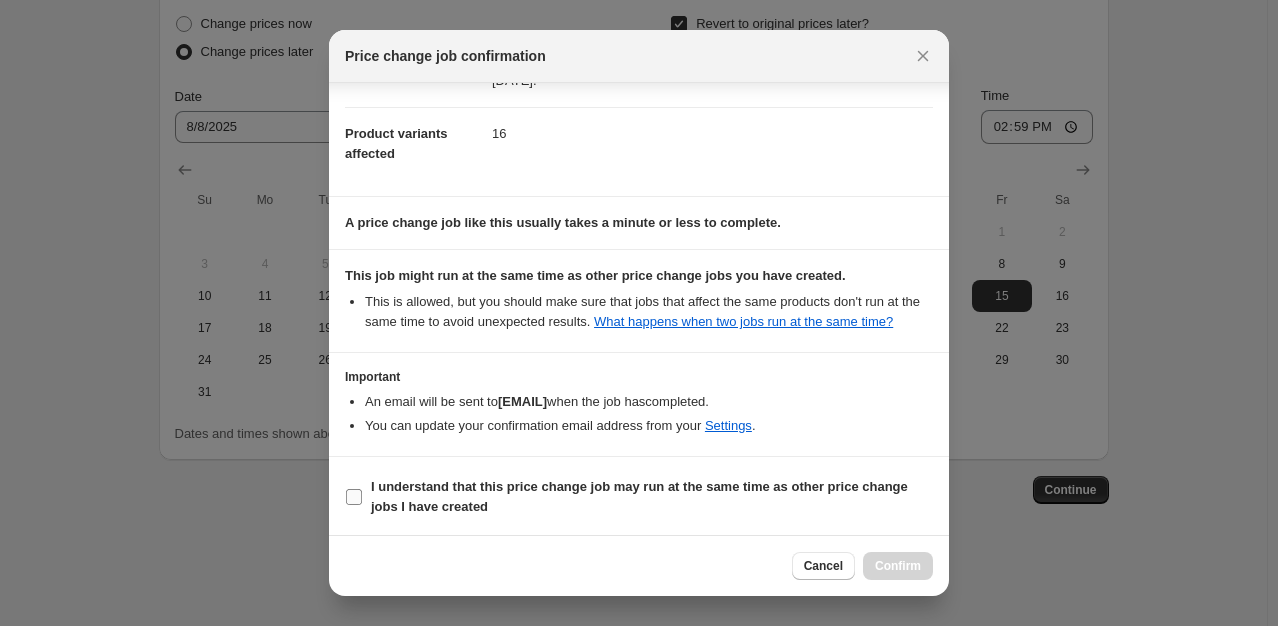 click on "I understand that this price change job may run at the same time as other price change jobs I have created" at bounding box center (354, 497) 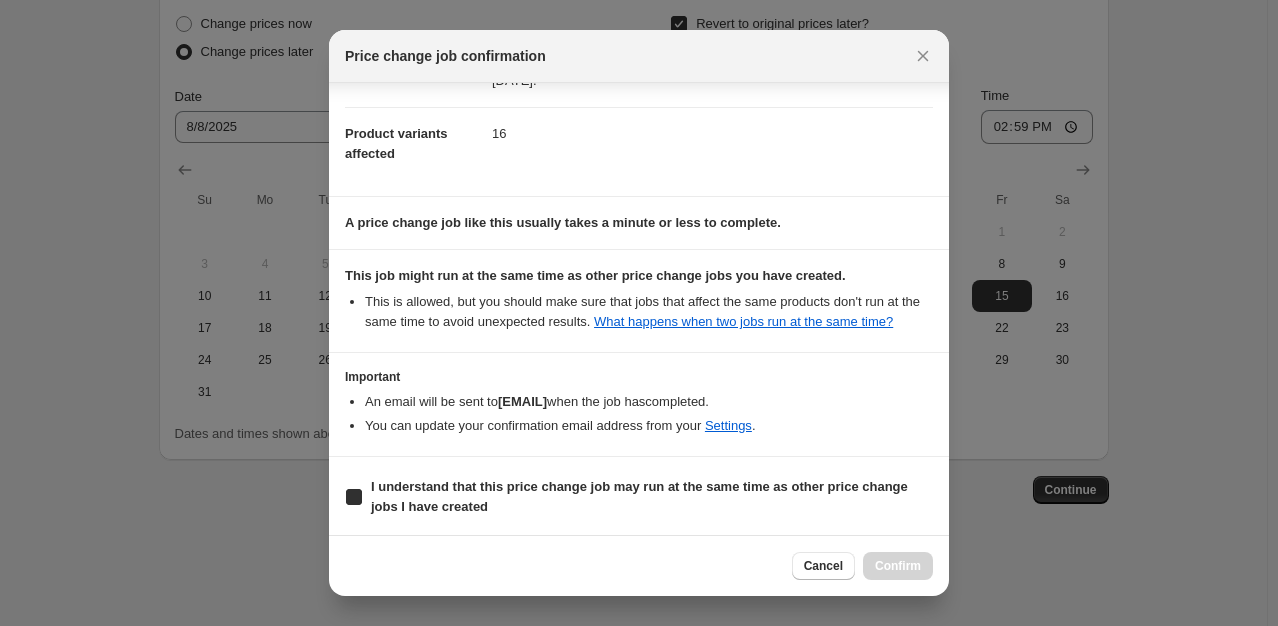 checkbox on "true" 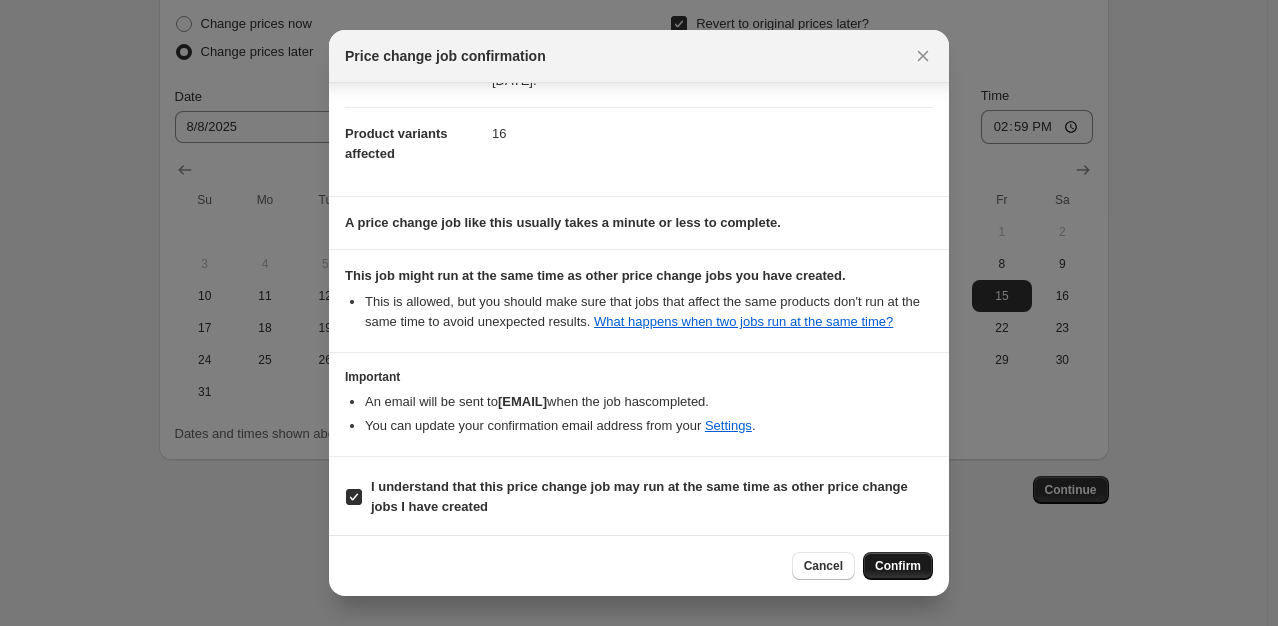 click on "Confirm" at bounding box center (898, 566) 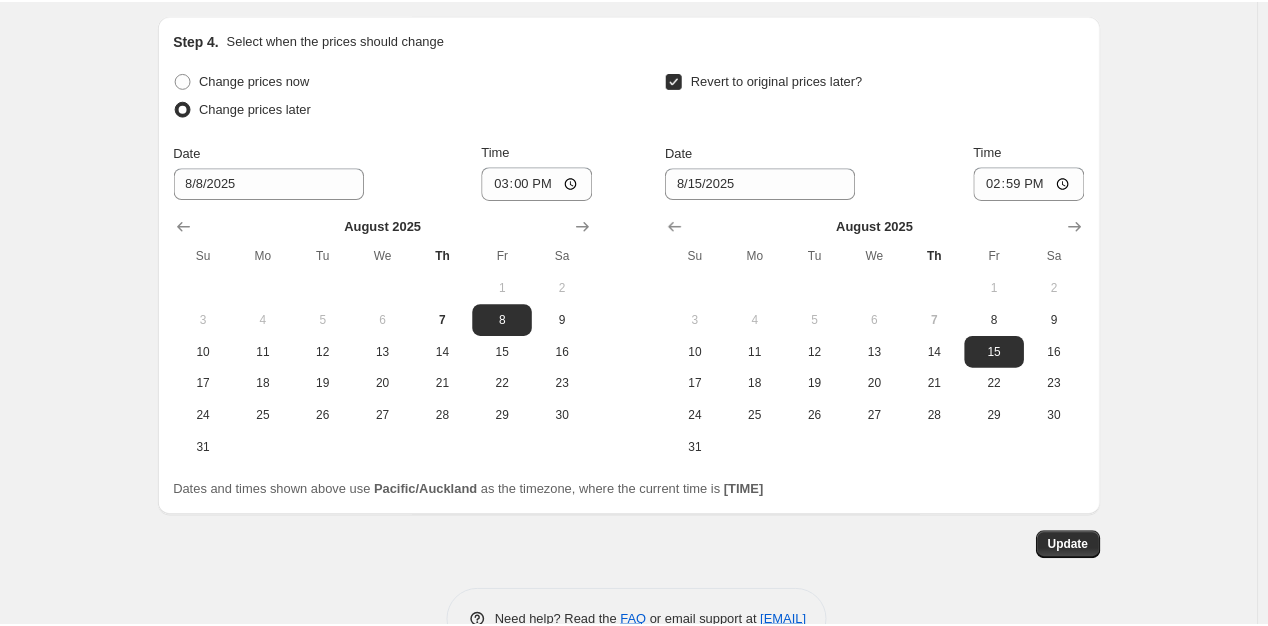 scroll, scrollTop: 3453, scrollLeft: 0, axis: vertical 